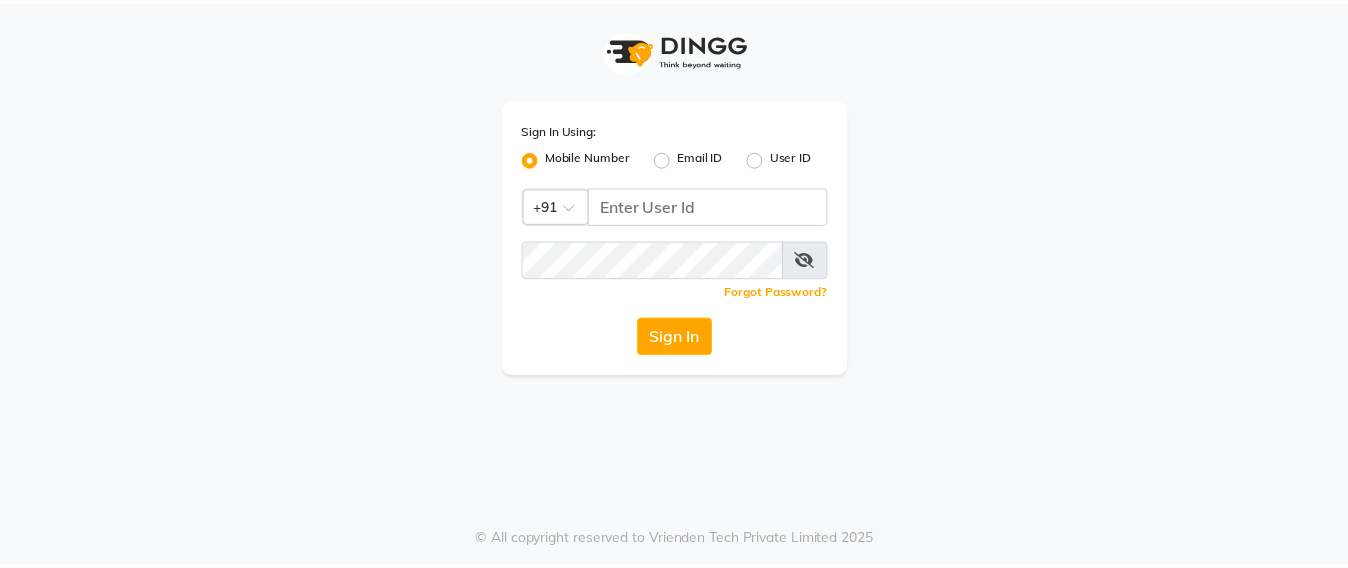 scroll, scrollTop: 0, scrollLeft: 0, axis: both 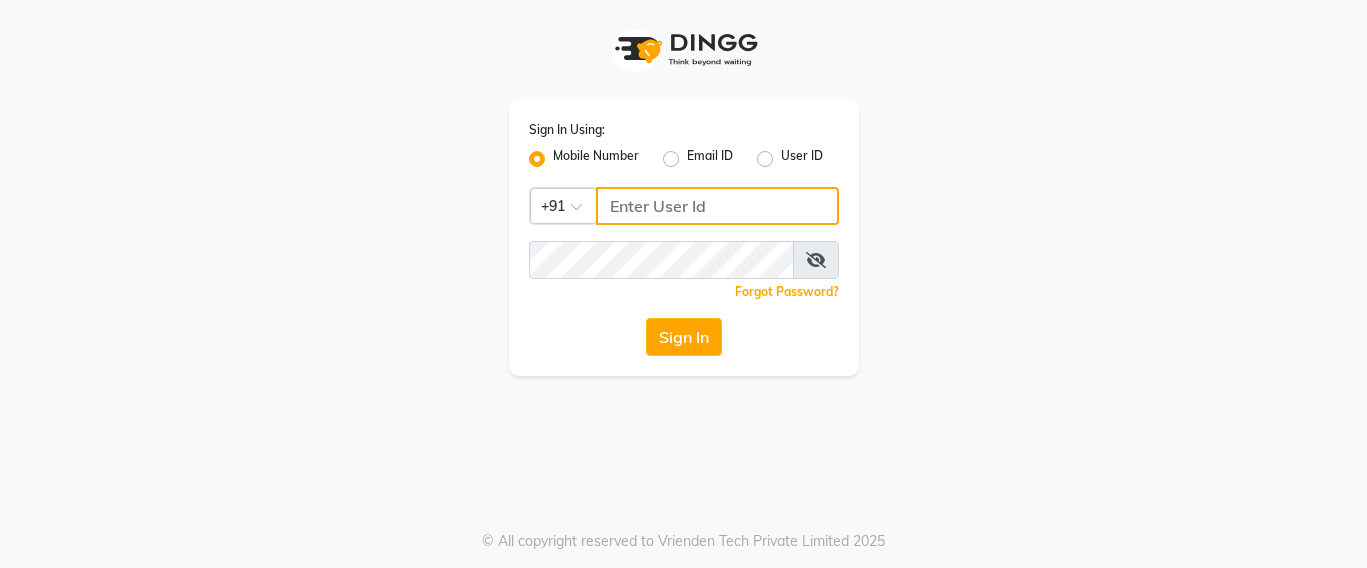 click 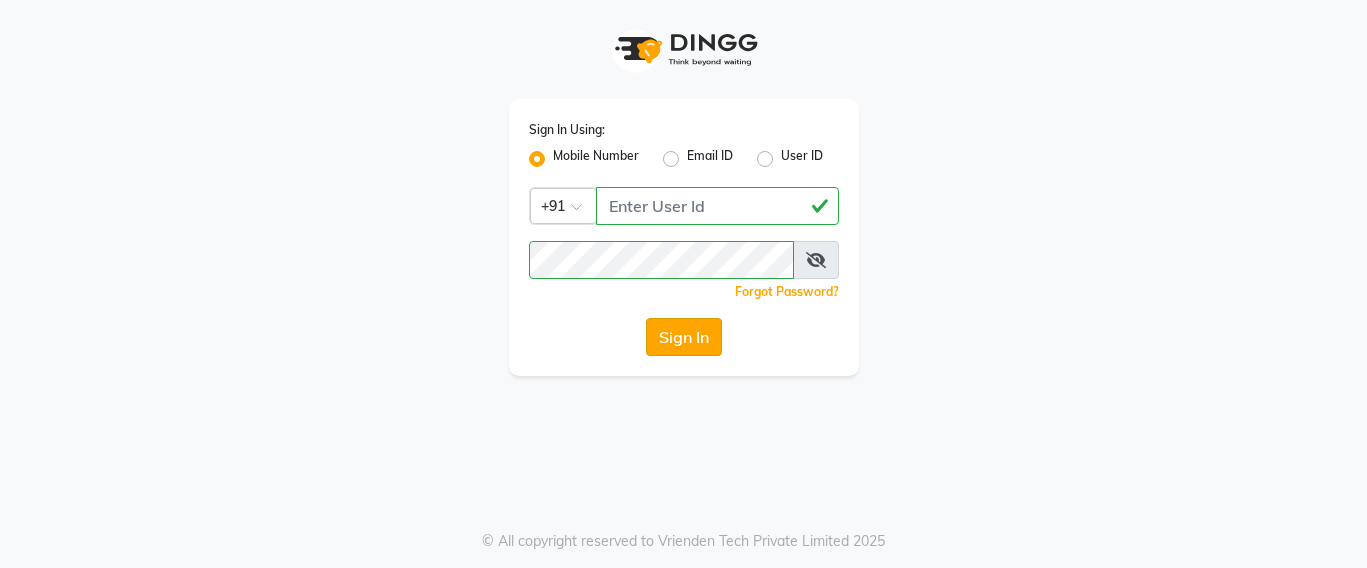 click on "Sign In" 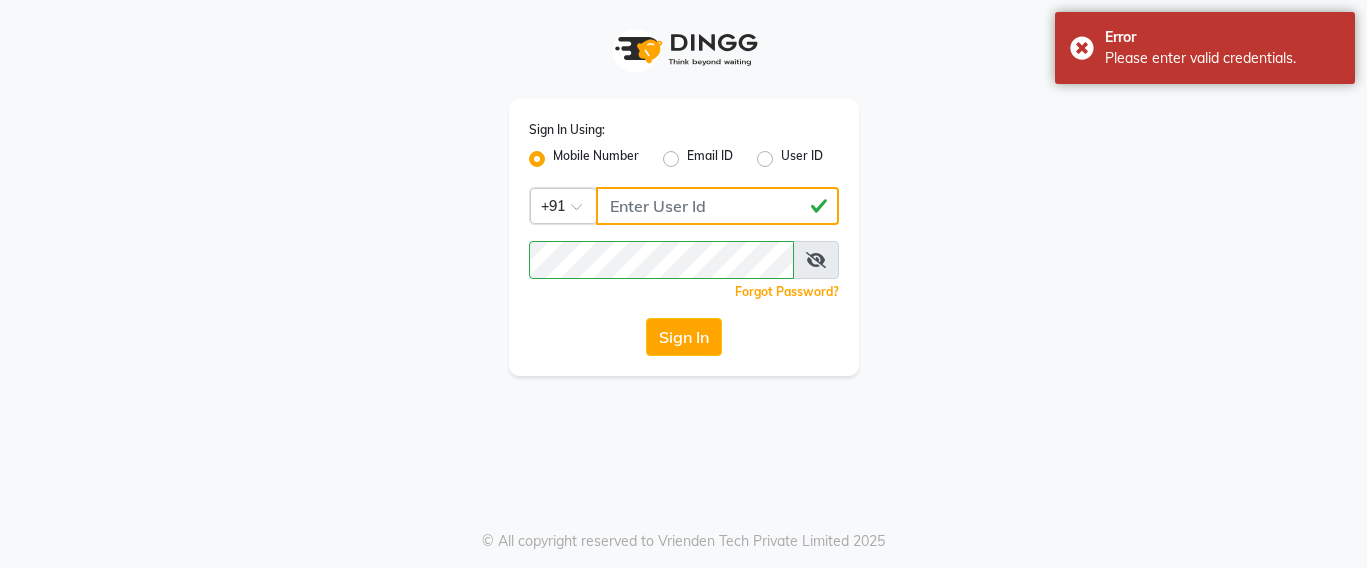 click on "[PHONE]" 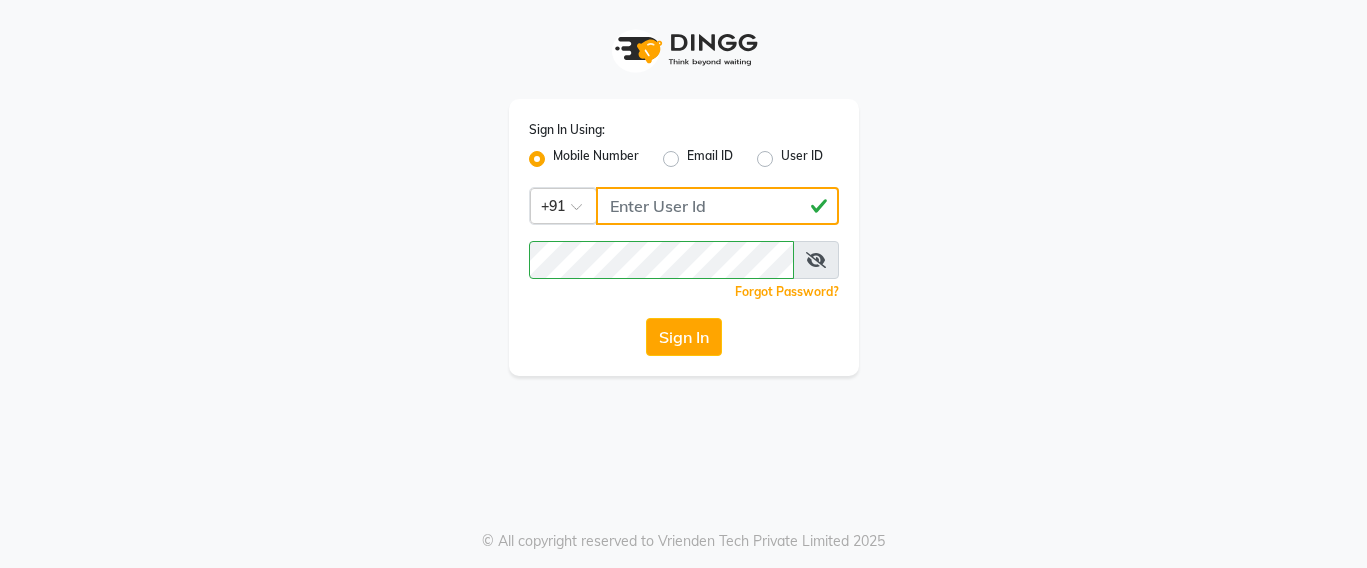 type on "[PHONE]" 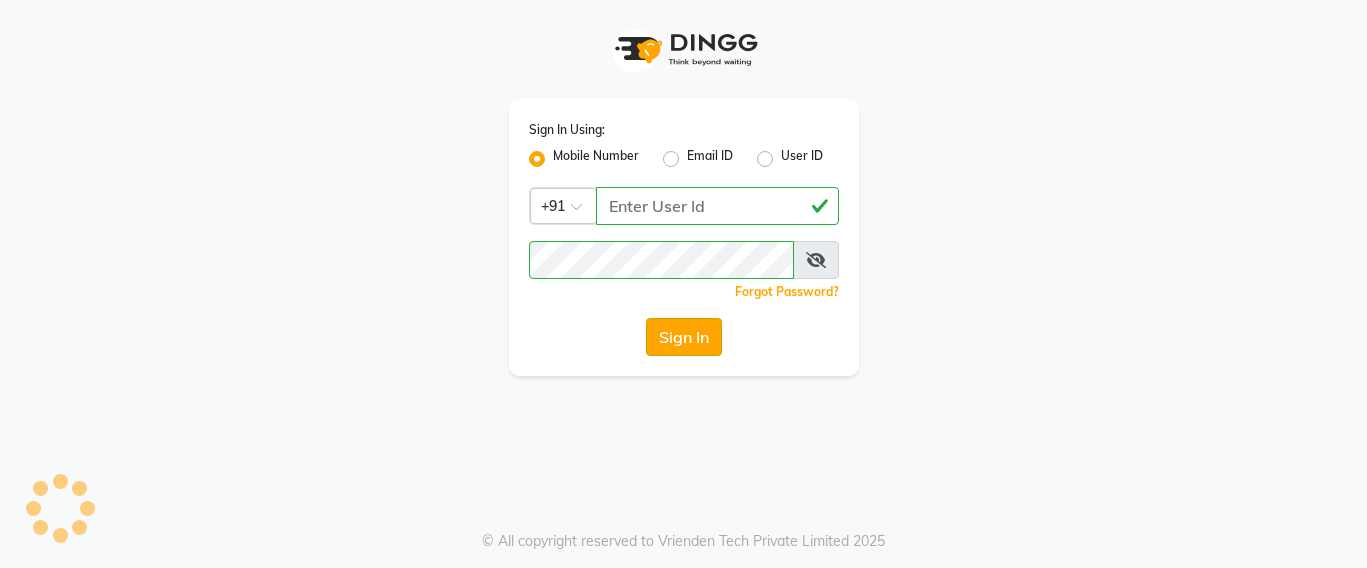 click on "Sign In" 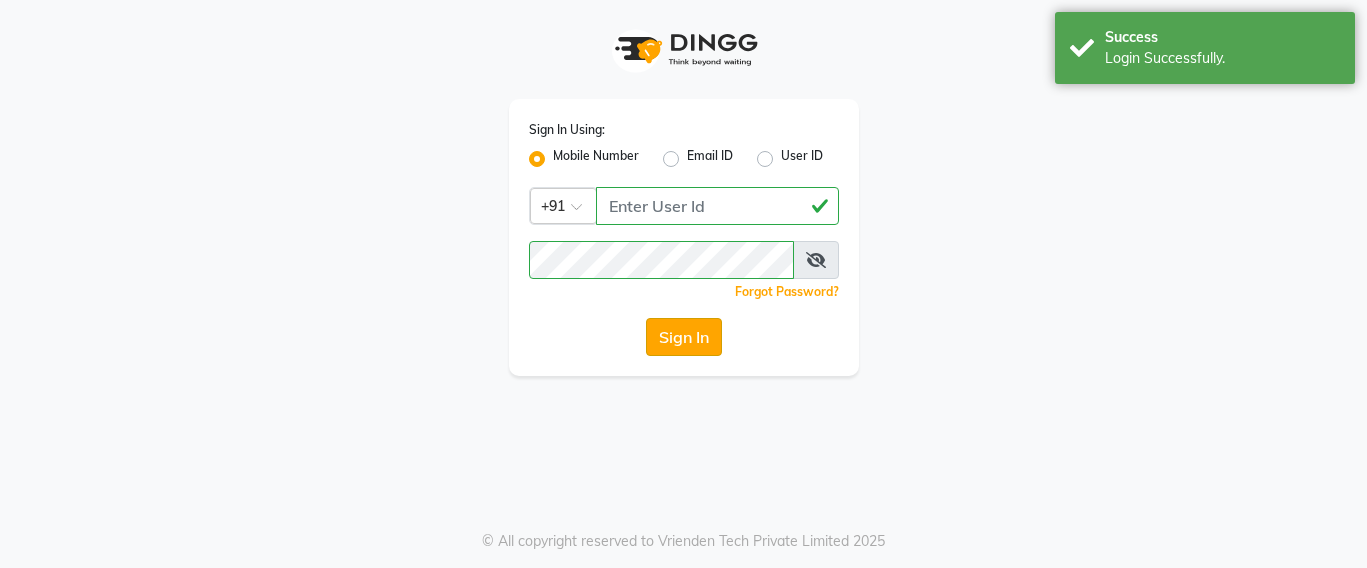 select on "service" 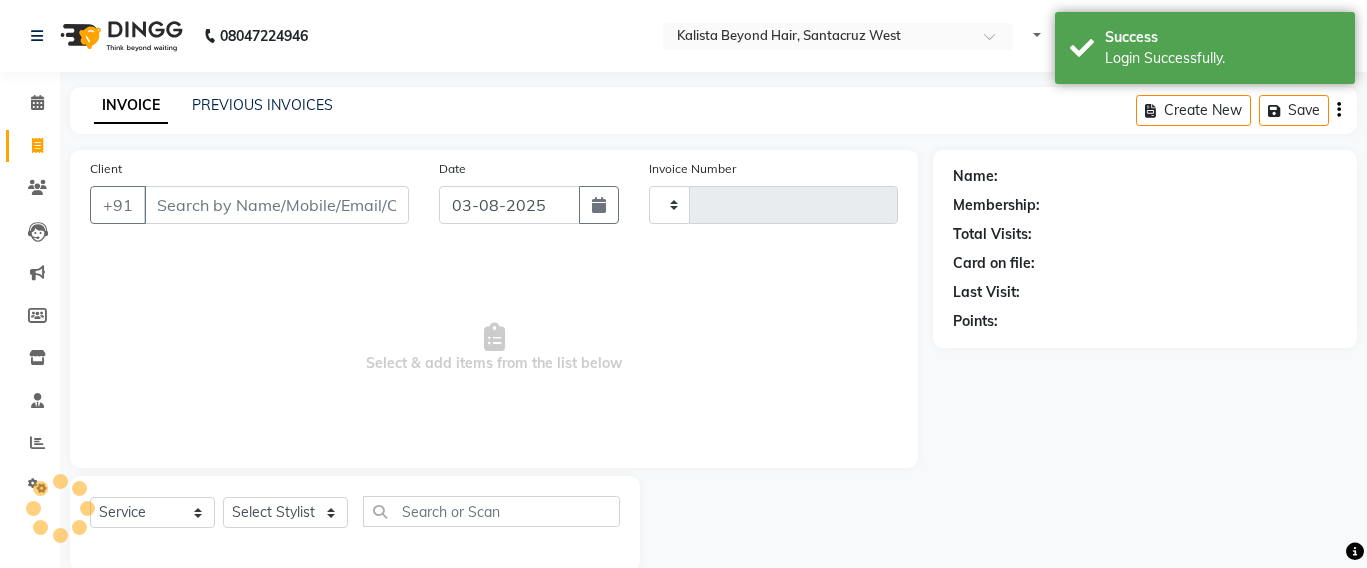 select on "en" 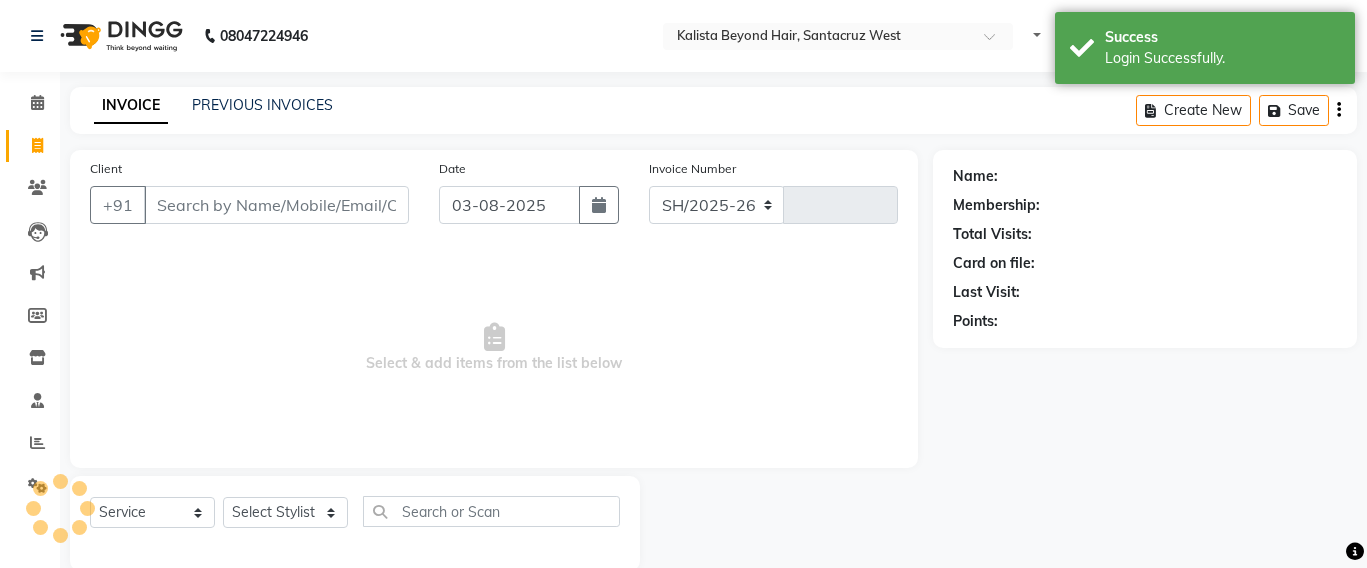 select on "6357" 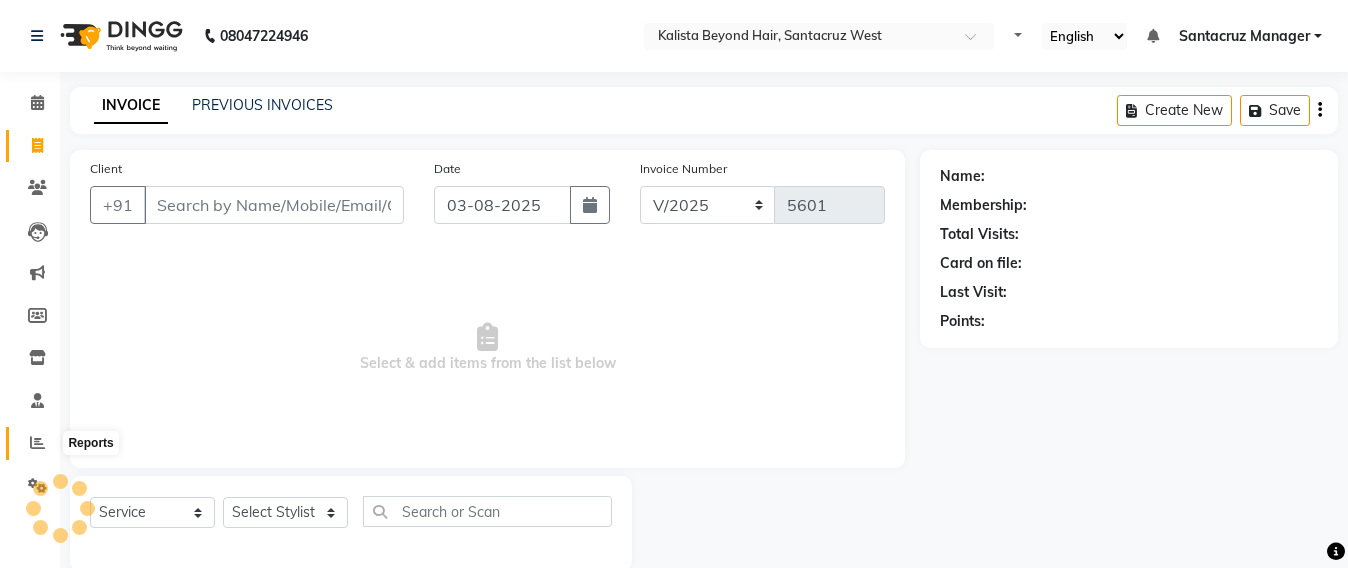 click 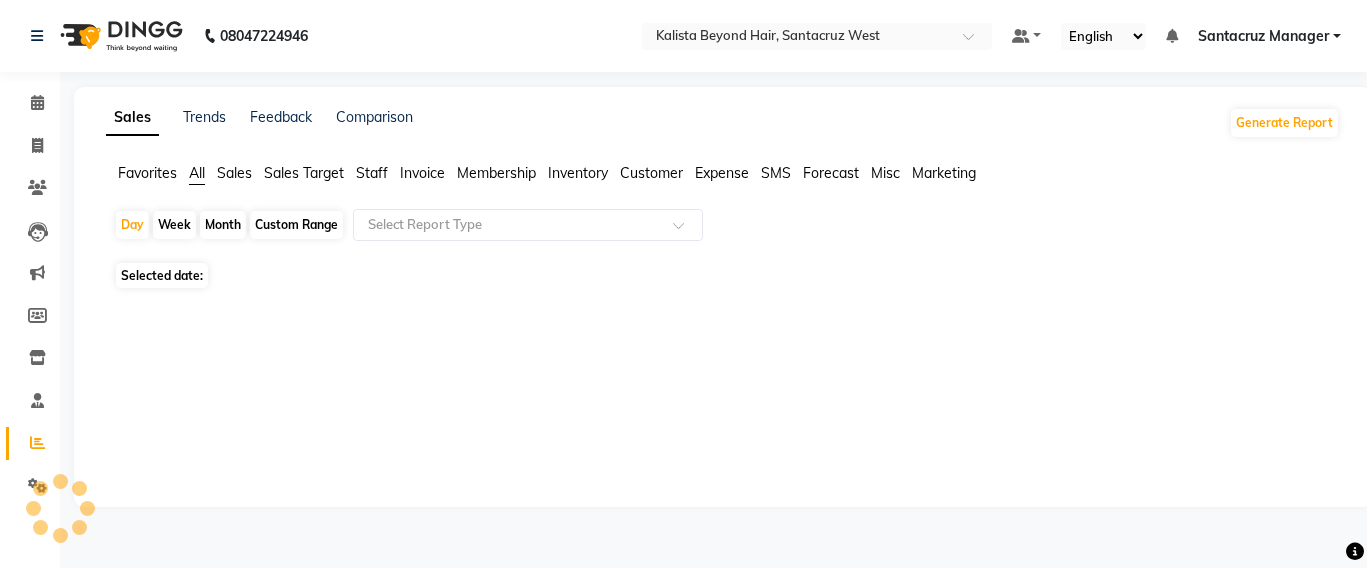 drag, startPoint x: 369, startPoint y: 170, endPoint x: 385, endPoint y: 189, distance: 24.839485 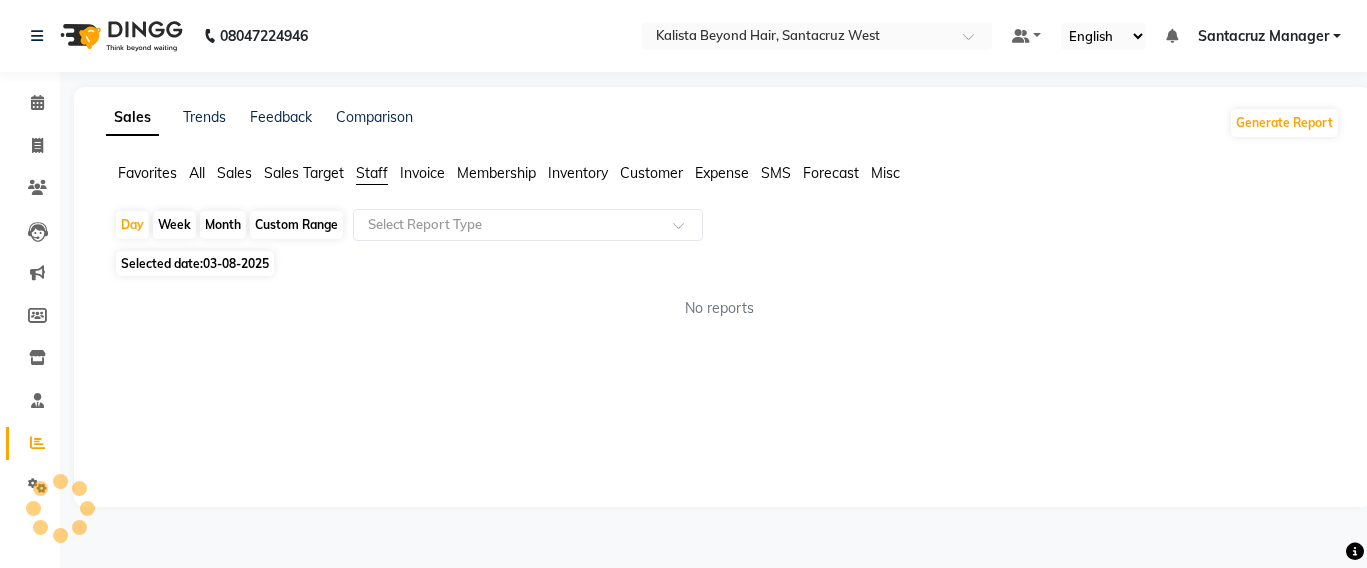 click on "Custom Range" 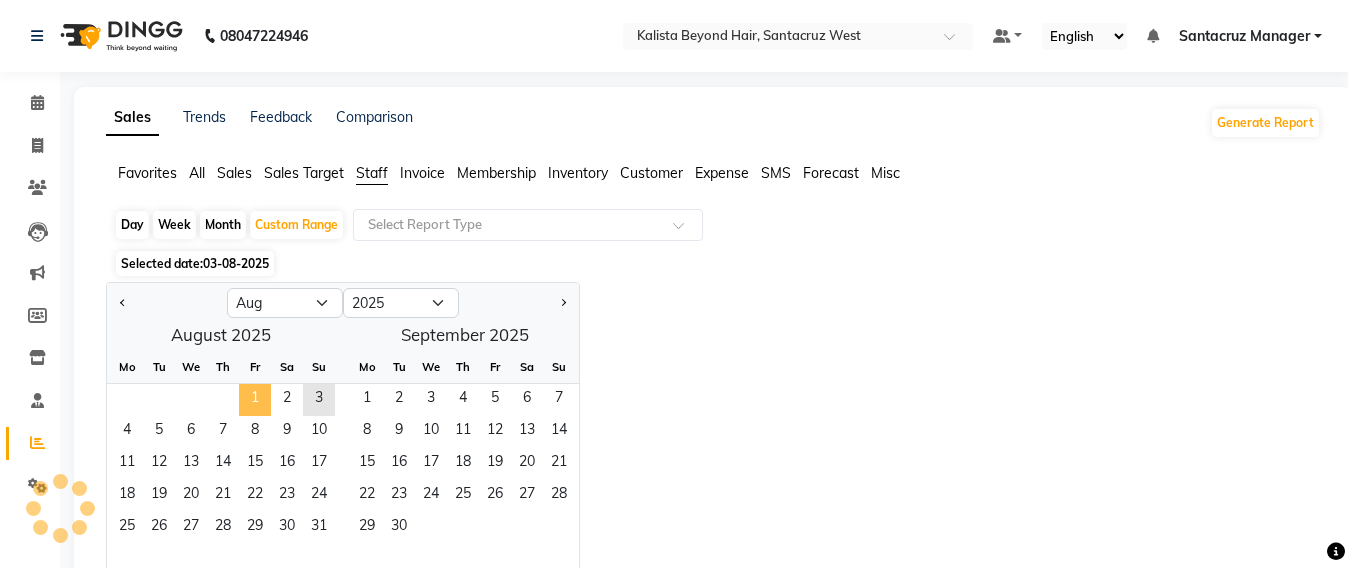 click on "1" 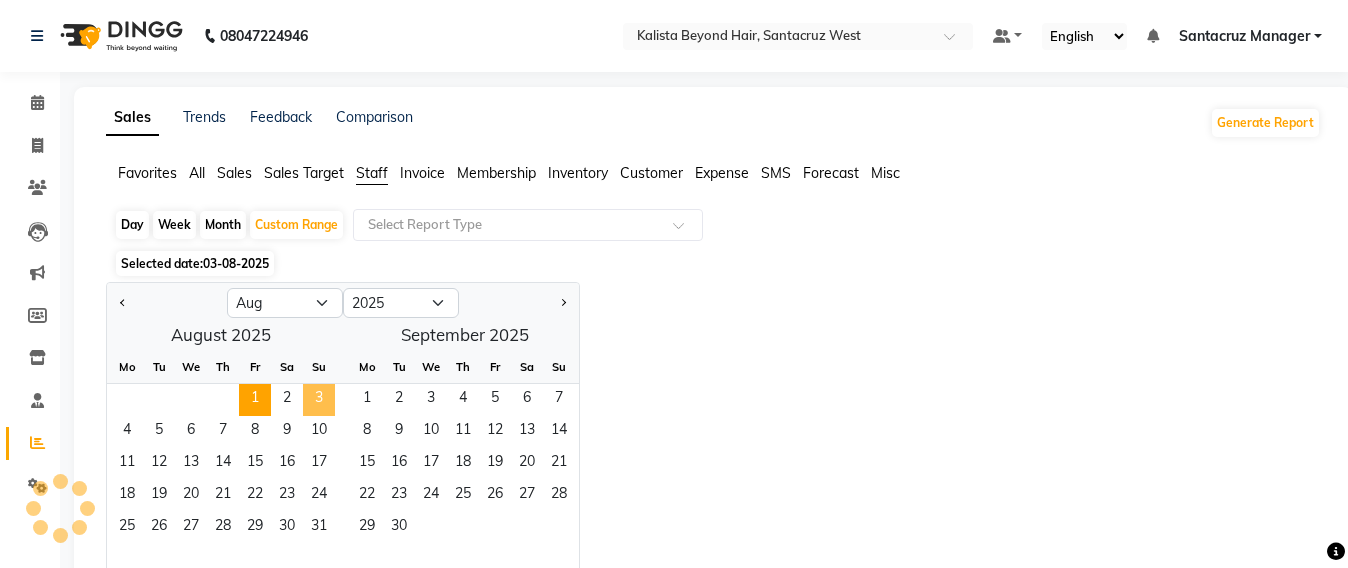 click on "3" 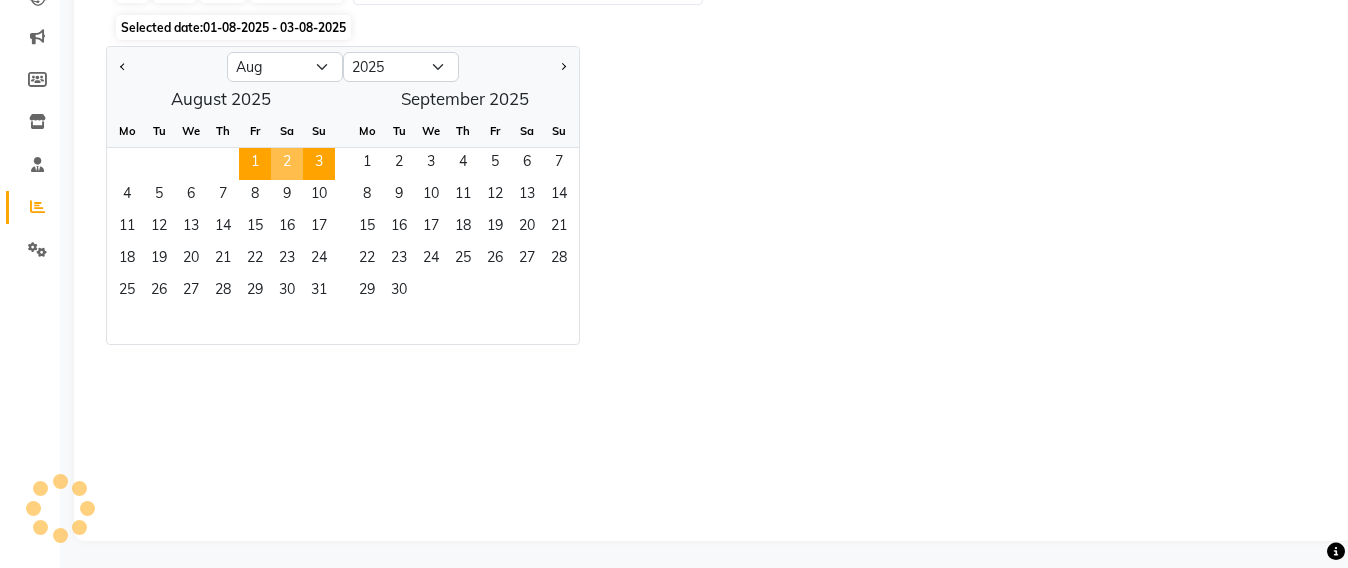 scroll, scrollTop: 239, scrollLeft: 0, axis: vertical 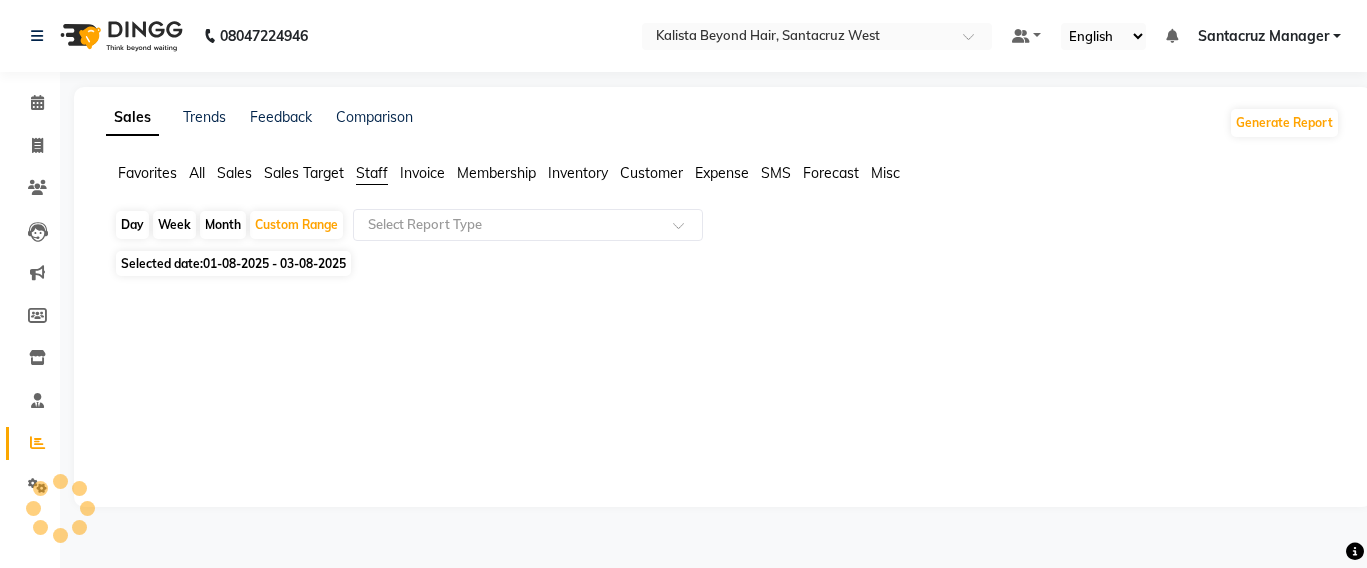 click on "Staff" 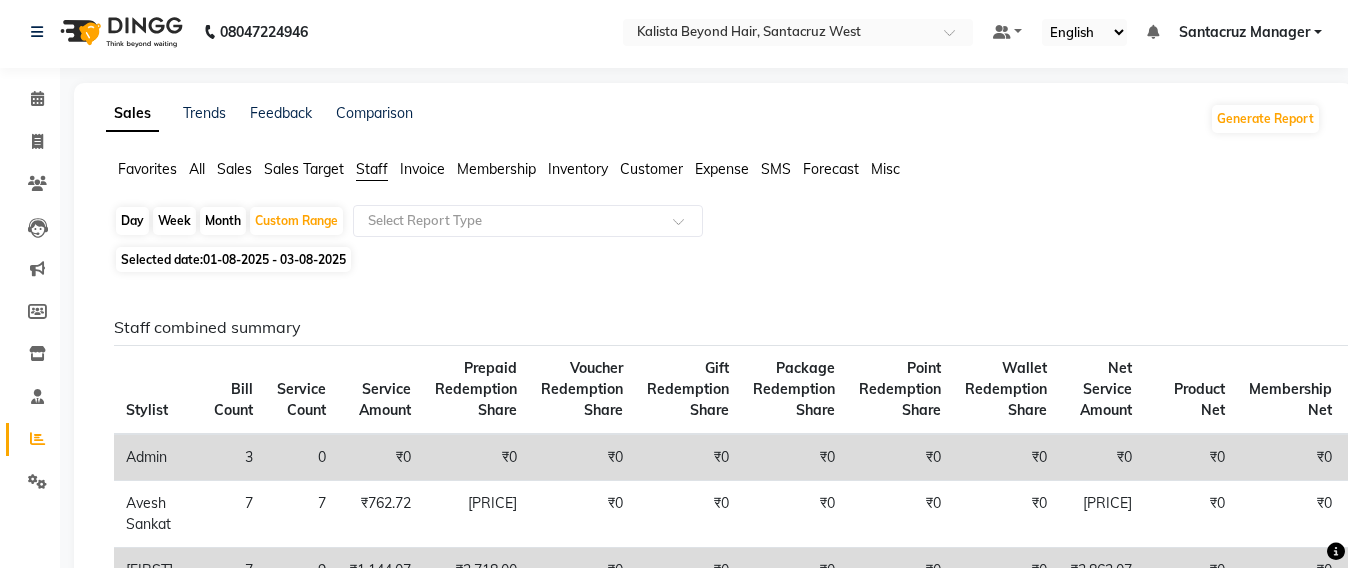 scroll, scrollTop: 0, scrollLeft: 0, axis: both 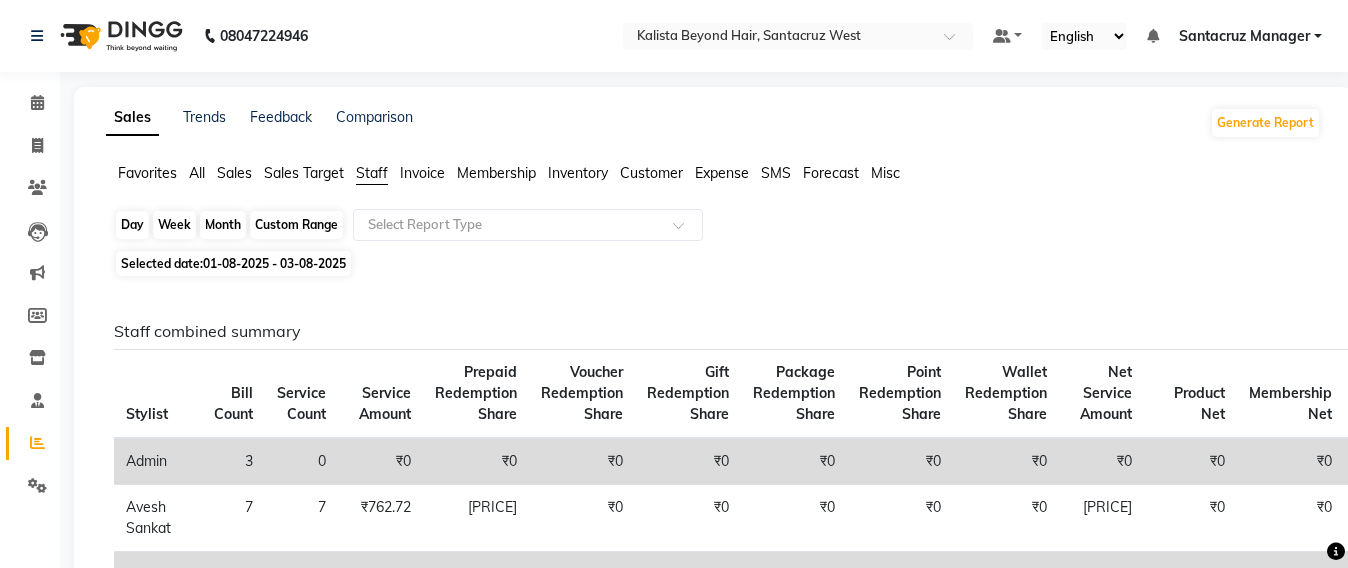 click on "Custom Range" 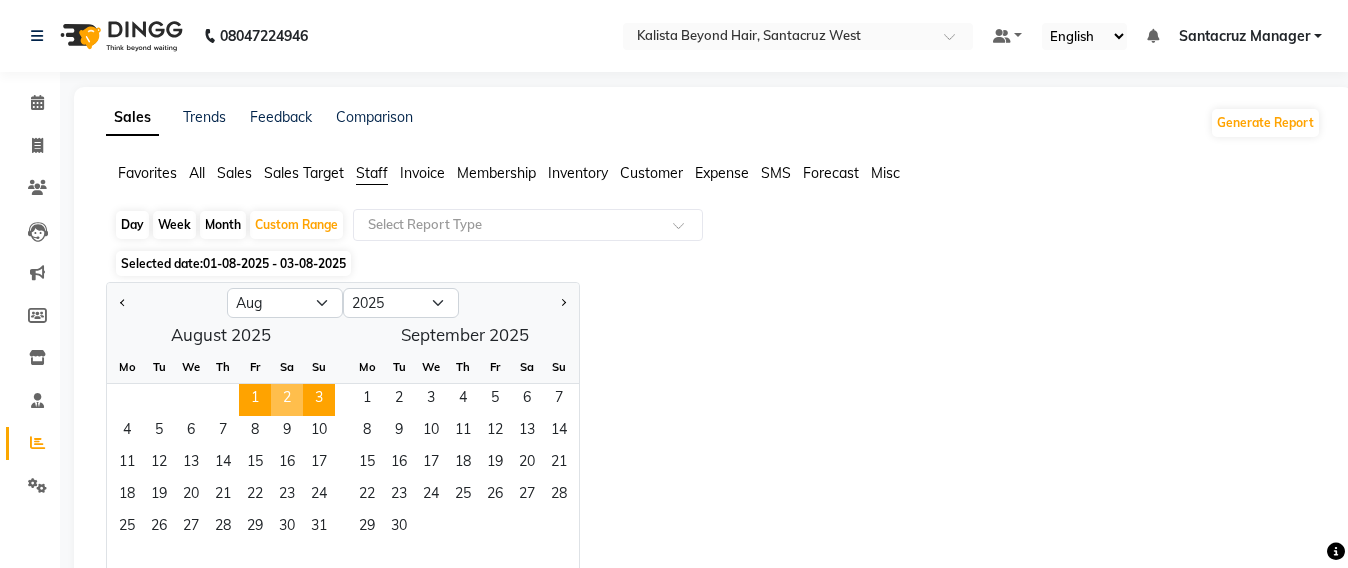 click on "2" 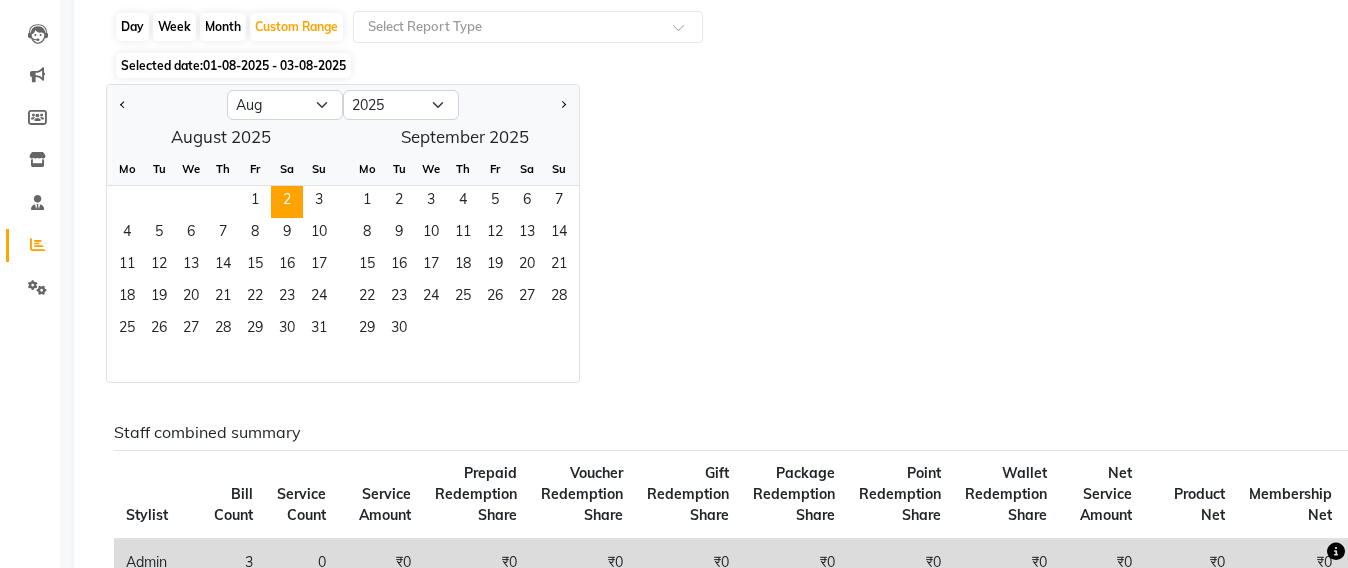 scroll, scrollTop: 0, scrollLeft: 0, axis: both 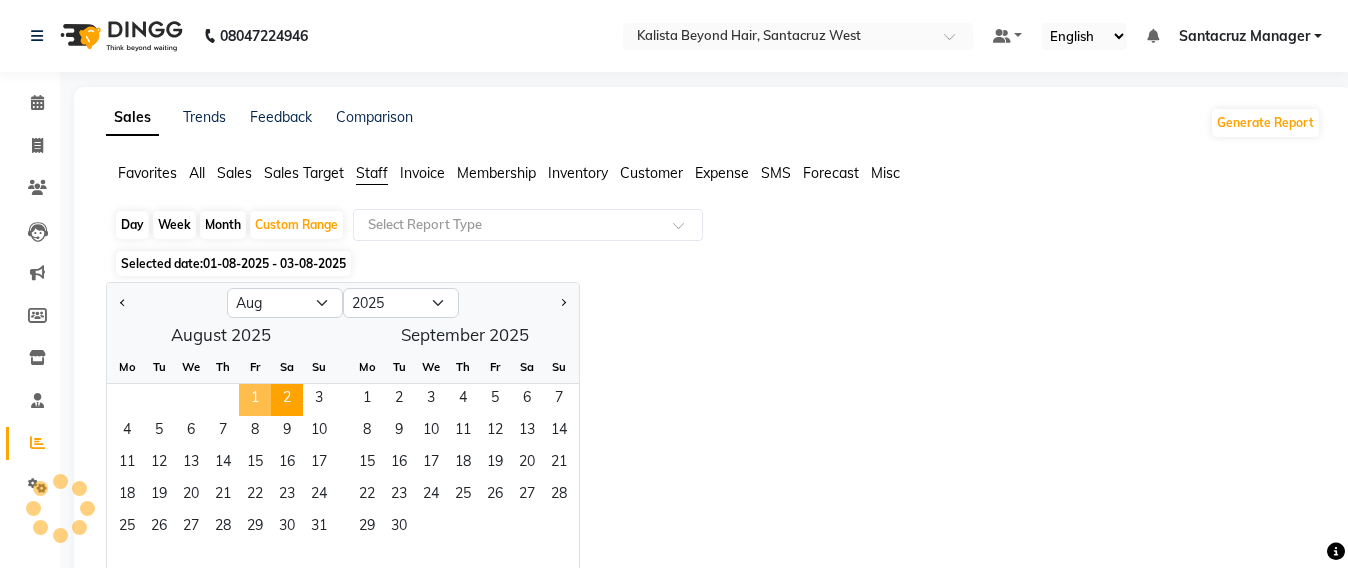 click on "1" 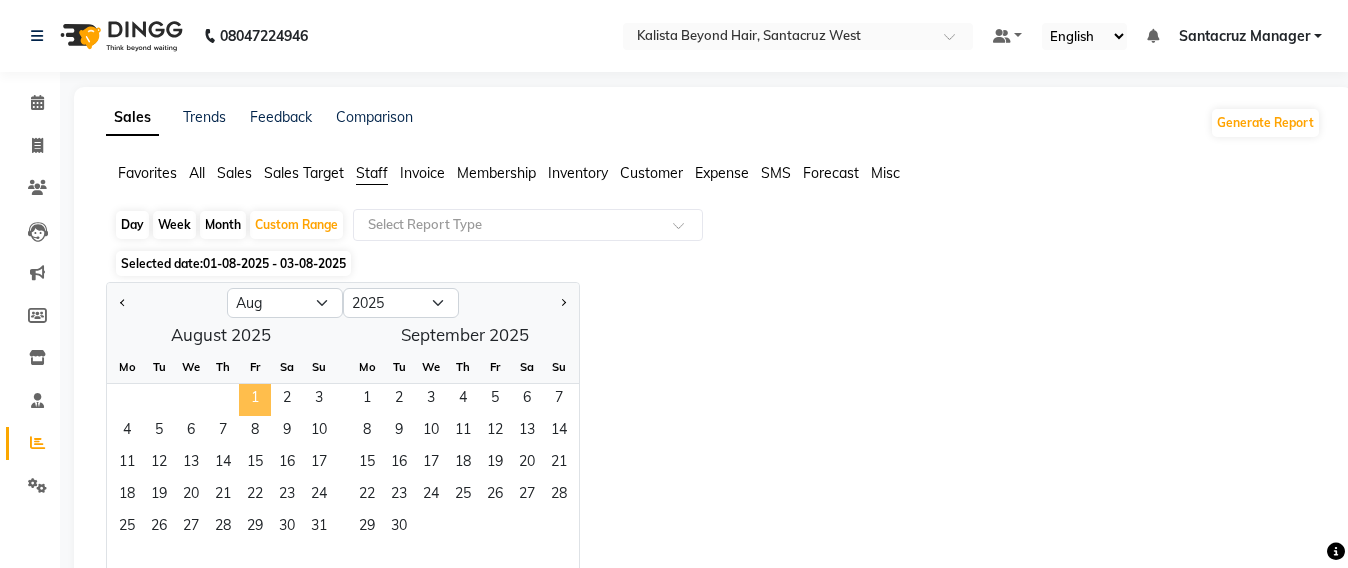 click on "1" 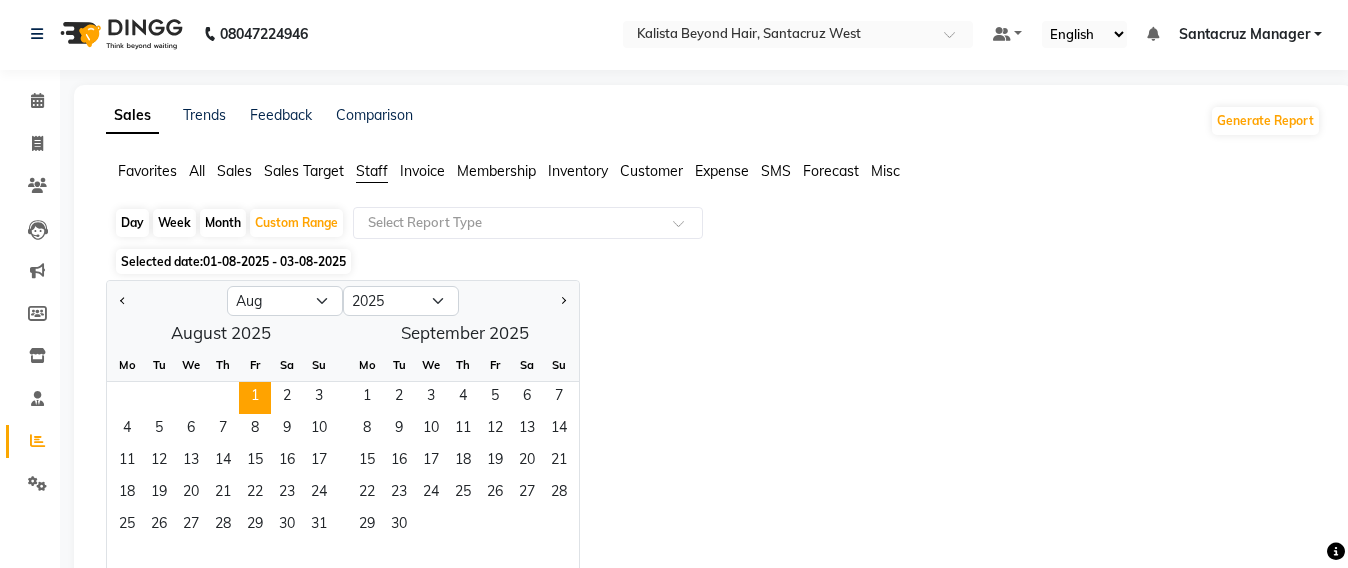 scroll, scrollTop: 0, scrollLeft: 0, axis: both 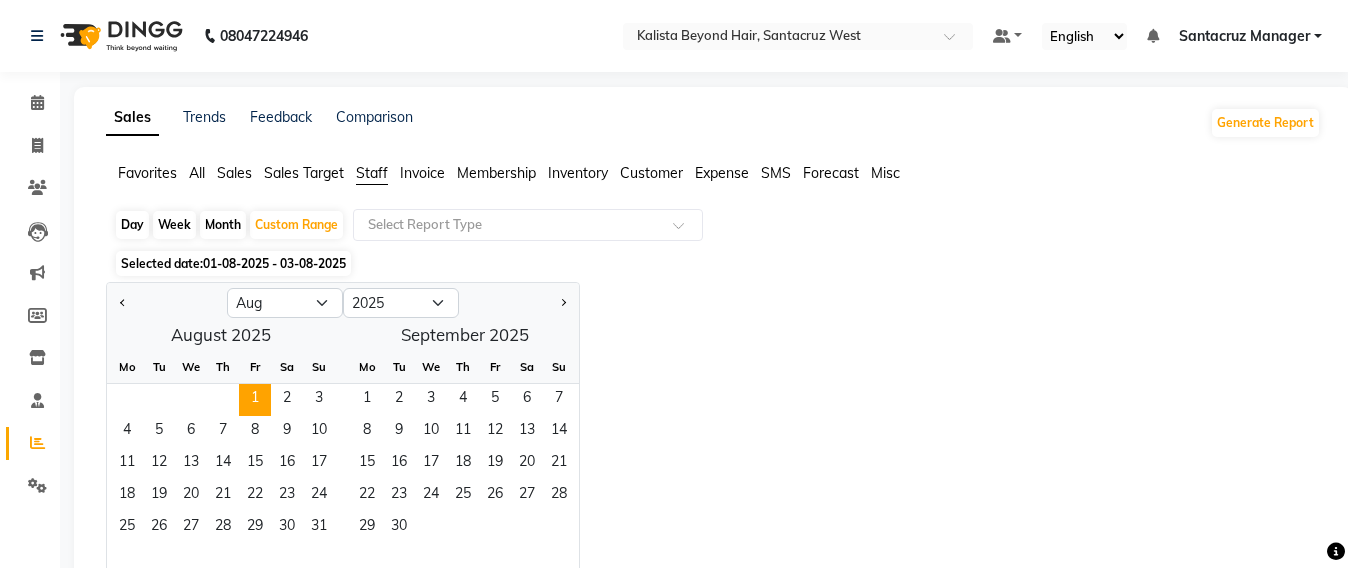 click on "01-08-2025 - 03-08-2025" 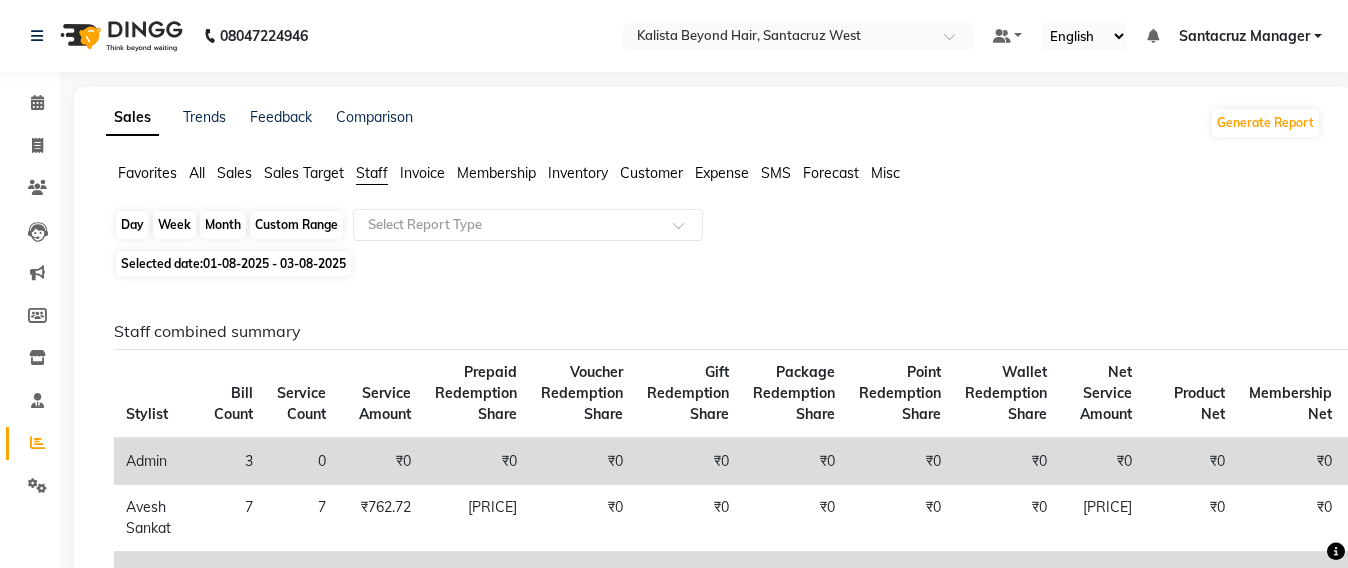 click on "Custom Range" 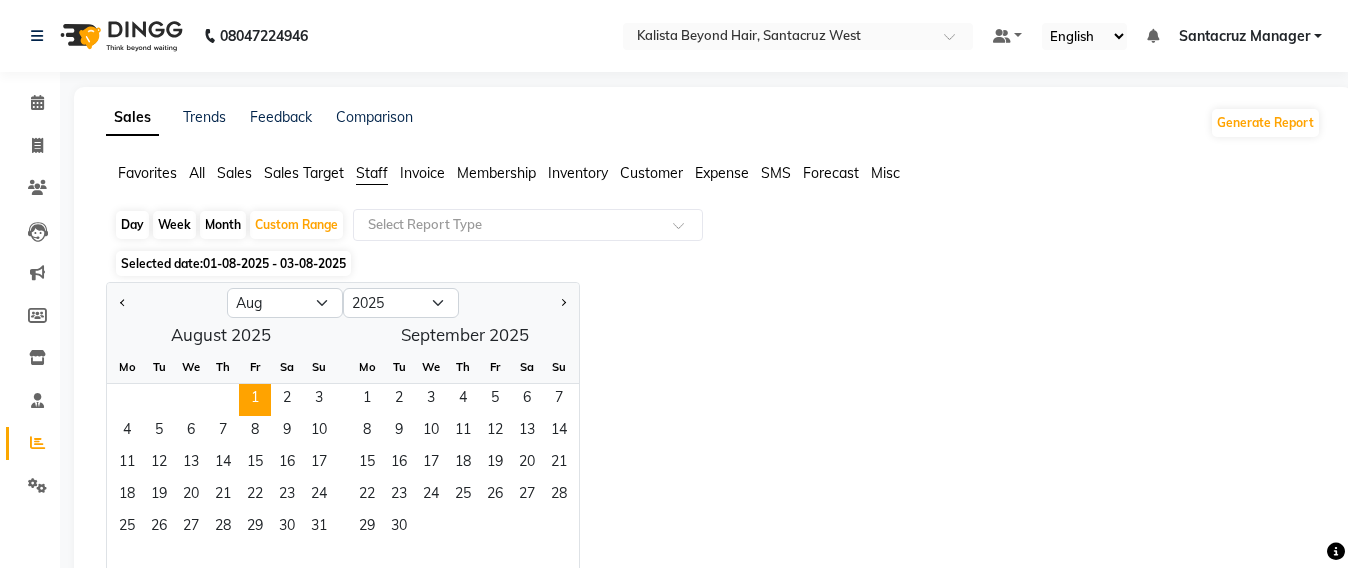 click on "Admin 3 0 ₹0 ₹0 ₹0 ₹0 ₹0 ₹0 ₹0 ₹0 ₹0 ₹30,000.00 ₹0 ₹0 ₹0  [FIRST] [LAST] 7 7 7" 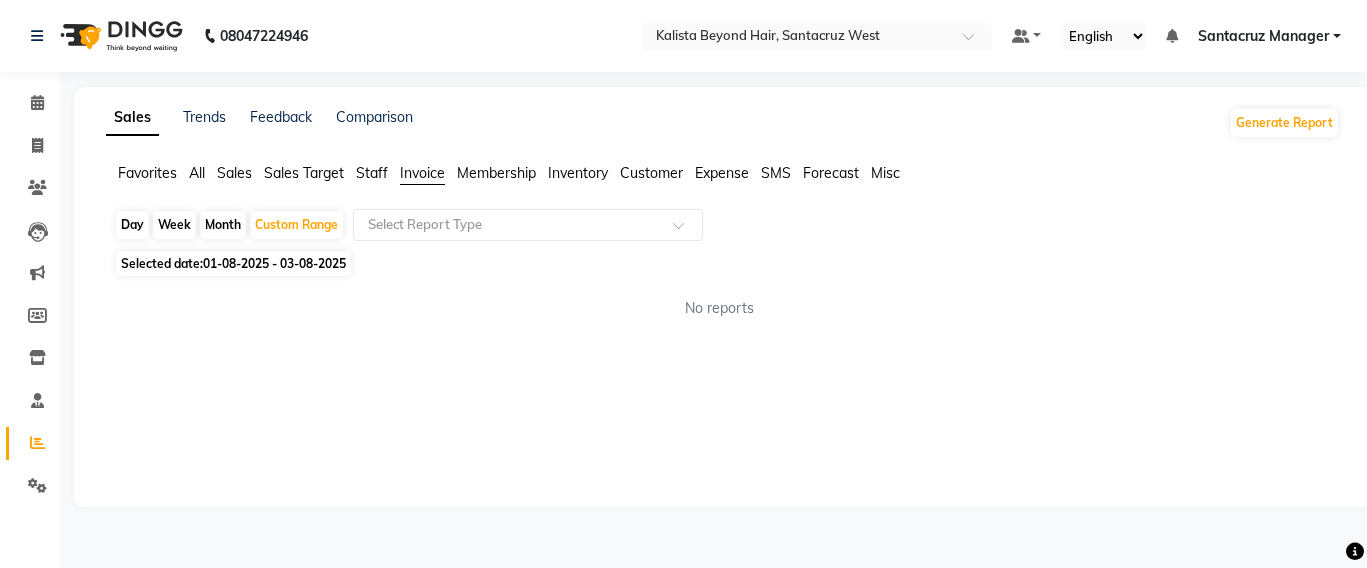 click on "01-08-2025 - 03-08-2025" 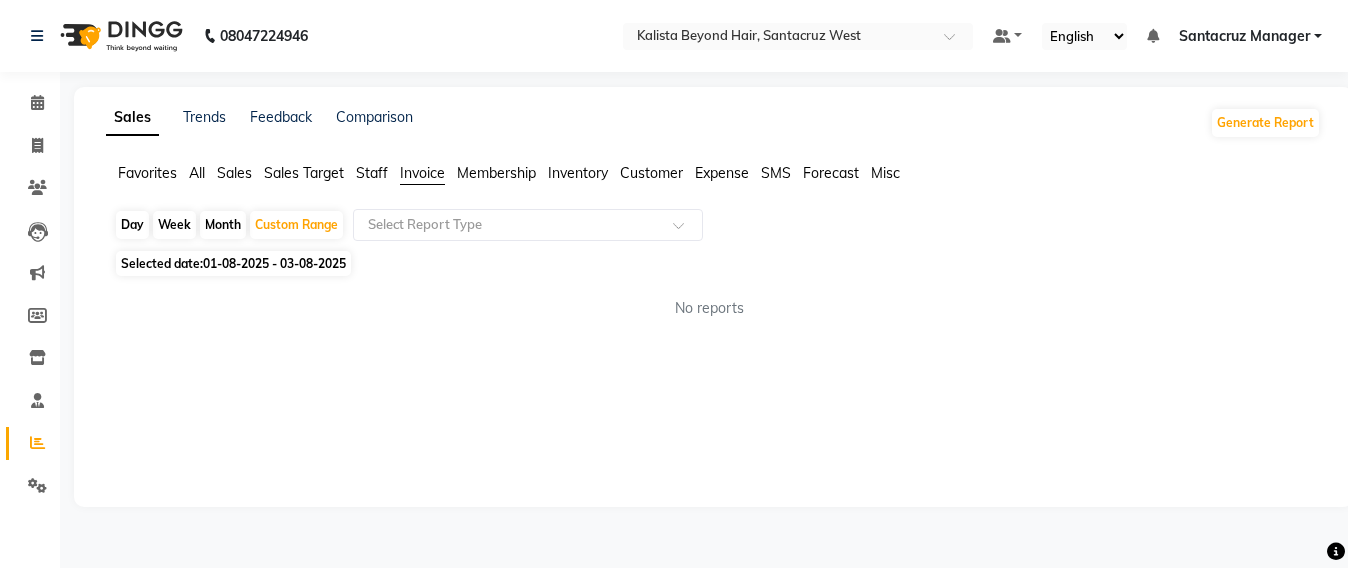 select on "8" 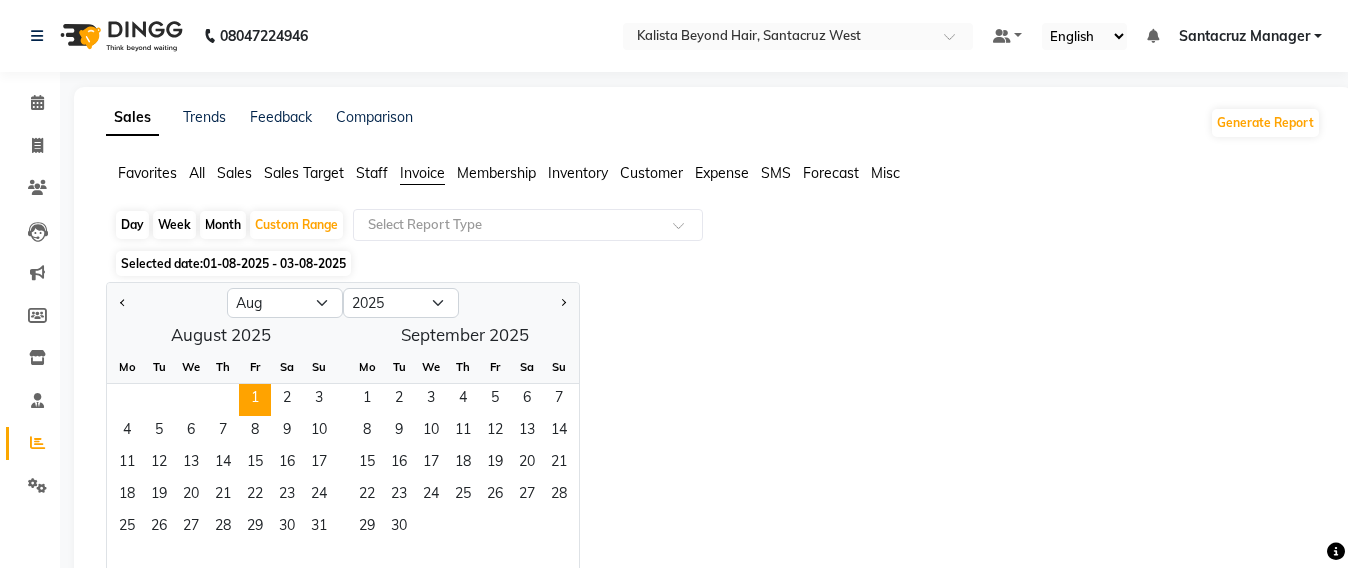 click on "Selected date:  01-08-2025 - 03-08-2025" 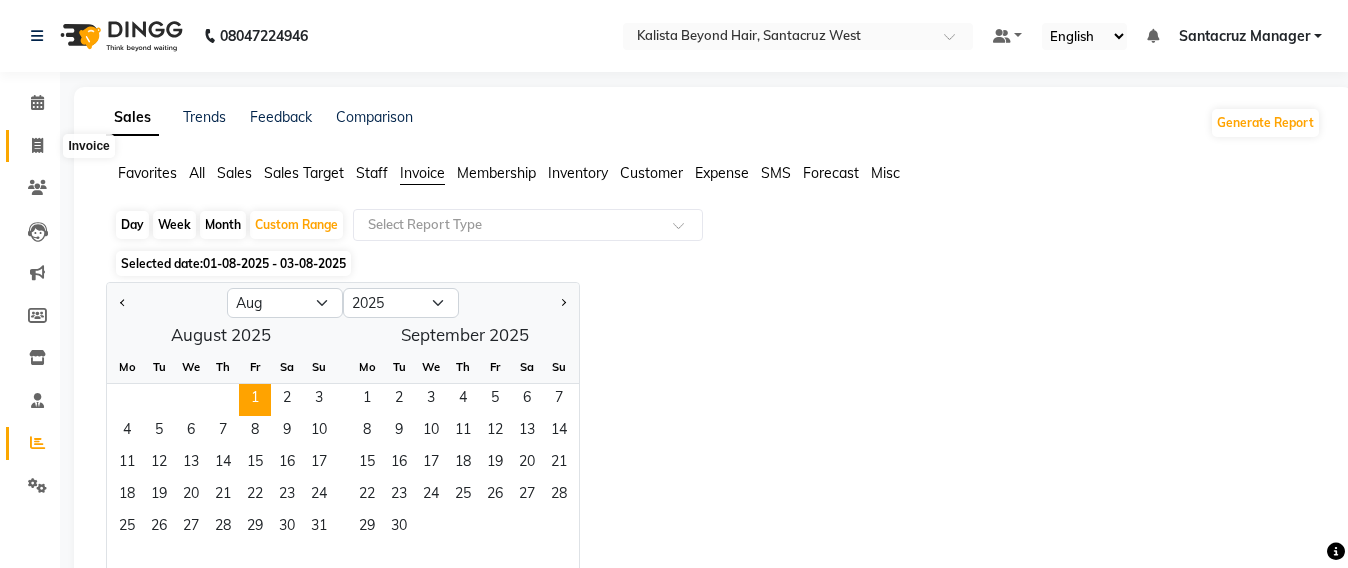 click 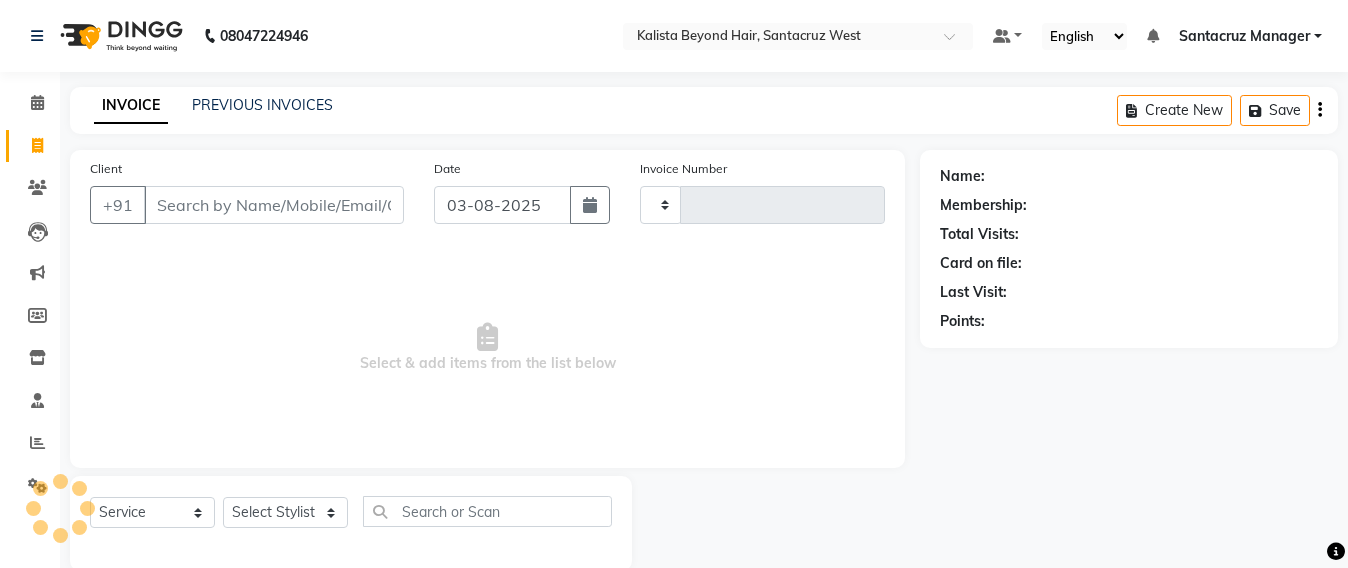 scroll, scrollTop: 33, scrollLeft: 0, axis: vertical 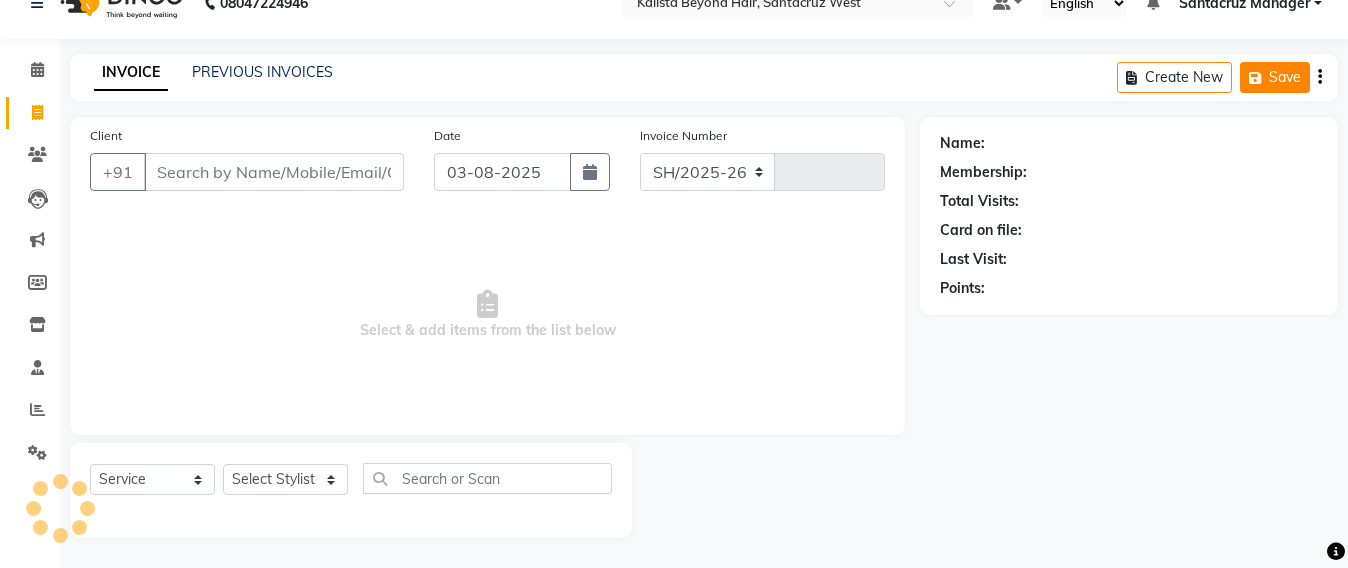 select on "6357" 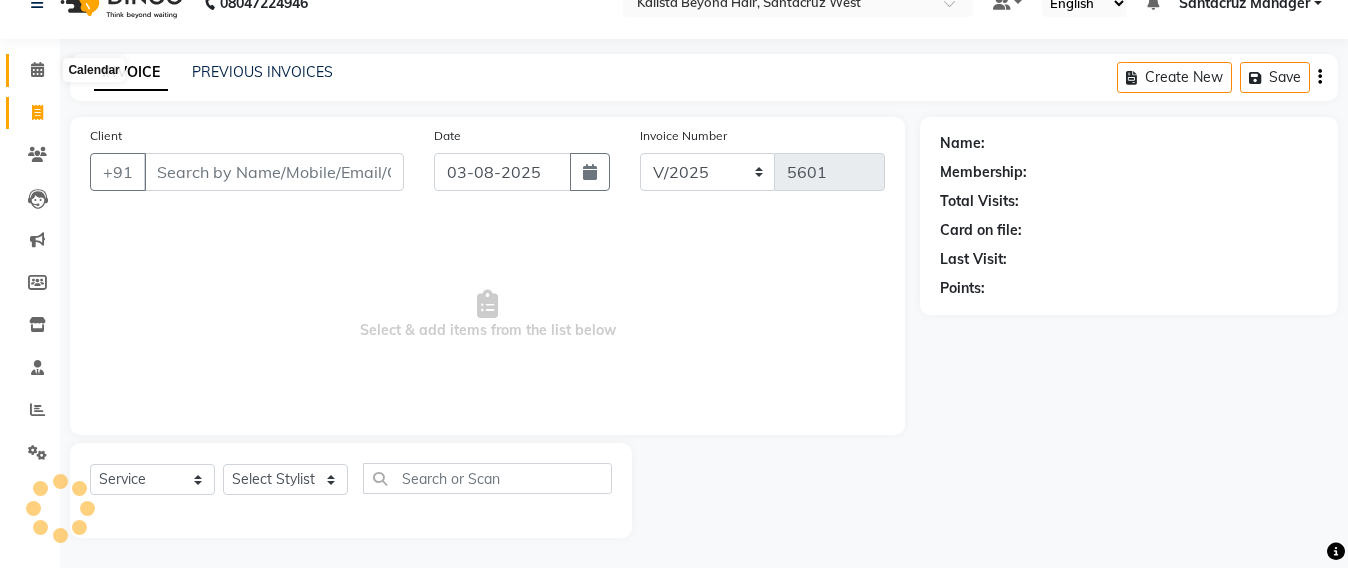 click 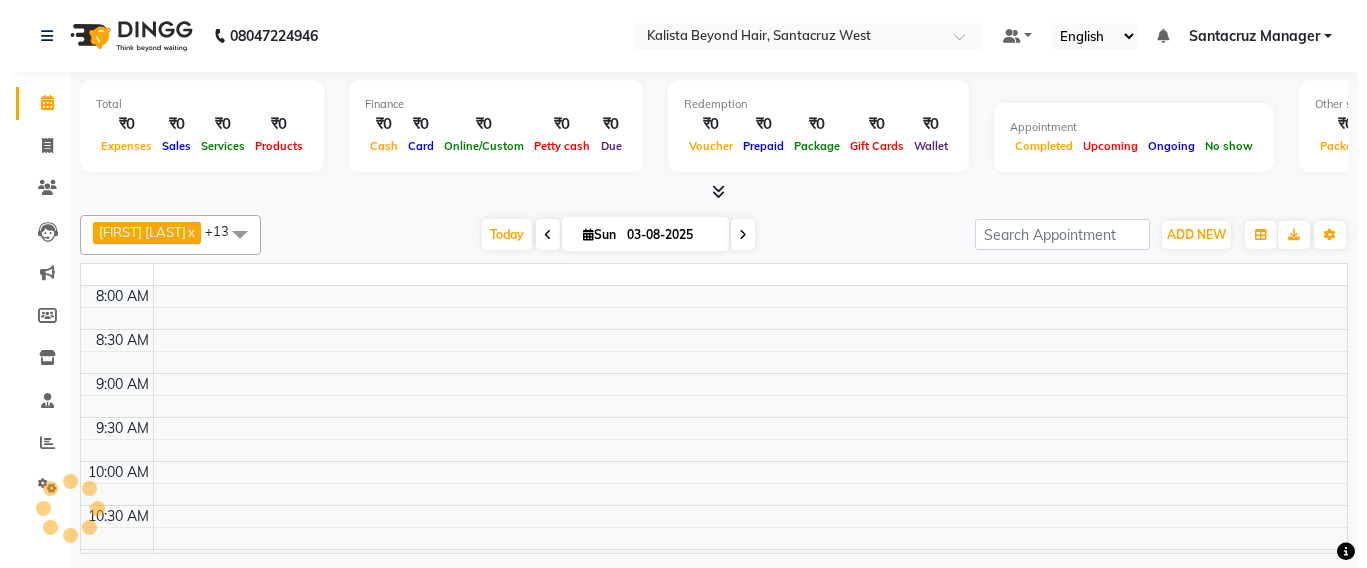 scroll, scrollTop: 0, scrollLeft: 0, axis: both 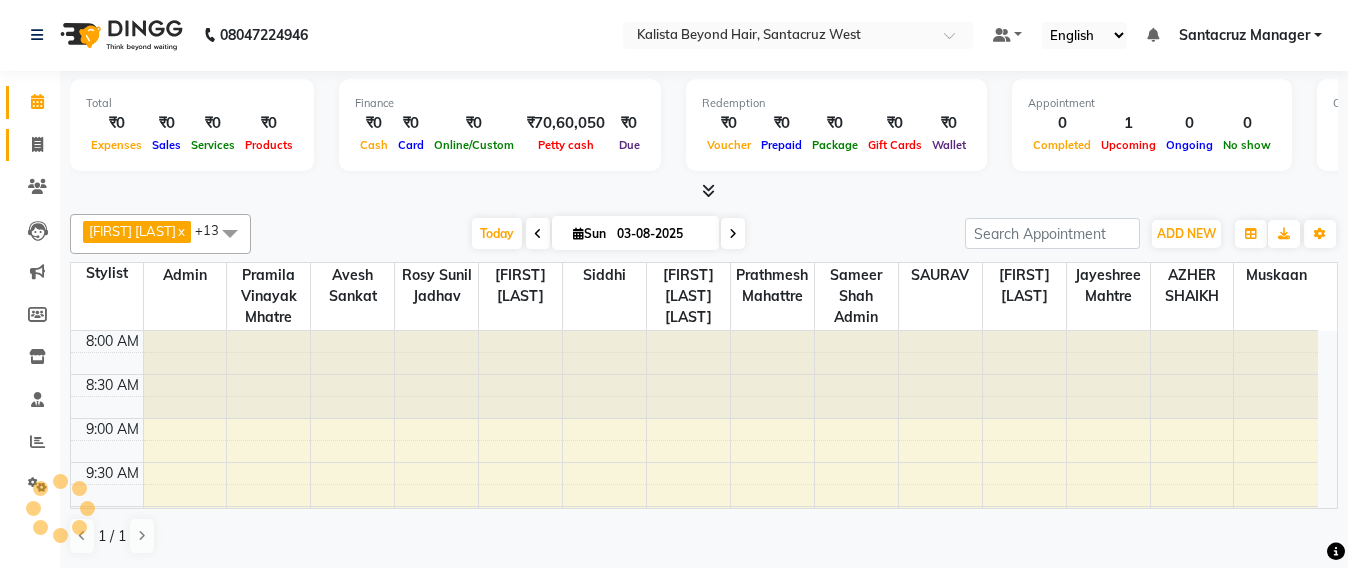 click on "Invoice" 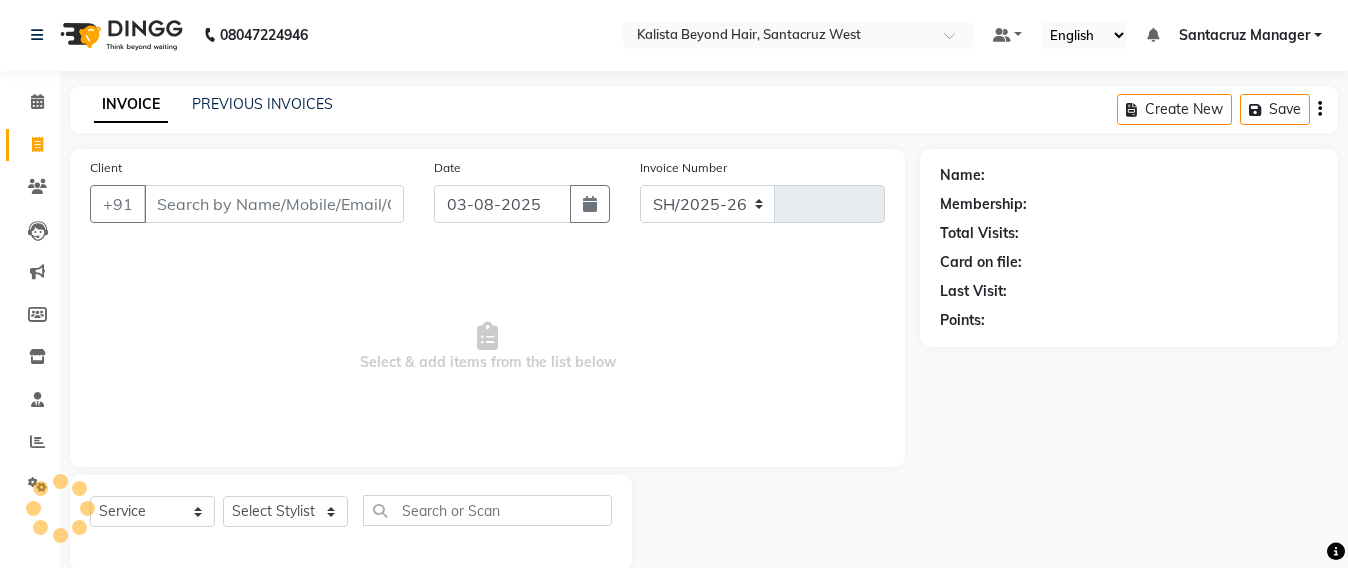 select on "6357" 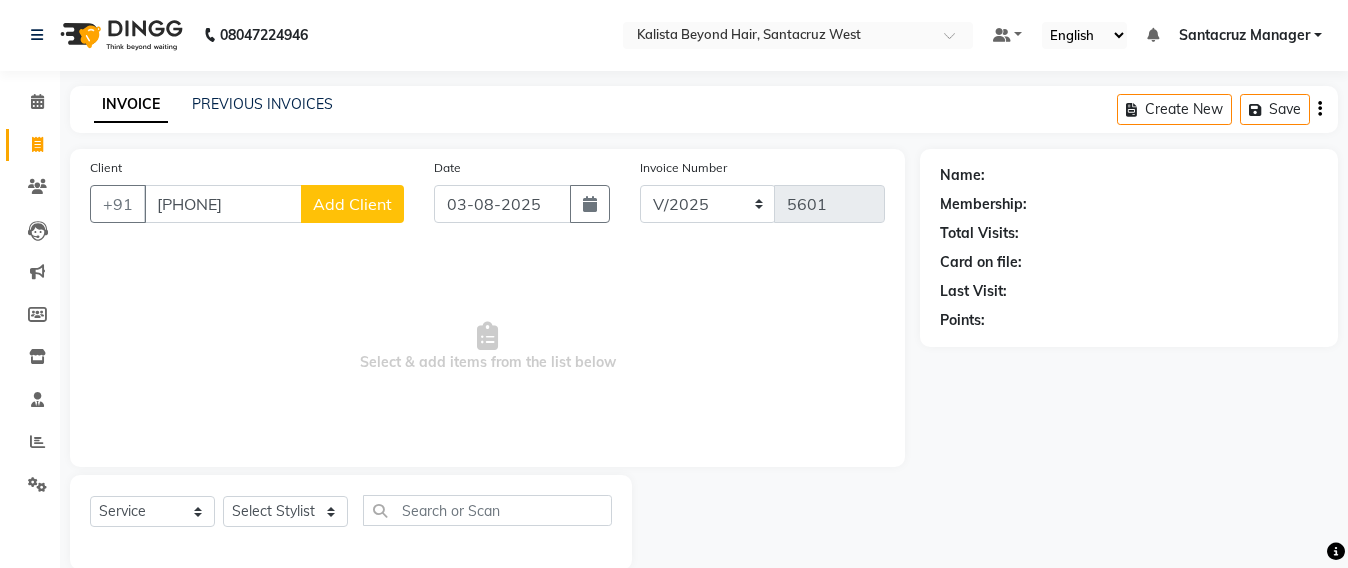type on "[PHONE]" 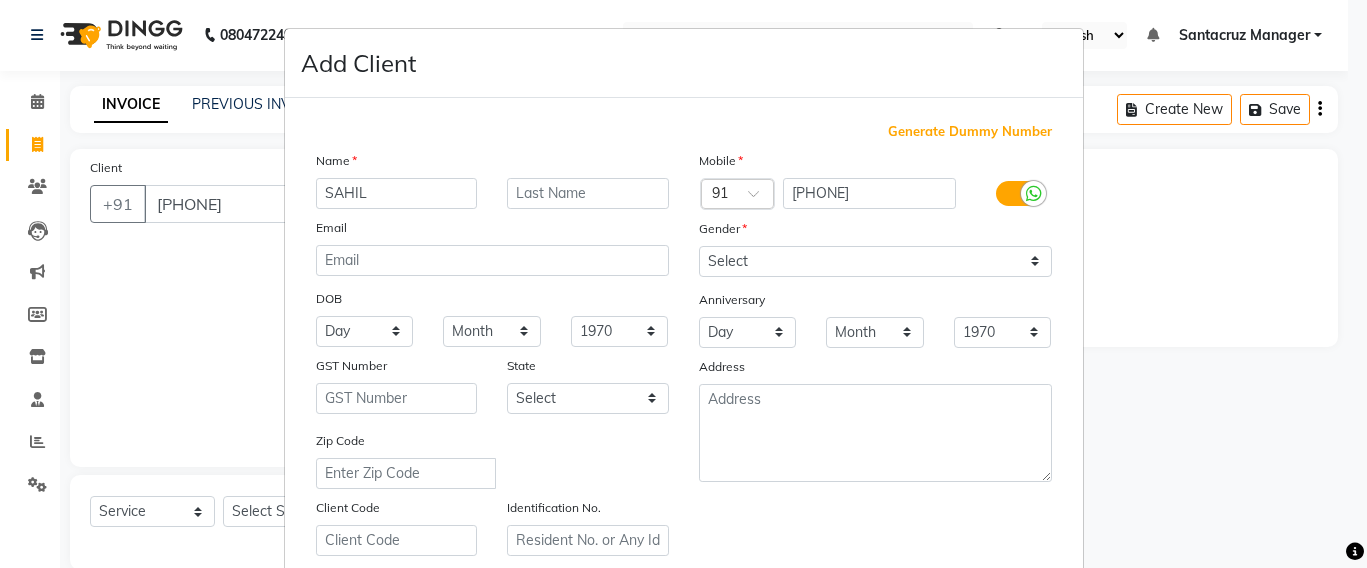 type on "SAHIL" 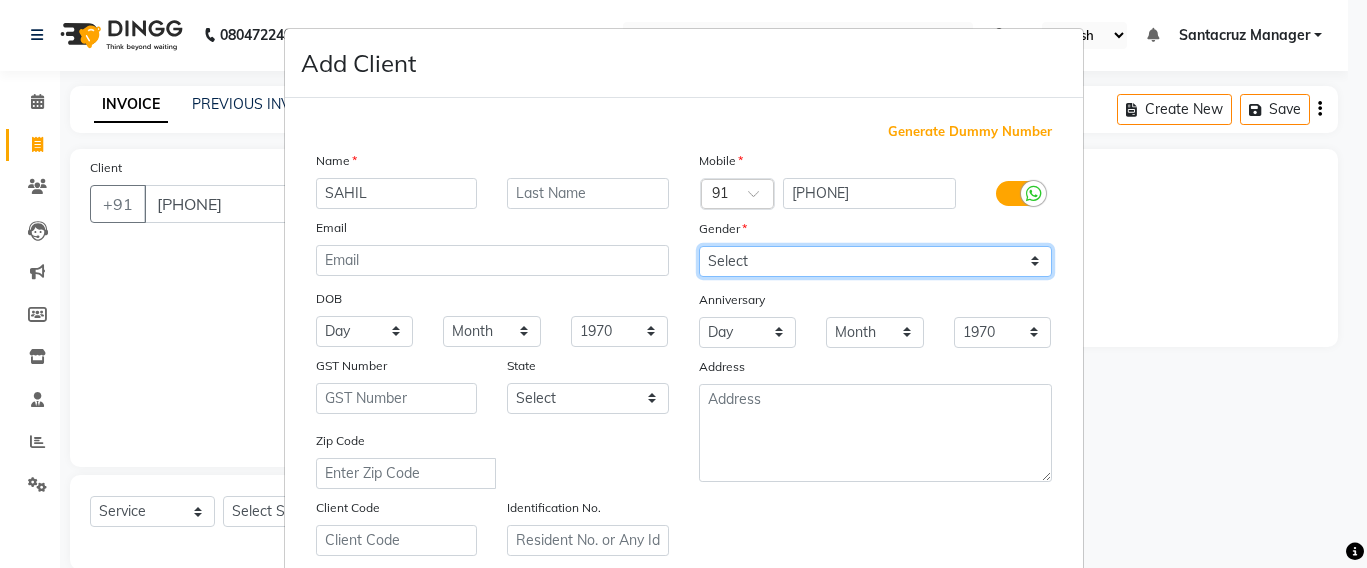 click on "Select Male Female Other Prefer Not To Say" at bounding box center [875, 261] 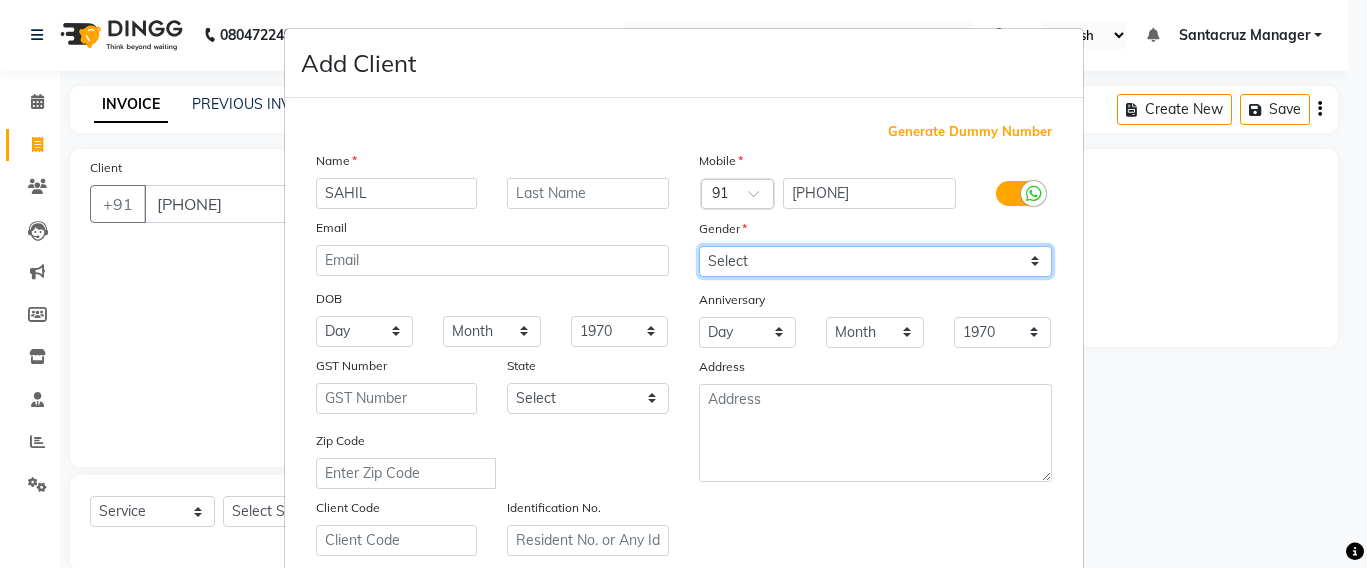 select on "male" 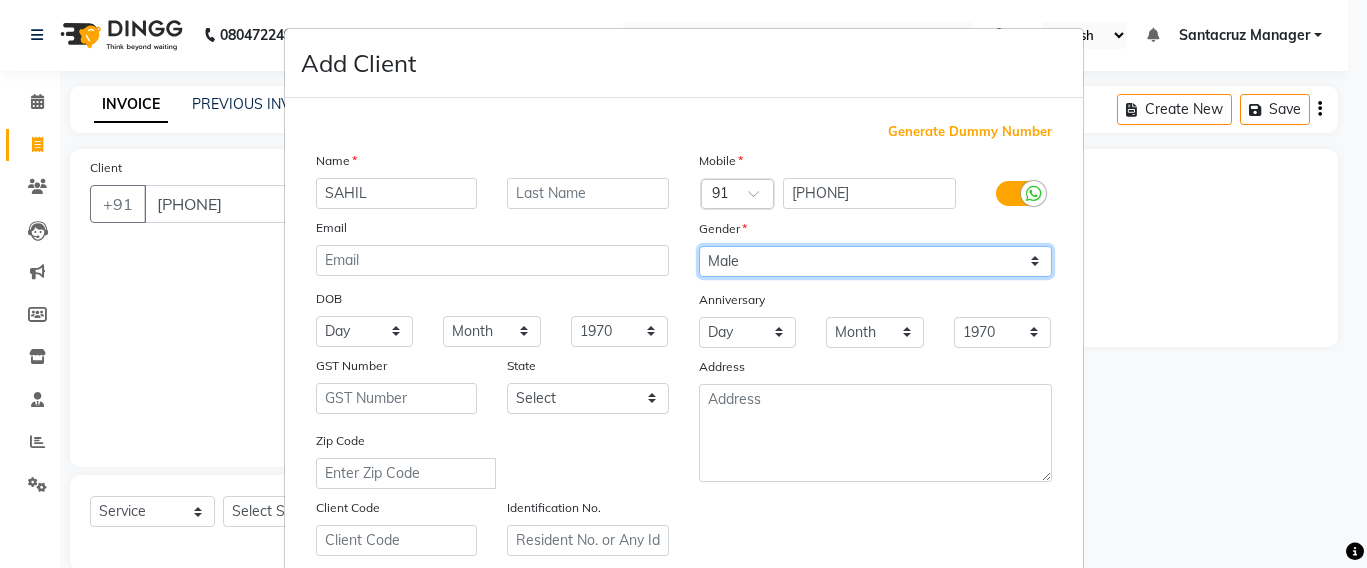 click on "Select Male Female Other Prefer Not To Say" at bounding box center [875, 261] 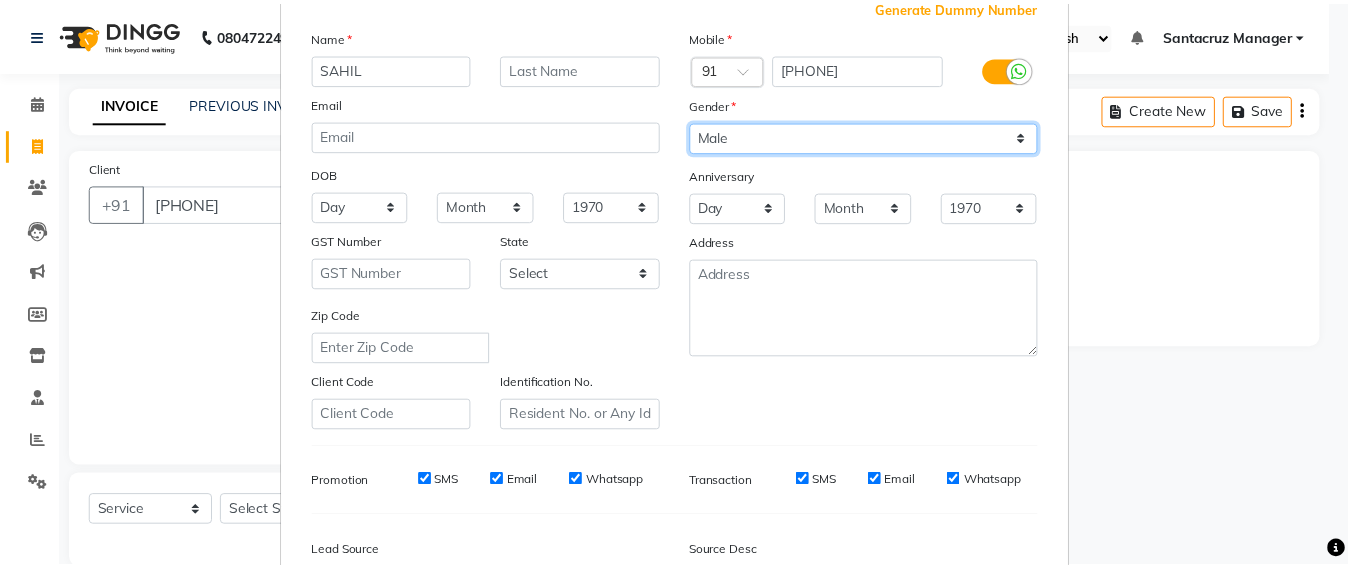 scroll, scrollTop: 355, scrollLeft: 0, axis: vertical 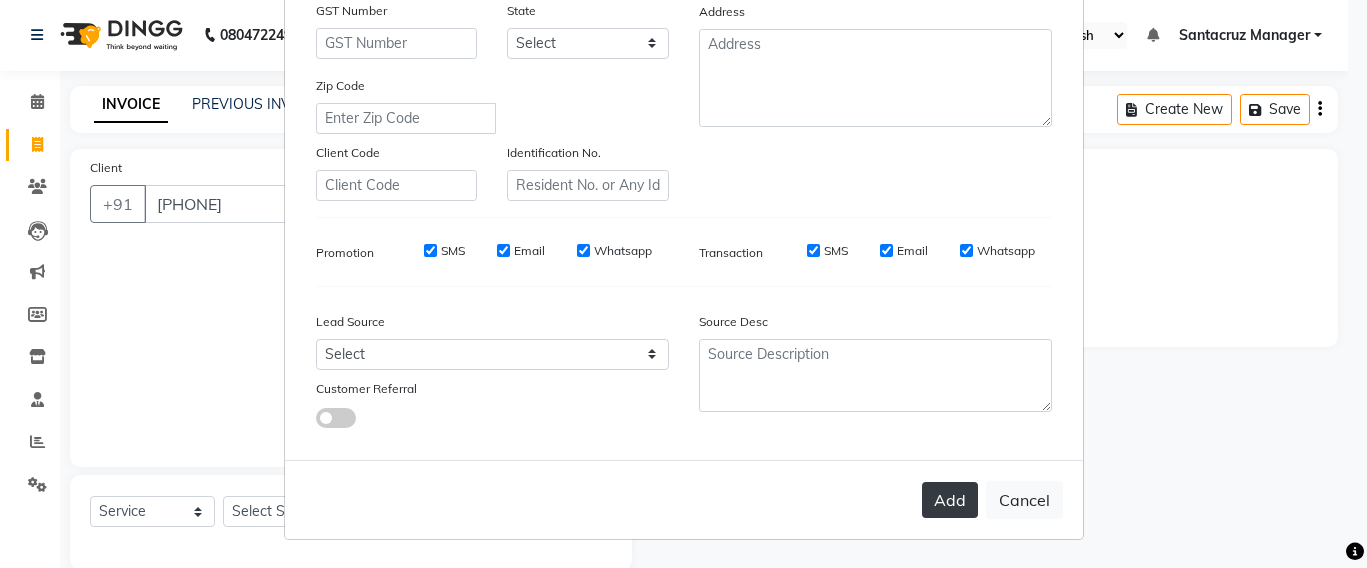 drag, startPoint x: 945, startPoint y: 499, endPoint x: 945, endPoint y: 484, distance: 15 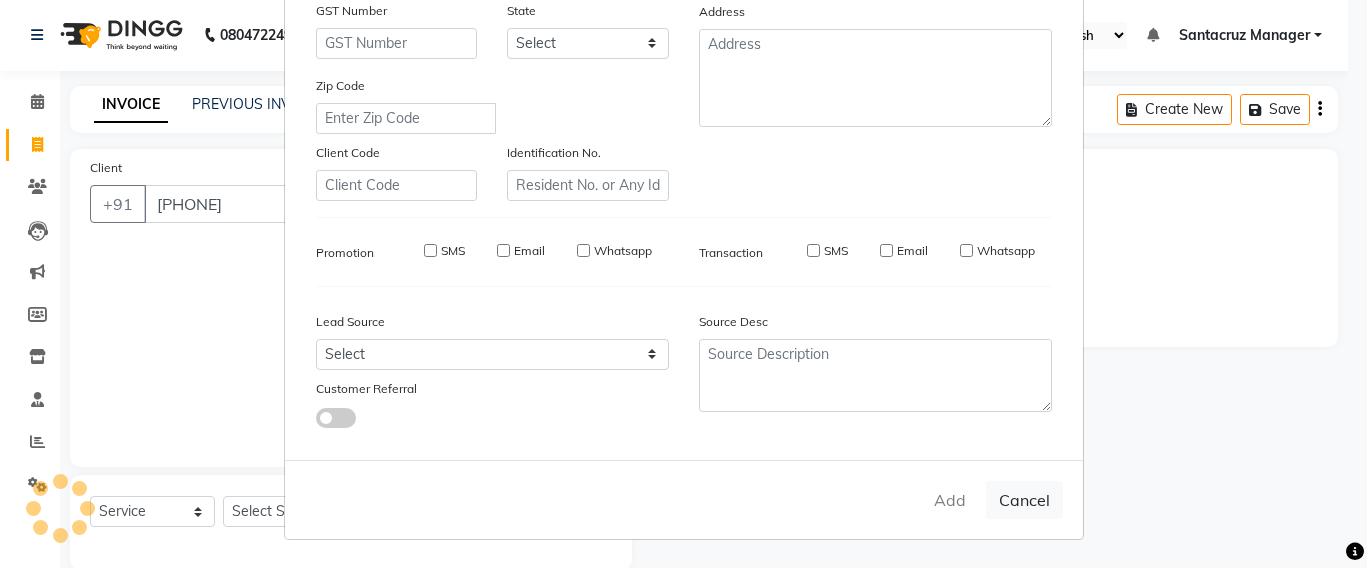 type 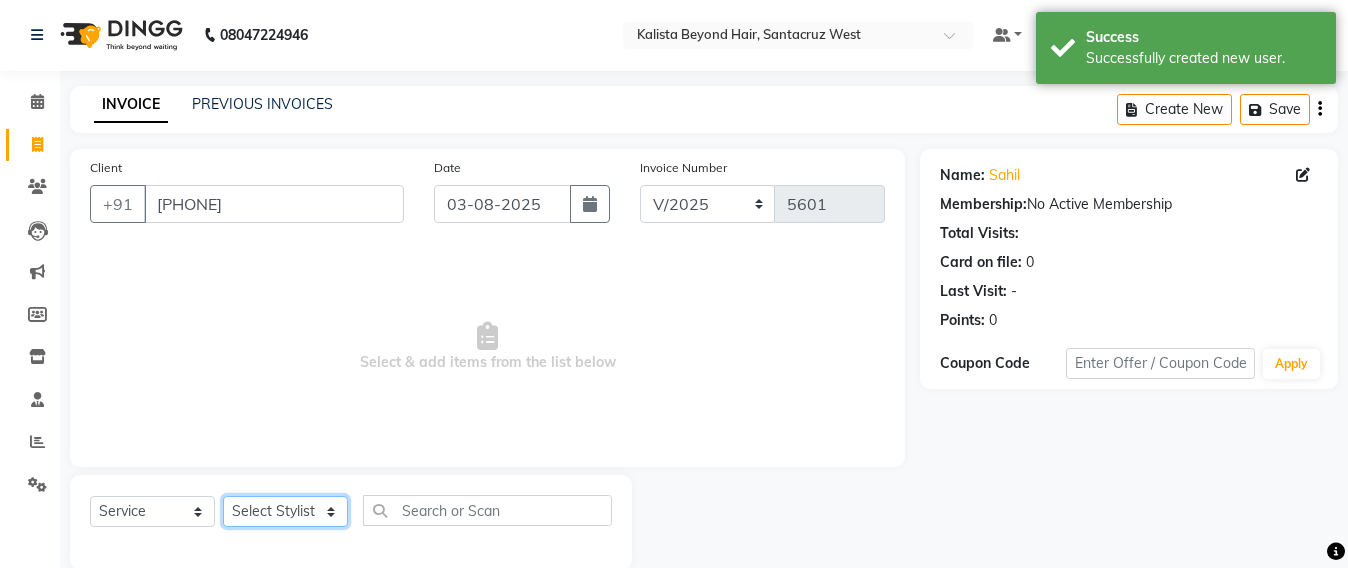 click on "Select Stylist Admin Avesh Sankat AZHER SHAIKH Jayeshree Mahtre Manisha Subodh Shedge Muskaan Pramila Vinayak Mhatre prathmesh mahattre Pratibha Nilesh Sharma RINKI SAV Rosy Sunil Jadhav Sameer shah admin Santacruz Manager SAURAV Siddhi SOMAYANG VASHUM Tejasvi Bhosle" 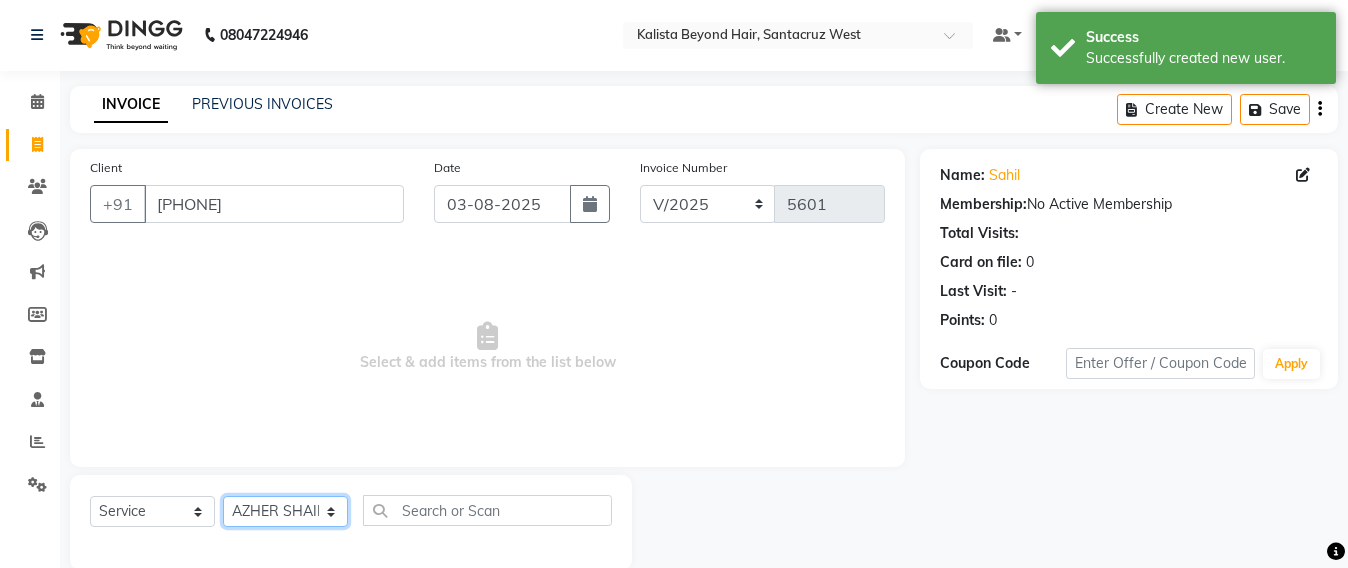 click on "Select Stylist Admin Avesh Sankat AZHER SHAIKH Jayeshree Mahtre Manisha Subodh Shedge Muskaan Pramila Vinayak Mhatre prathmesh mahattre Pratibha Nilesh Sharma RINKI SAV Rosy Sunil Jadhav Sameer shah admin Santacruz Manager SAURAV Siddhi SOMAYANG VASHUM Tejasvi Bhosle" 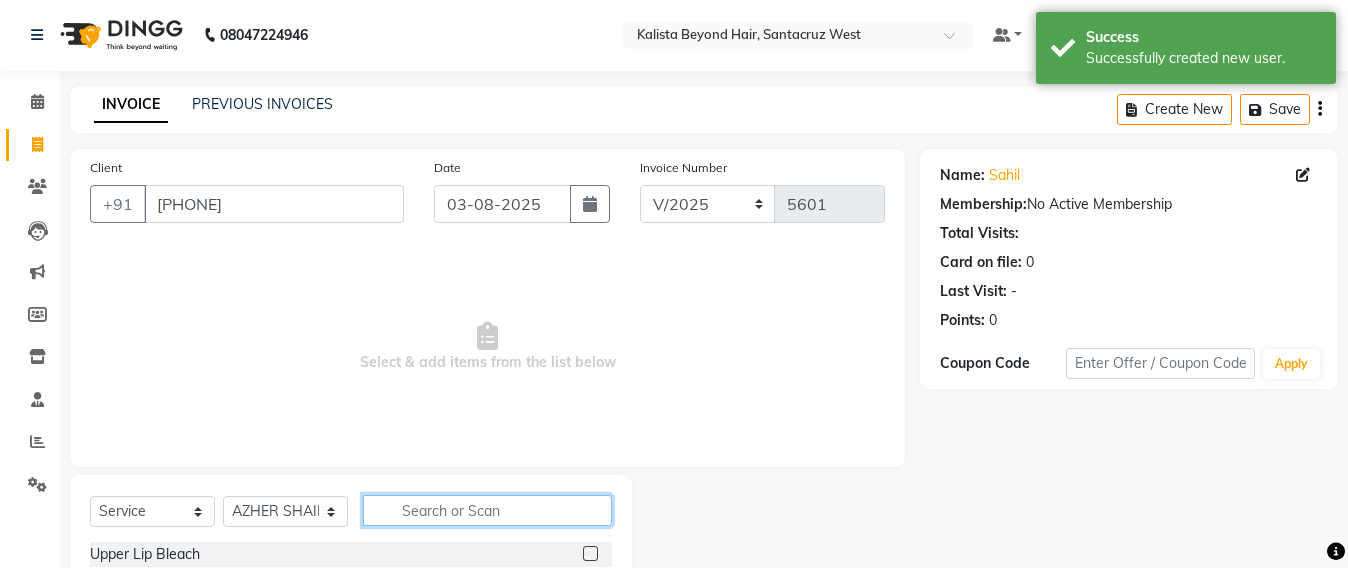 click 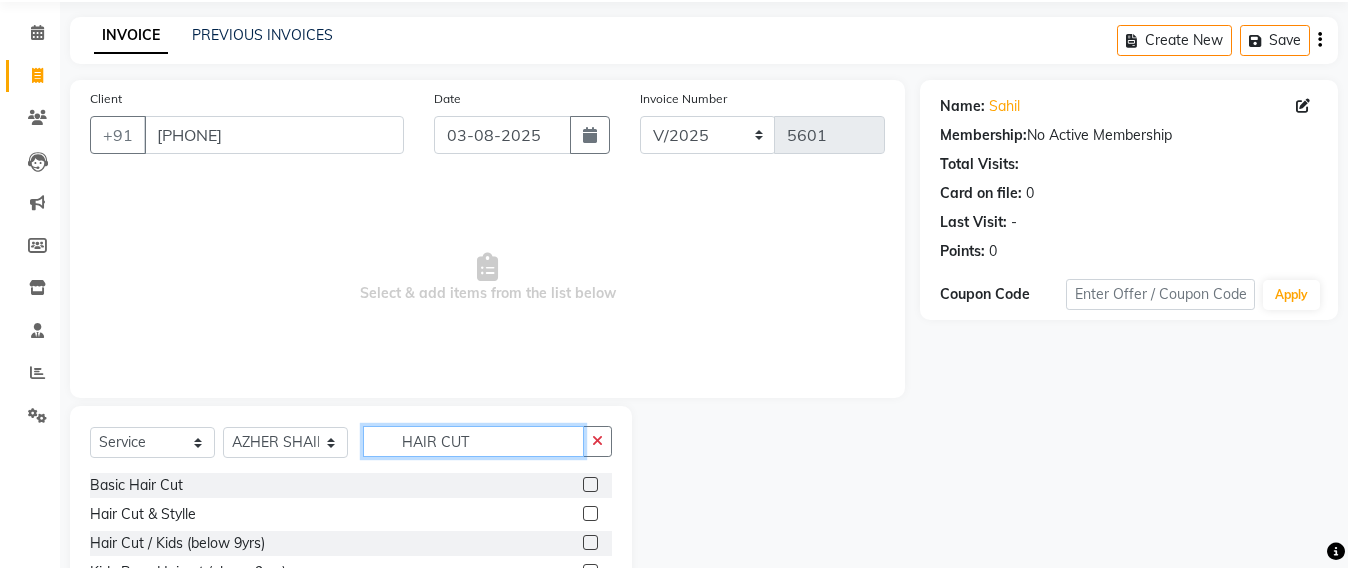 scroll, scrollTop: 126, scrollLeft: 0, axis: vertical 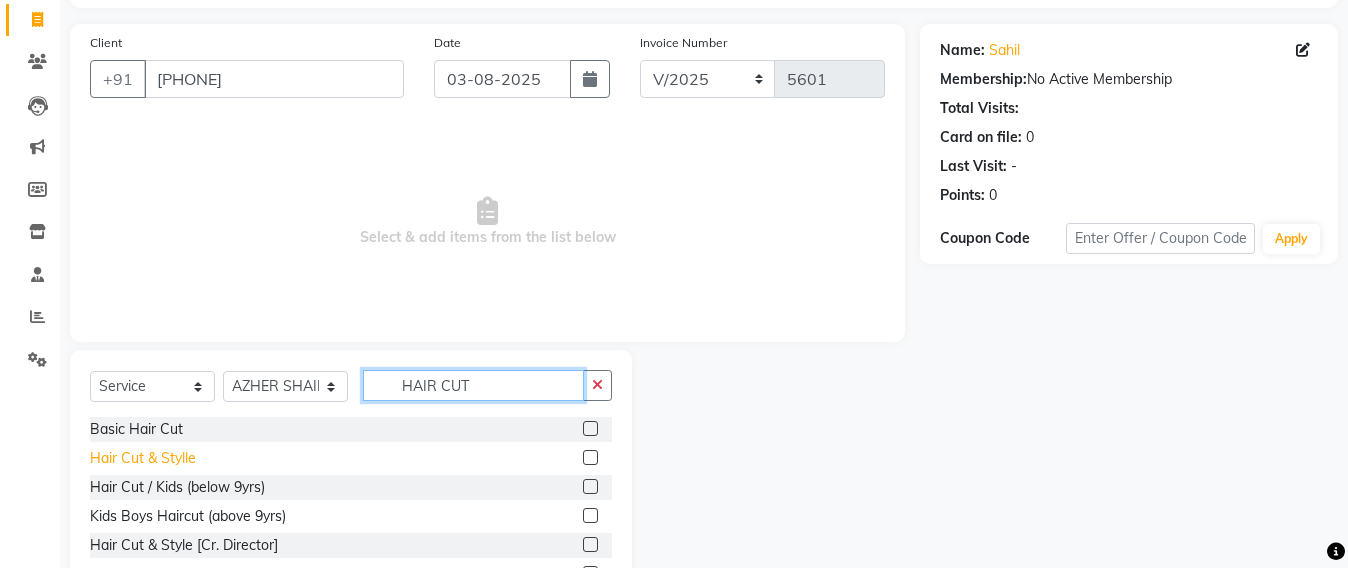 type on "HAIR CUT" 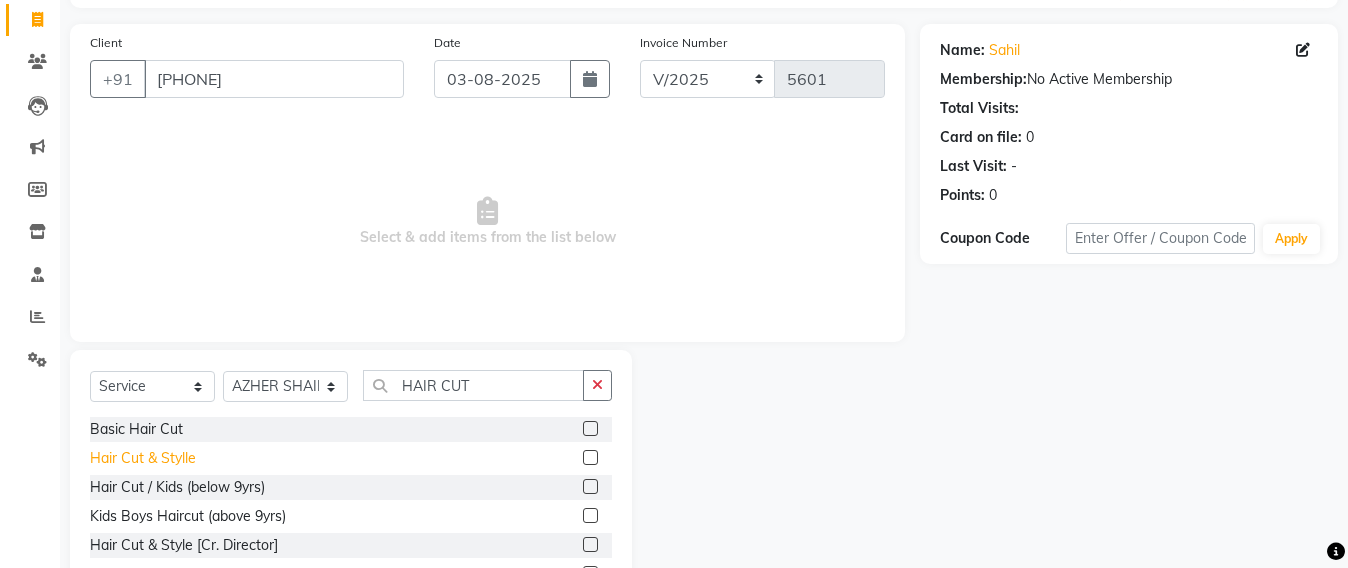 click on "Hair Cut & Stylle" 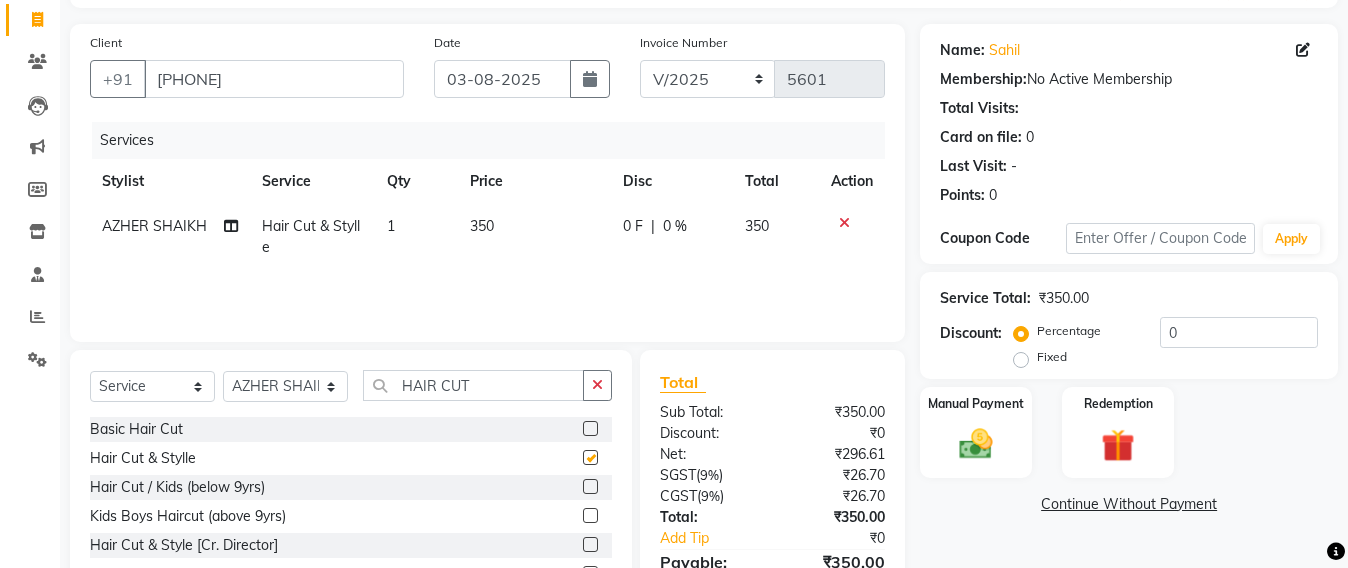 checkbox on "false" 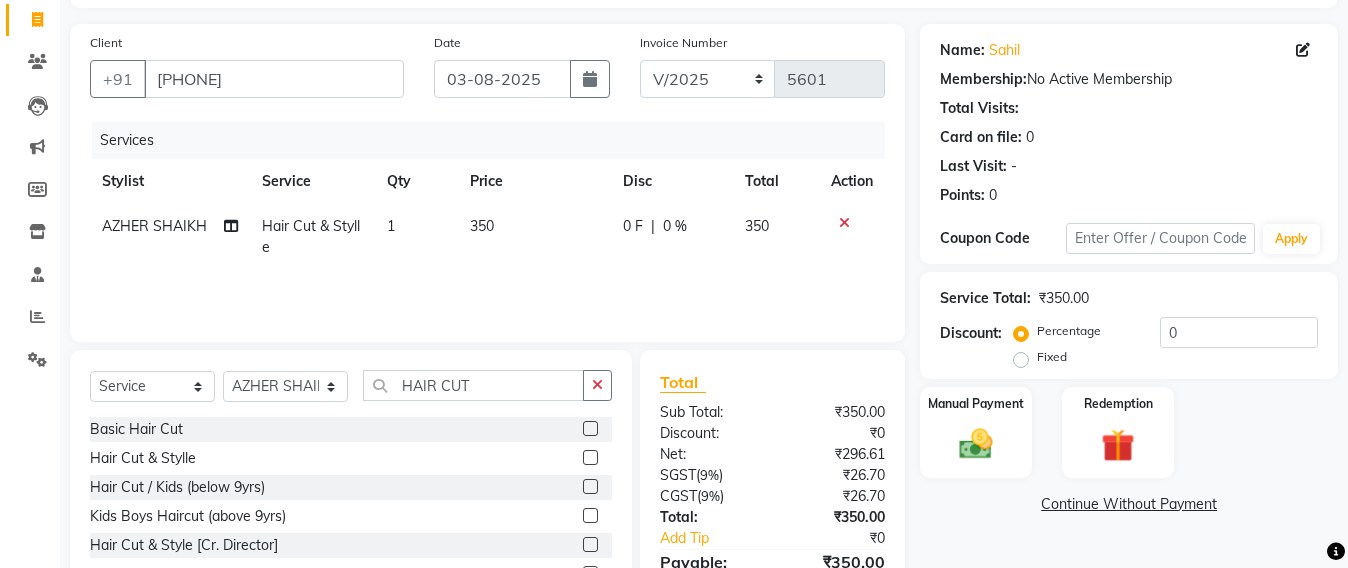 scroll, scrollTop: 0, scrollLeft: 0, axis: both 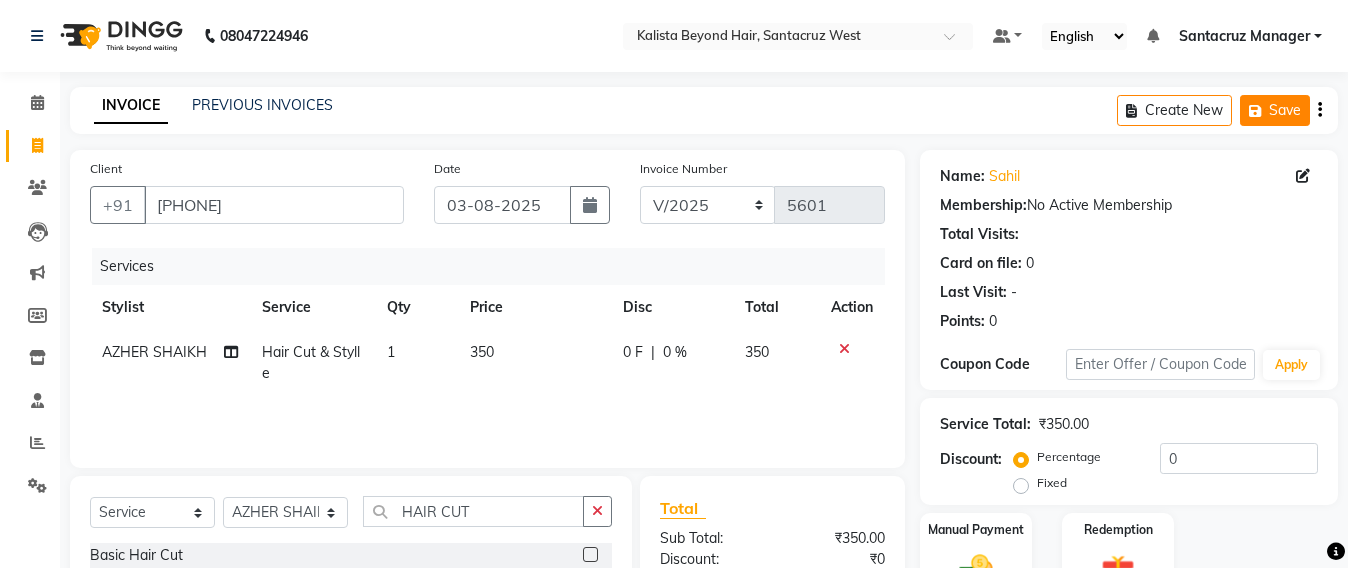 click on "Save" 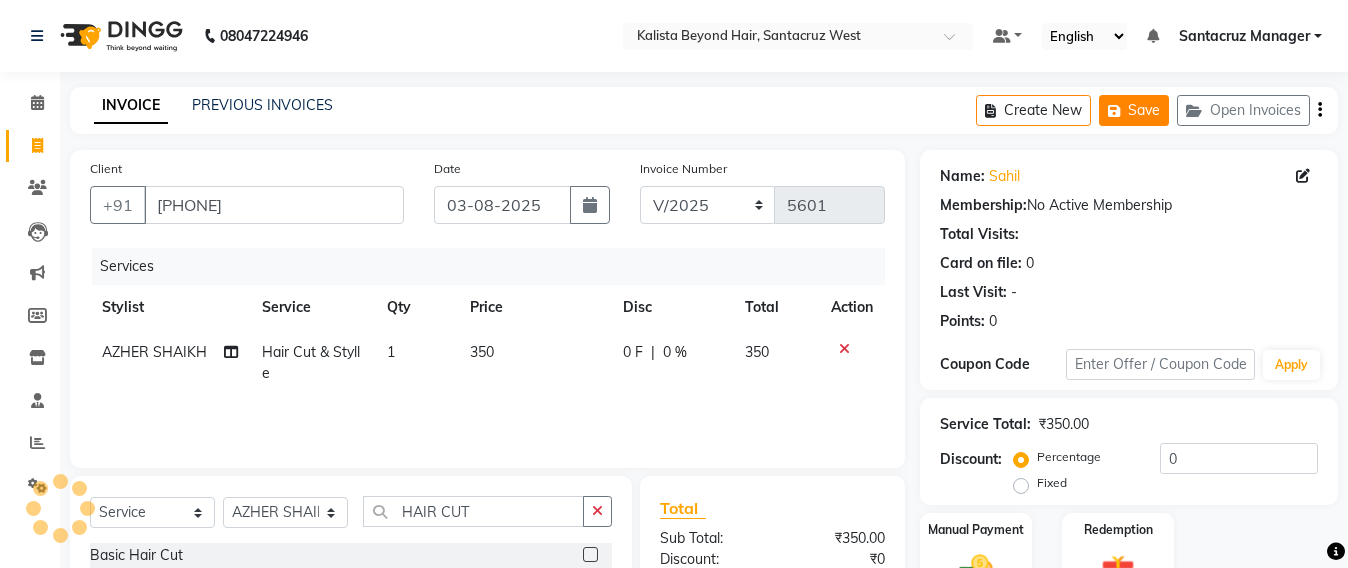 click on "Save" 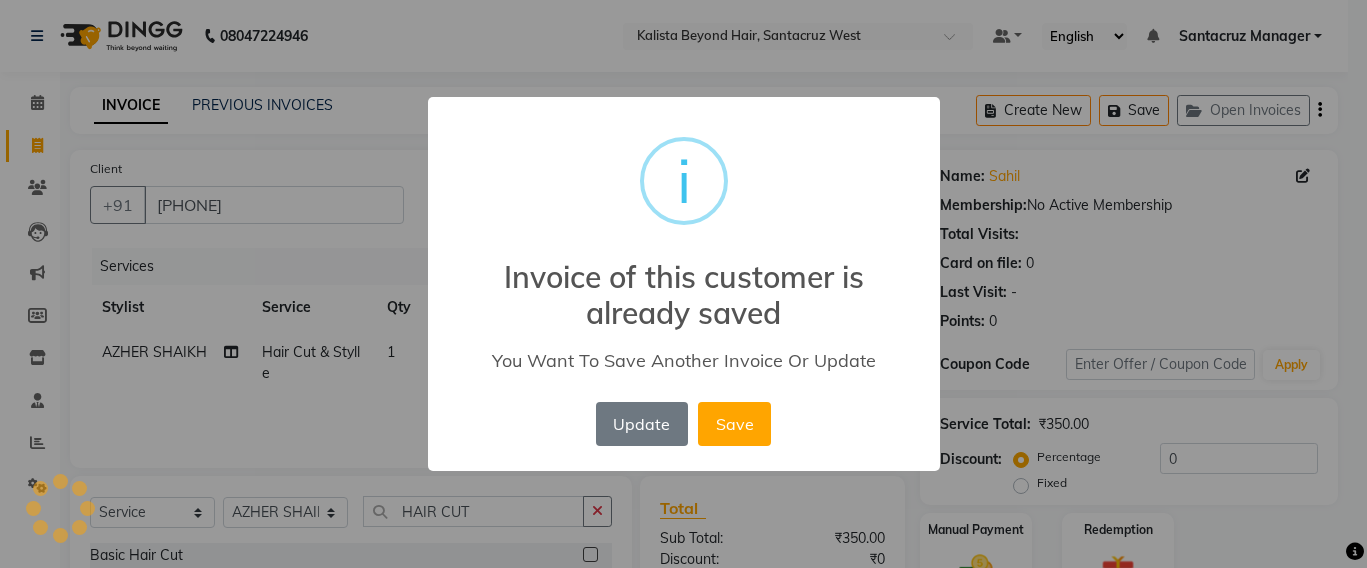 click on "Update" at bounding box center [642, 424] 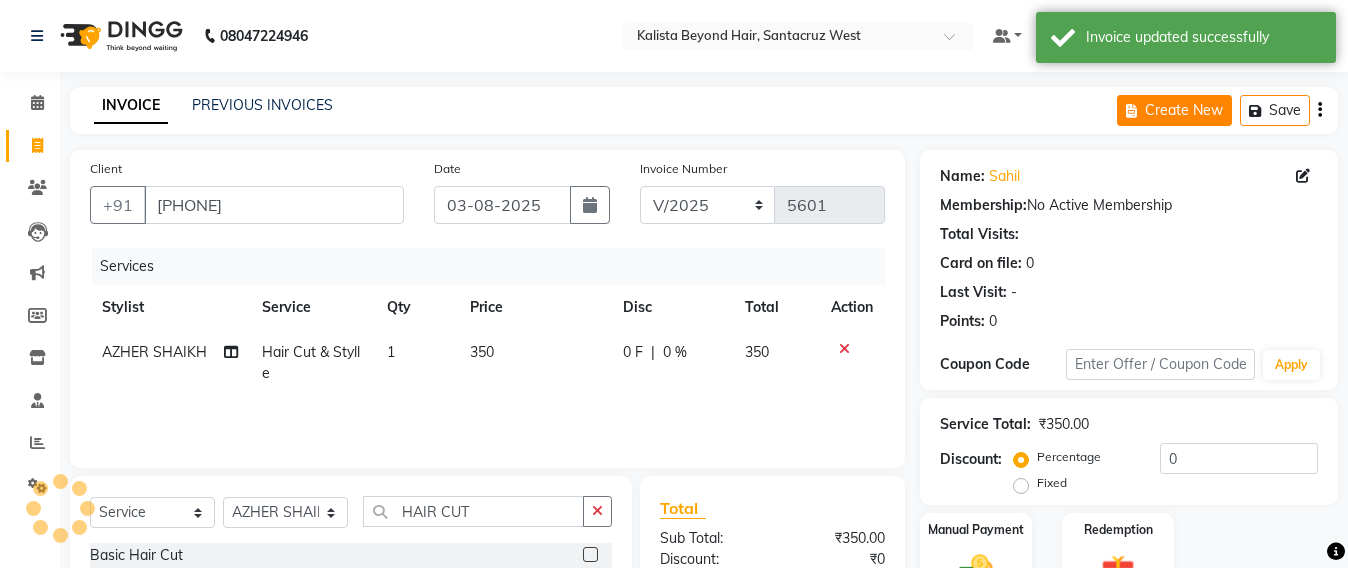 click on "Create New" 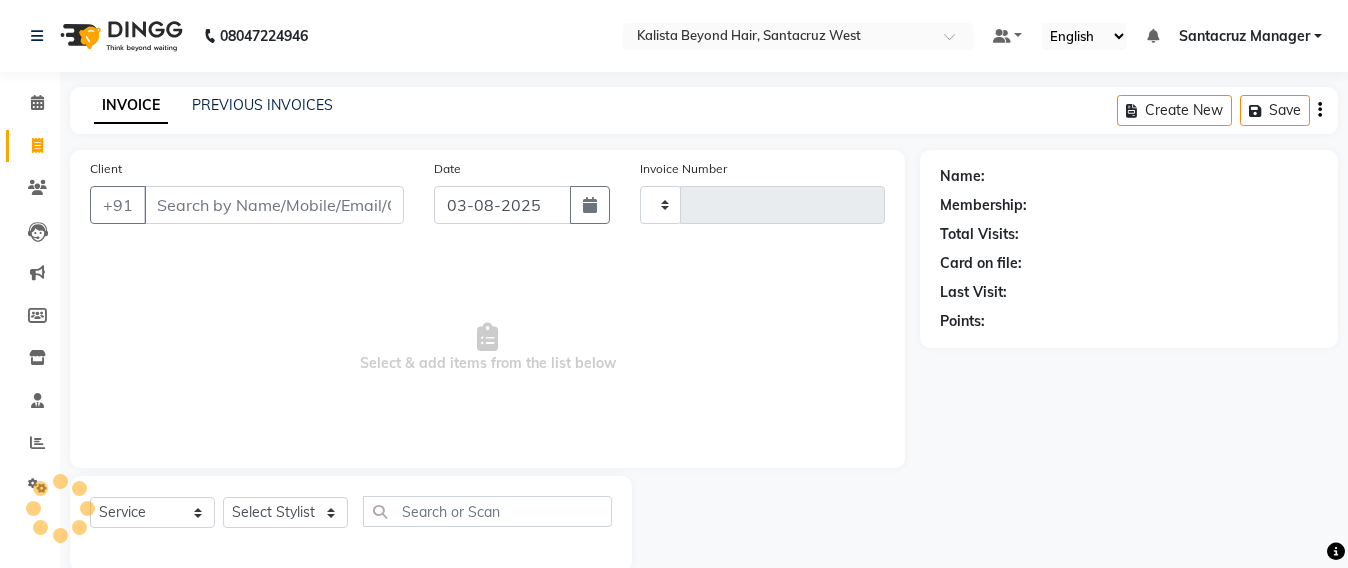 scroll, scrollTop: 33, scrollLeft: 0, axis: vertical 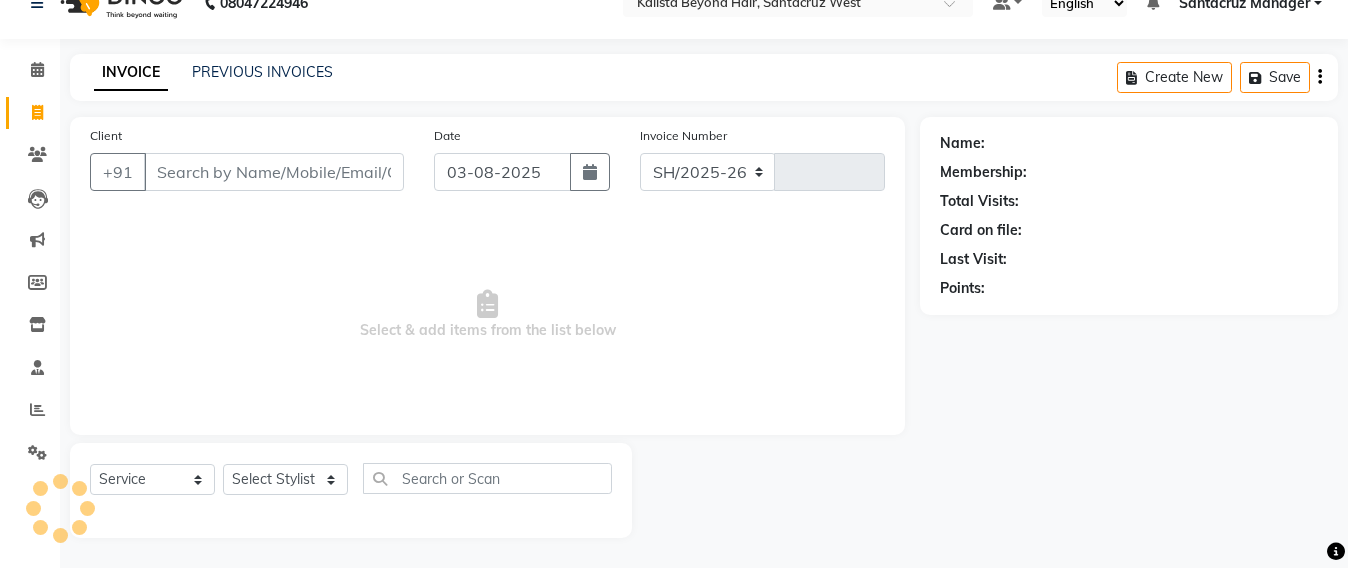 select on "6357" 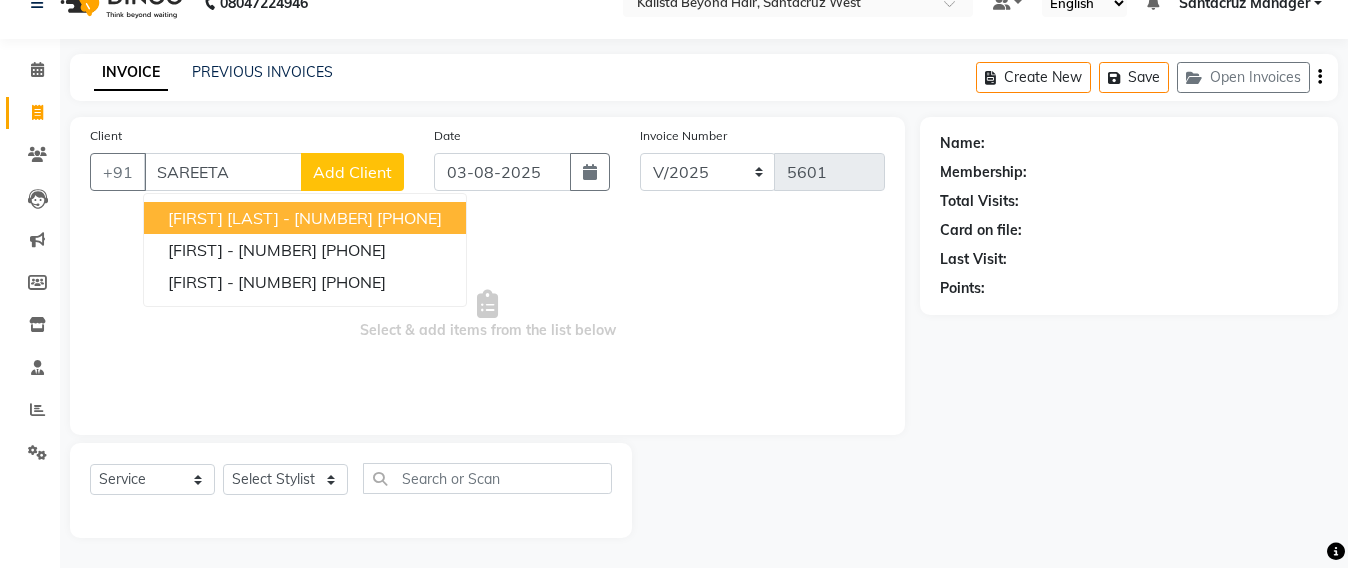 click on "[FIRST] [LAST] - [NUMBER]" at bounding box center [270, 218] 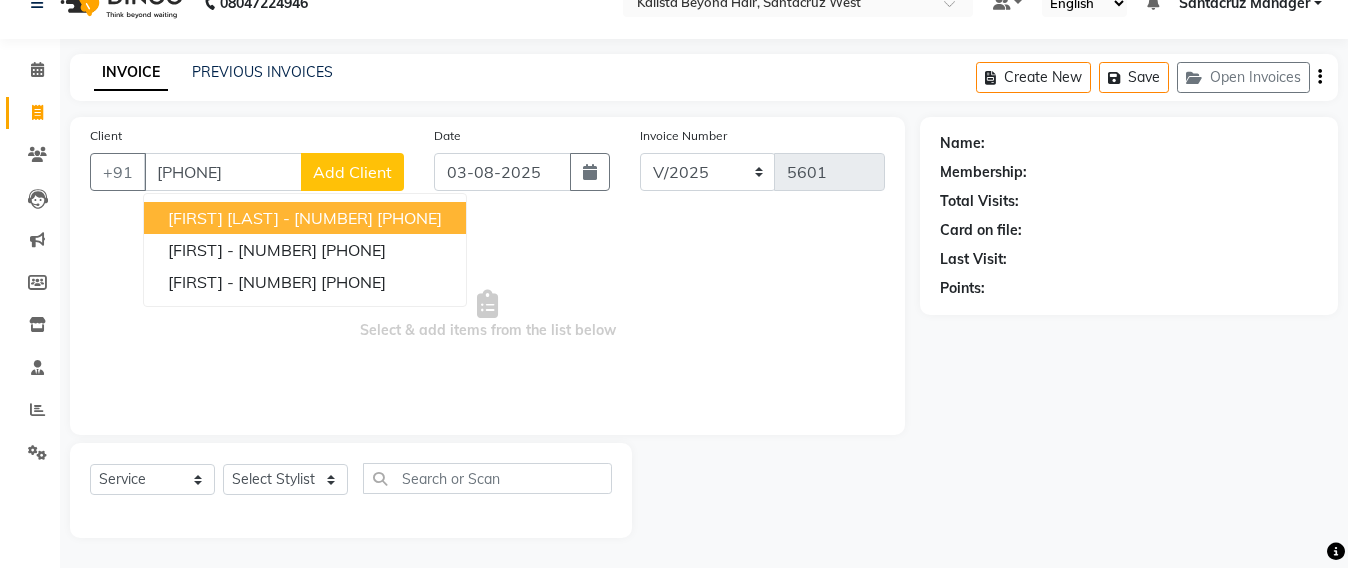 type on "[PHONE]" 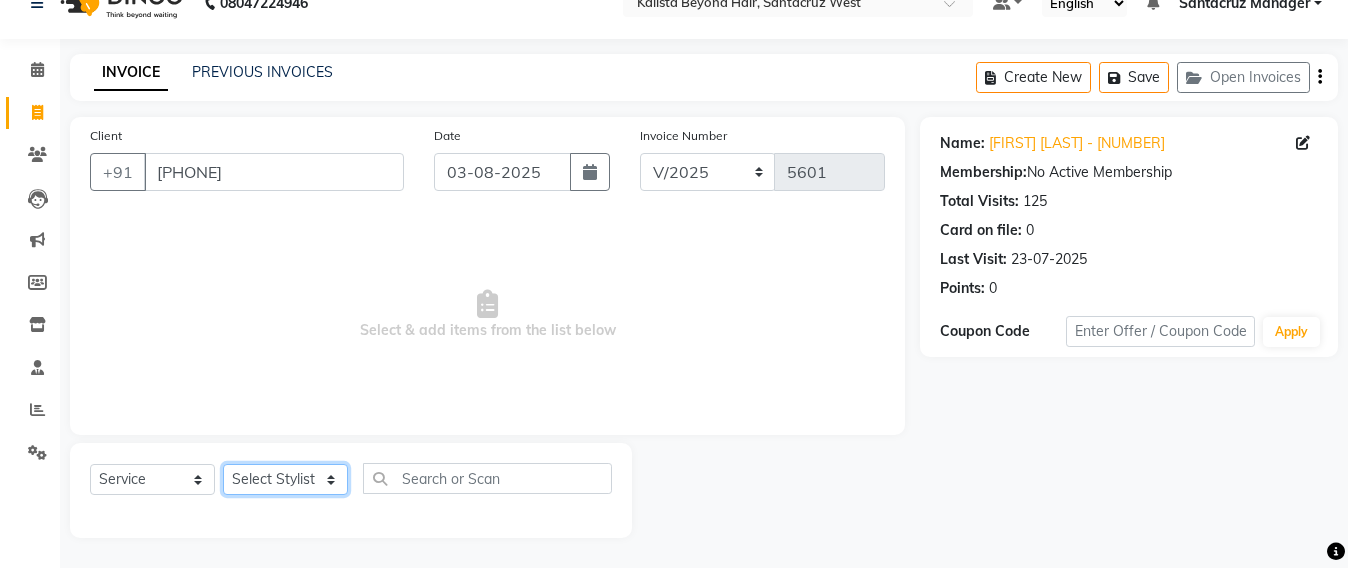 click on "Select Stylist Admin Avesh Sankat AZHER SHAIKH Jayeshree Mahtre Manisha Subodh Shedge Muskaan Pramila Vinayak Mhatre prathmesh mahattre Pratibha Nilesh Sharma RINKI SAV Rosy Sunil Jadhav Sameer shah admin Santacruz Manager SAURAV Siddhi SOMAYANG VASHUM Tejasvi Bhosle" 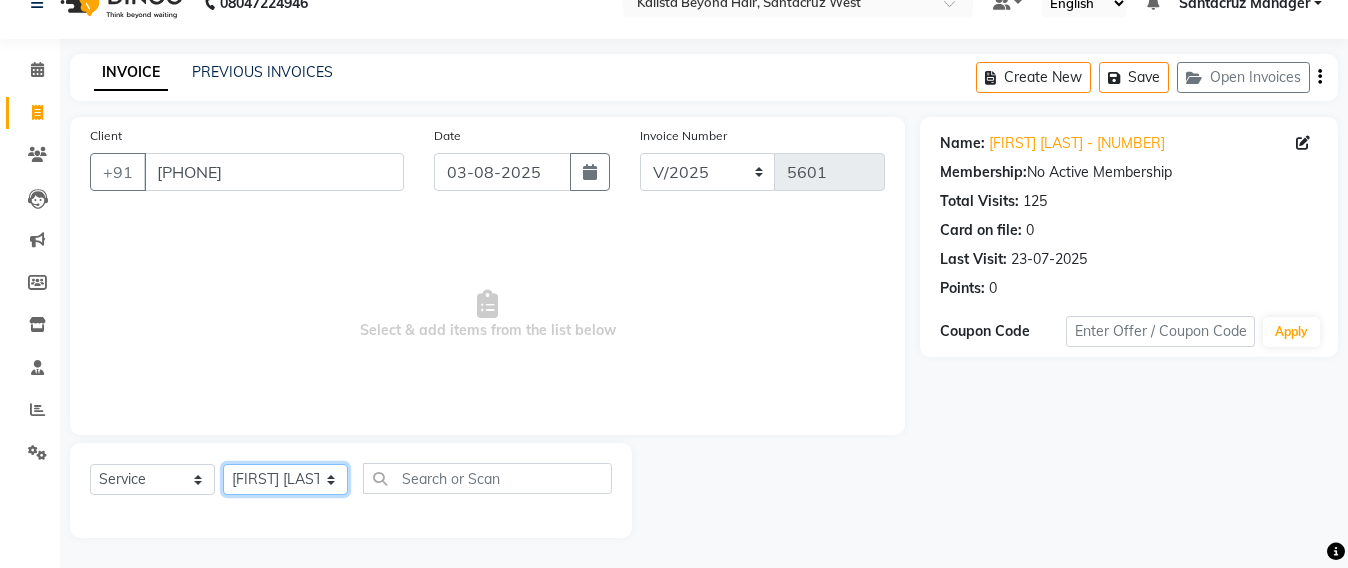 click on "Select Stylist Admin Avesh Sankat AZHER SHAIKH Jayeshree Mahtre Manisha Subodh Shedge Muskaan Pramila Vinayak Mhatre prathmesh mahattre Pratibha Nilesh Sharma RINKI SAV Rosy Sunil Jadhav Sameer shah admin Santacruz Manager SAURAV Siddhi SOMAYANG VASHUM Tejasvi Bhosle" 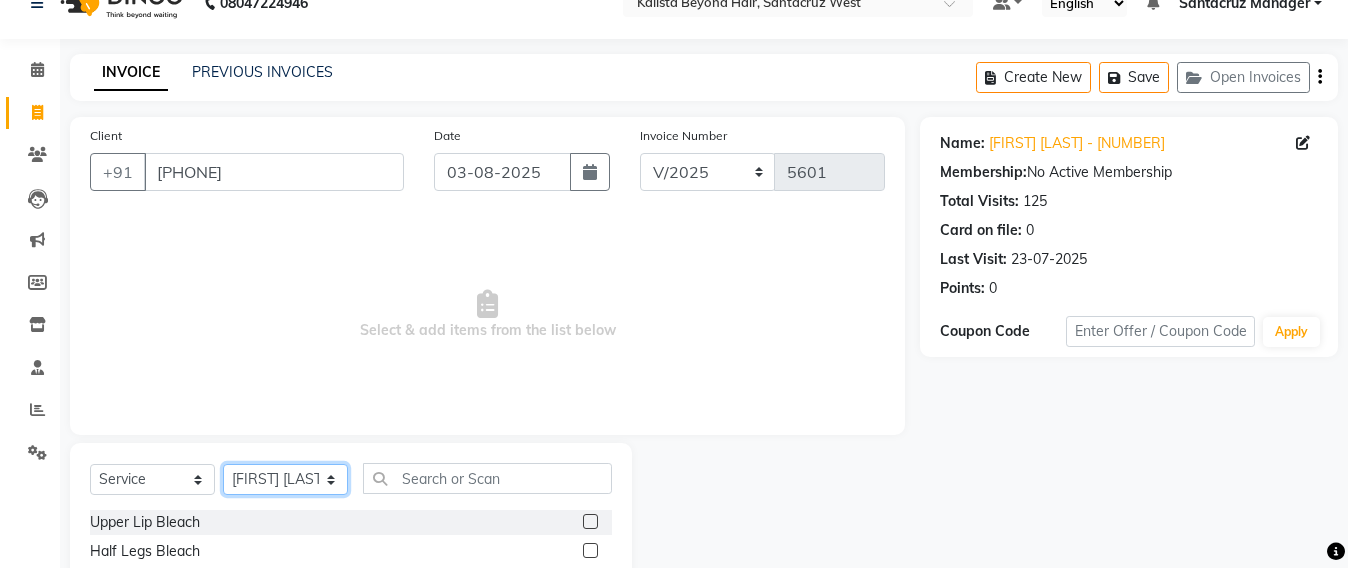 click on "Select Stylist Admin Avesh Sankat AZHER SHAIKH Jayeshree Mahtre Manisha Subodh Shedge Muskaan Pramila Vinayak Mhatre prathmesh mahattre Pratibha Nilesh Sharma RINKI SAV Rosy Sunil Jadhav Sameer shah admin Santacruz Manager SAURAV Siddhi SOMAYANG VASHUM Tejasvi Bhosle" 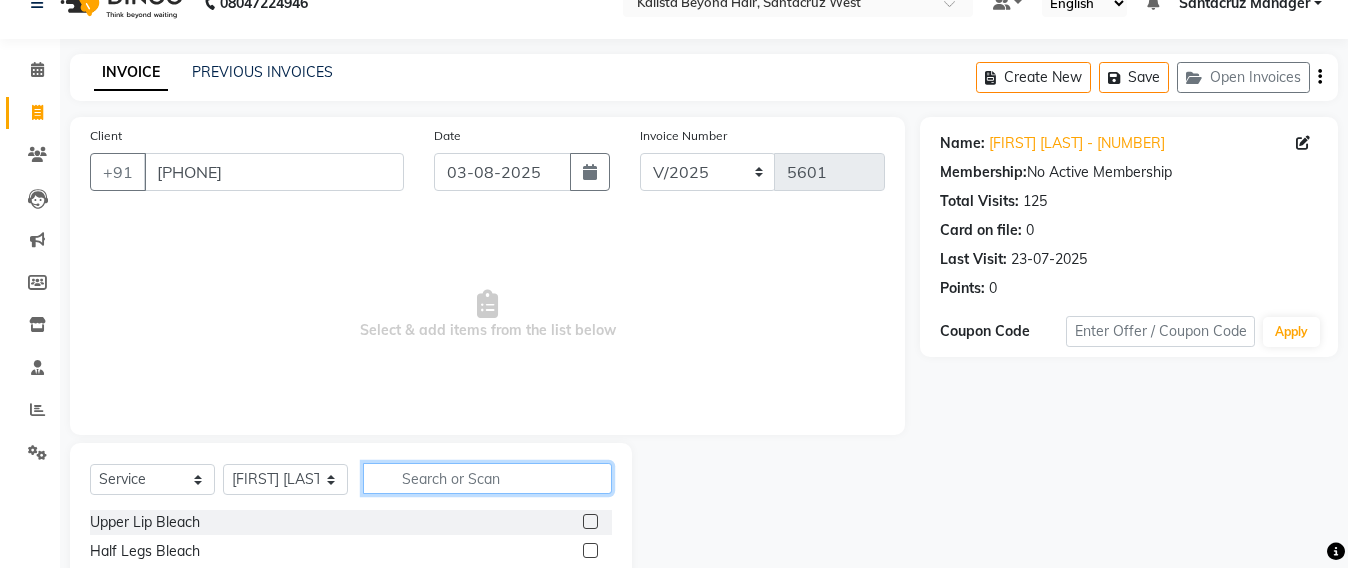 click 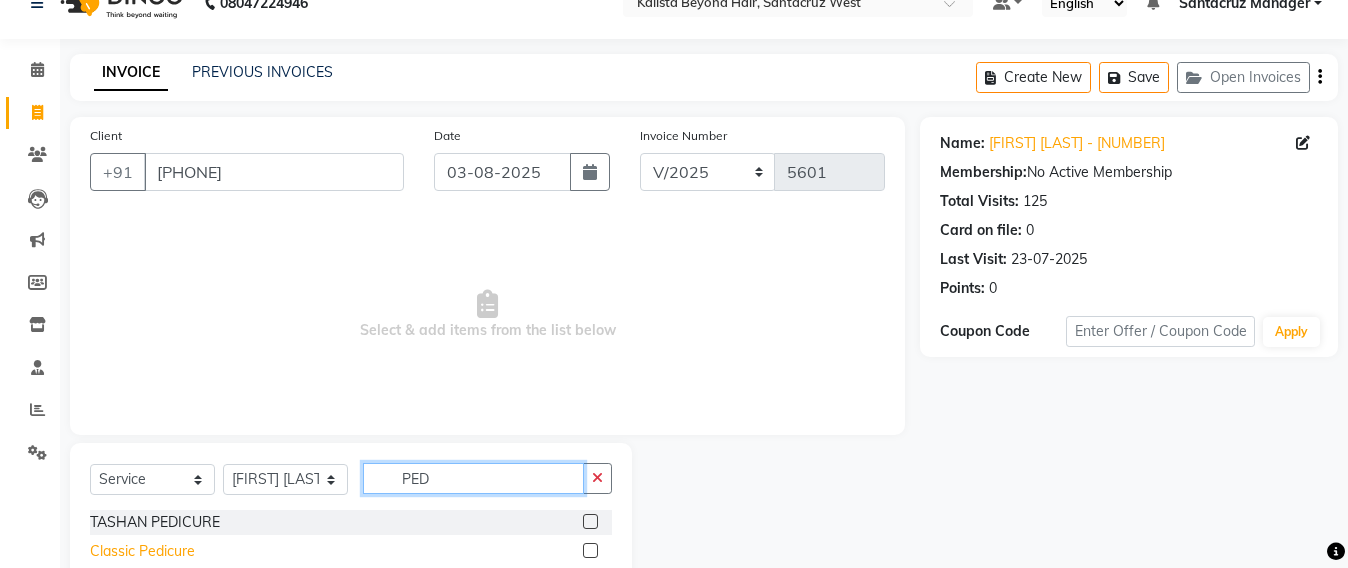 type on "PED" 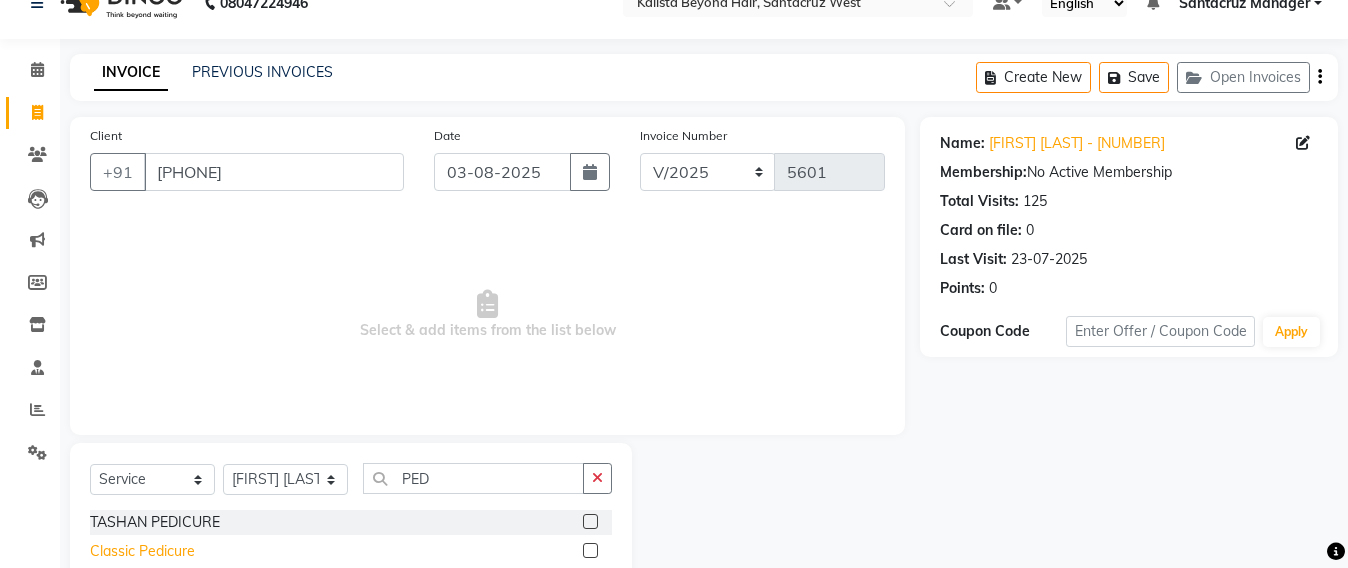 click on "Classic Pedicure" 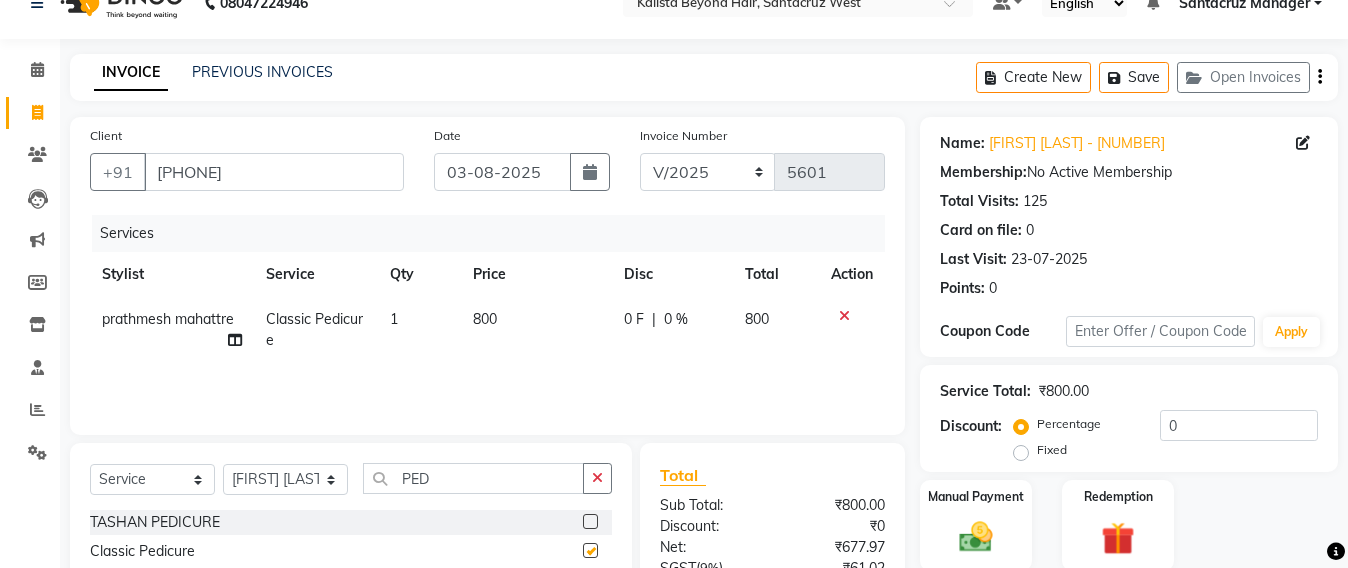 checkbox on "false" 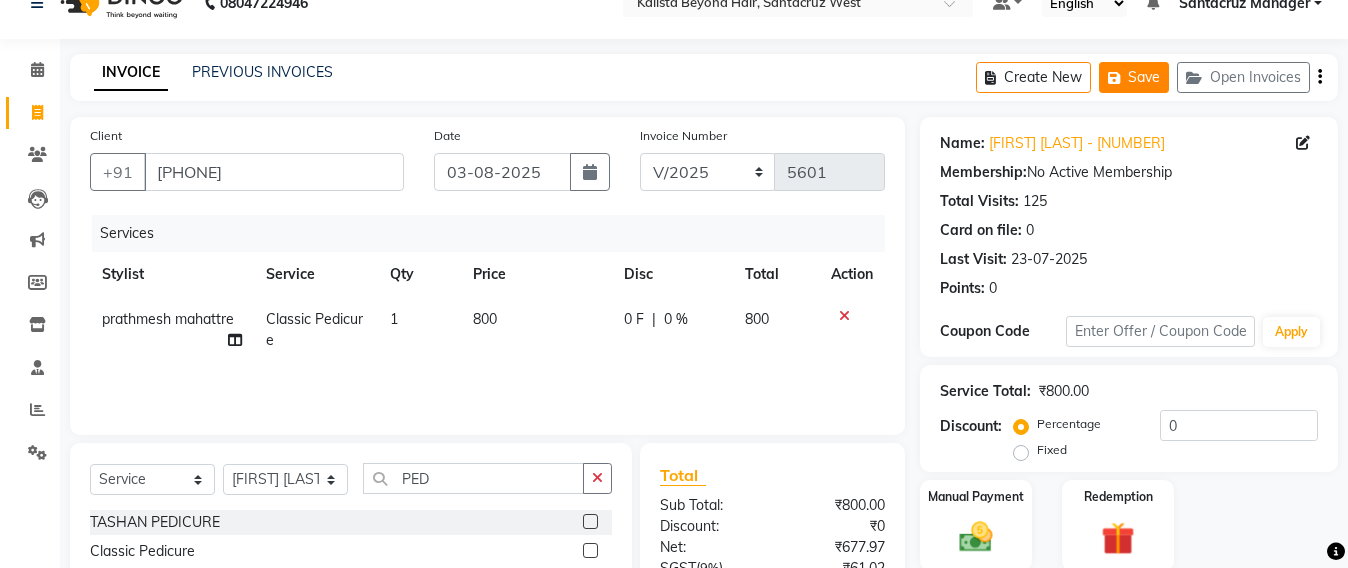 click on "Save" 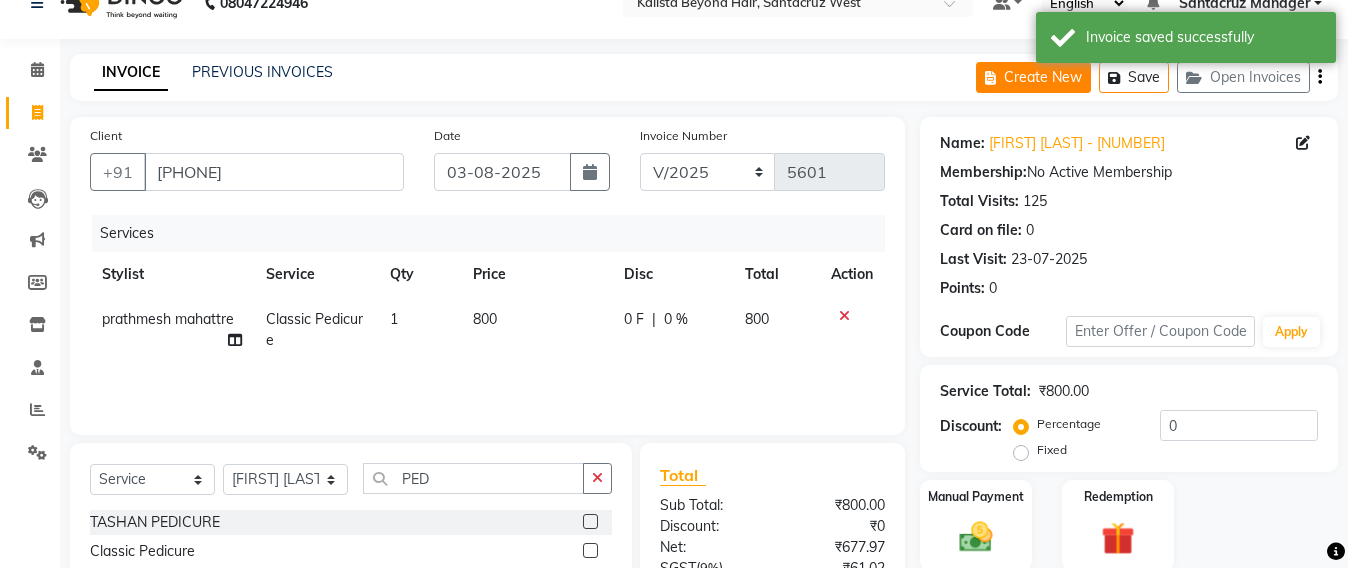 click on "Create New" 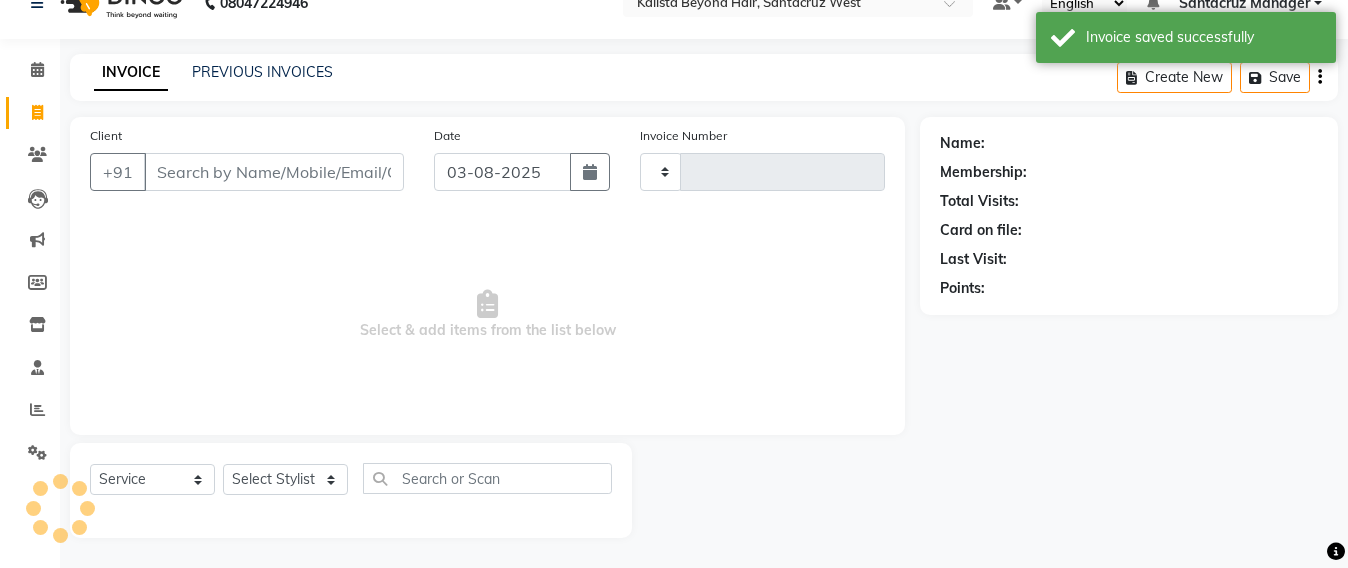 type on "5601" 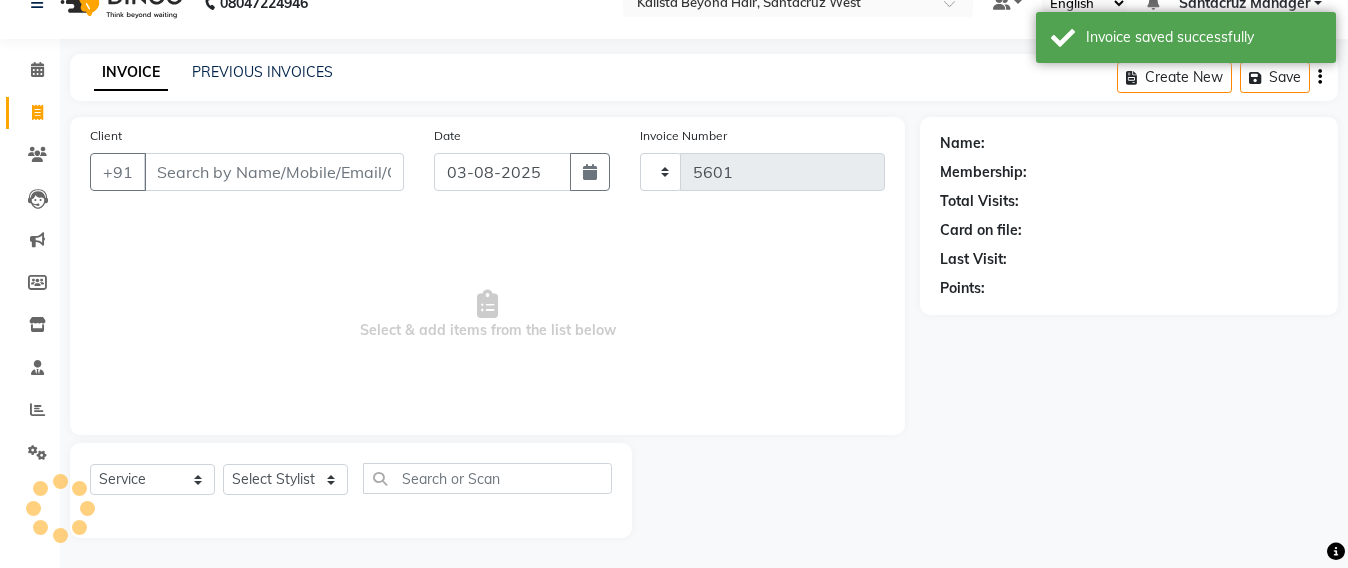 select on "6357" 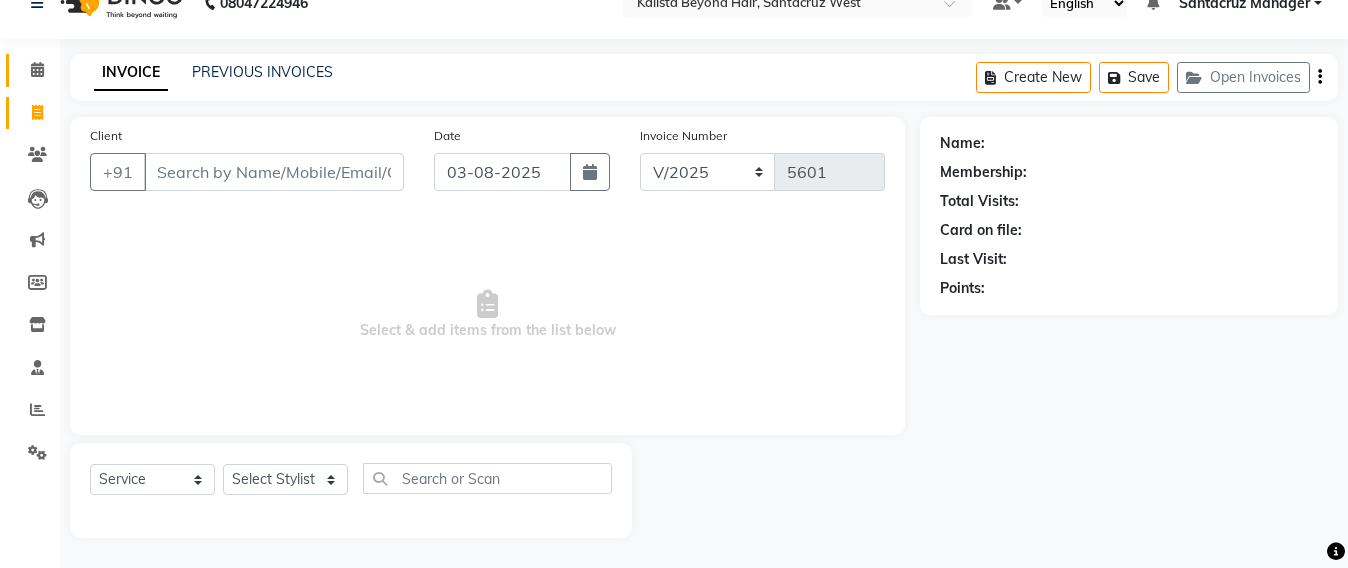 click on "Calendar" 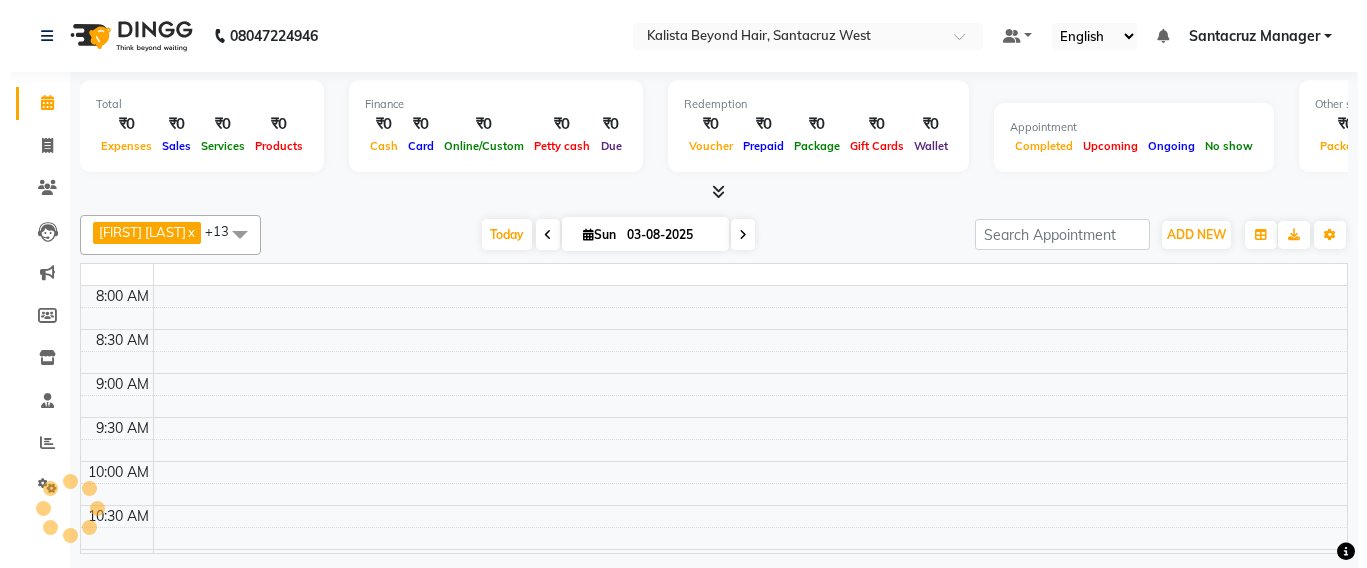 scroll, scrollTop: 0, scrollLeft: 0, axis: both 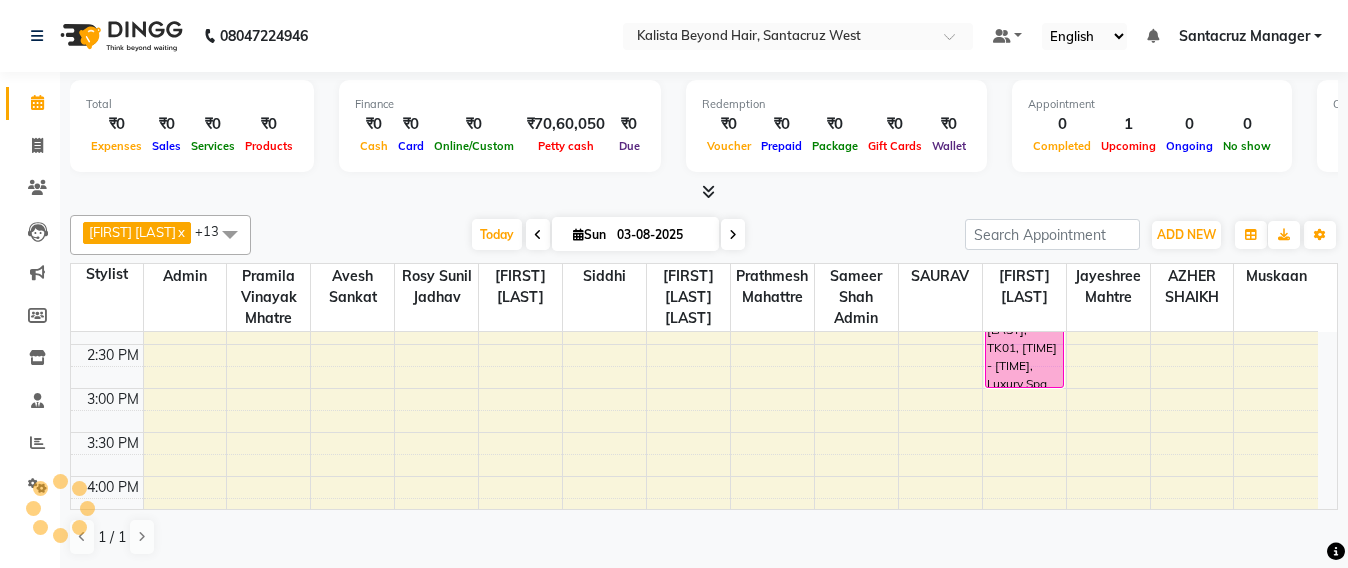 click on "8:00 AM 8:30 AM 9:00 AM 9:30 AM 10:00 AM 10:30 AM 11:00 AM 11:30 AM 12:00 PM 12:30 PM 1:00 PM 1:30 PM 2:00 PM 2:30 PM 3:00 PM 3:30 PM 4:00 PM 4:30 PM 5:00 PM 5:30 PM 6:00 PM 6:30 PM 7:00 PM 7:30 PM 8:00 PM 8:30 PM     [FIRST] [LAST], TK01, [TIME] - [TIME], Luxury Spa pH" at bounding box center (694, 344) 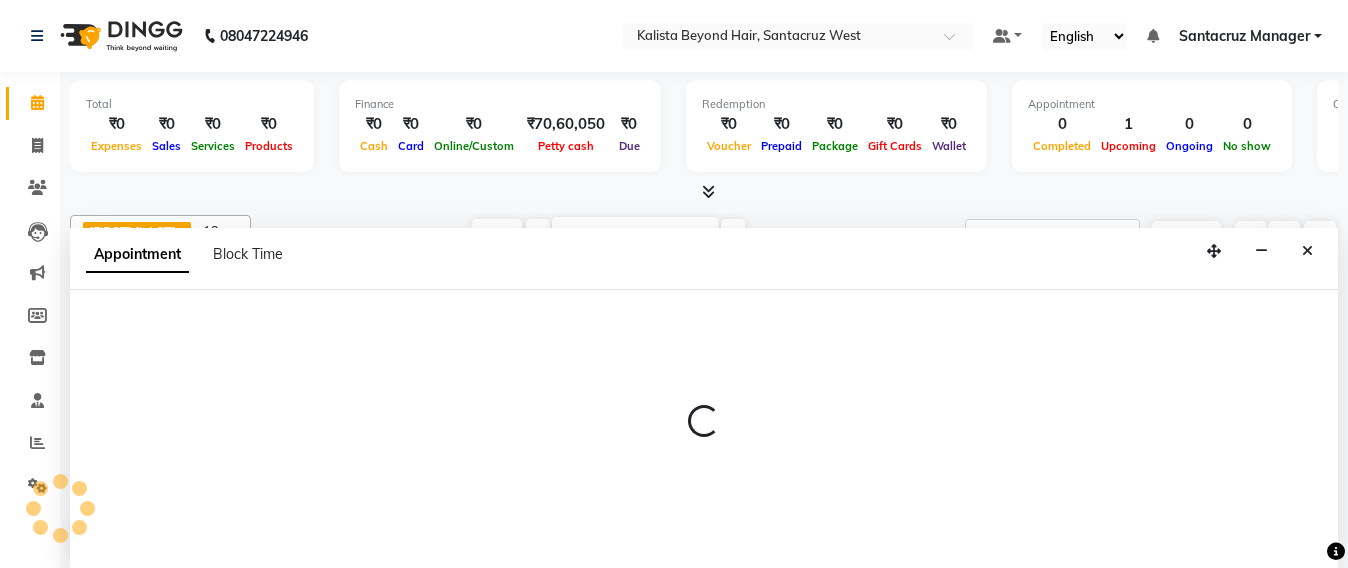 scroll, scrollTop: 1, scrollLeft: 0, axis: vertical 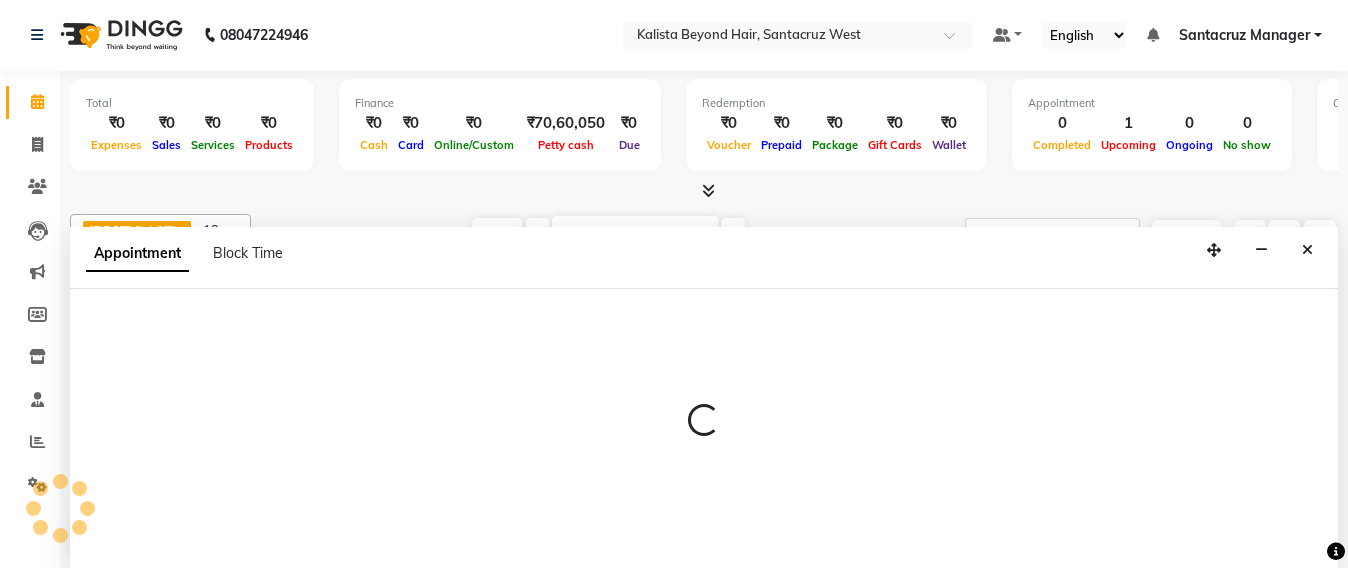 select on "47914" 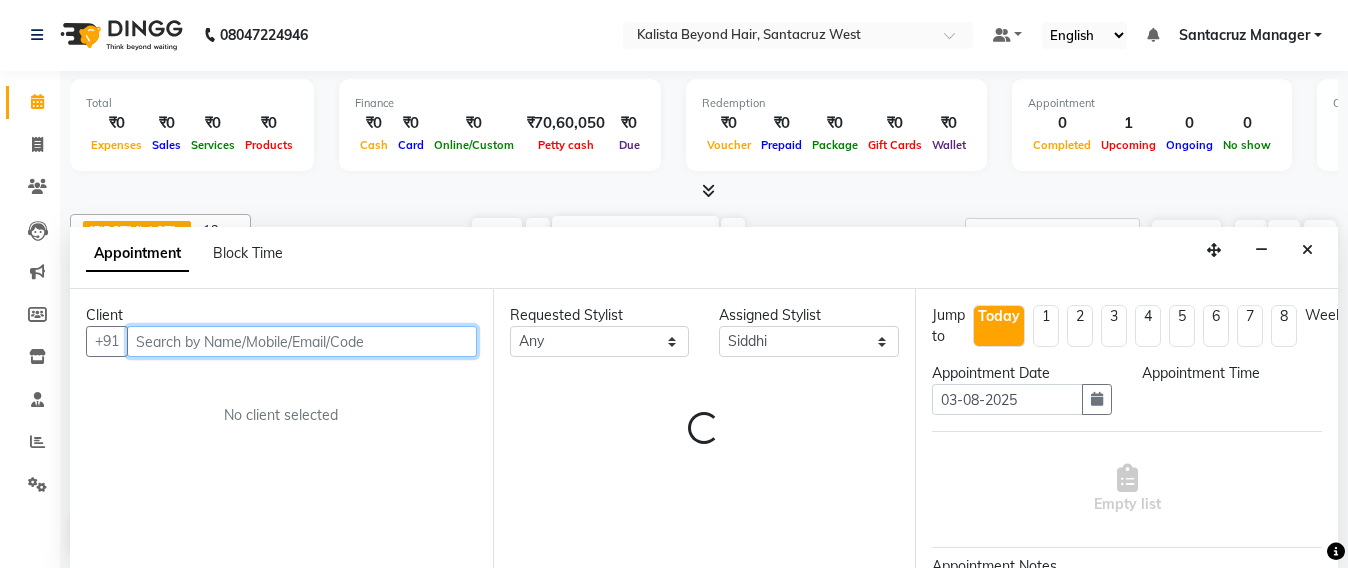 select on "945" 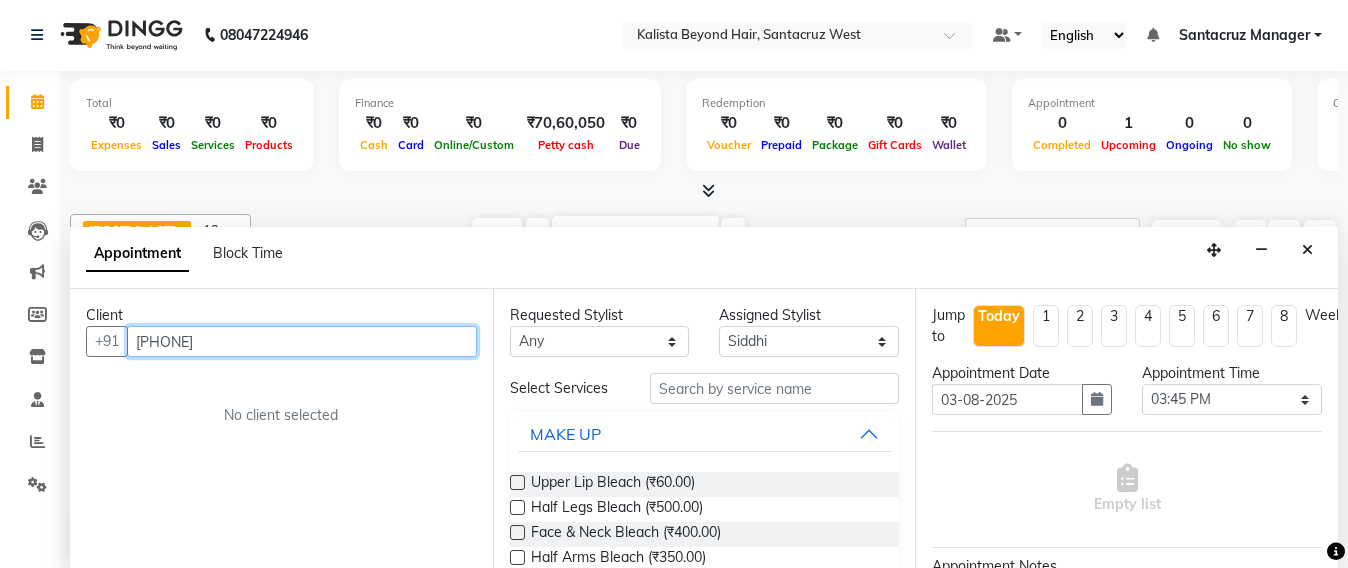type on "[PHONE]" 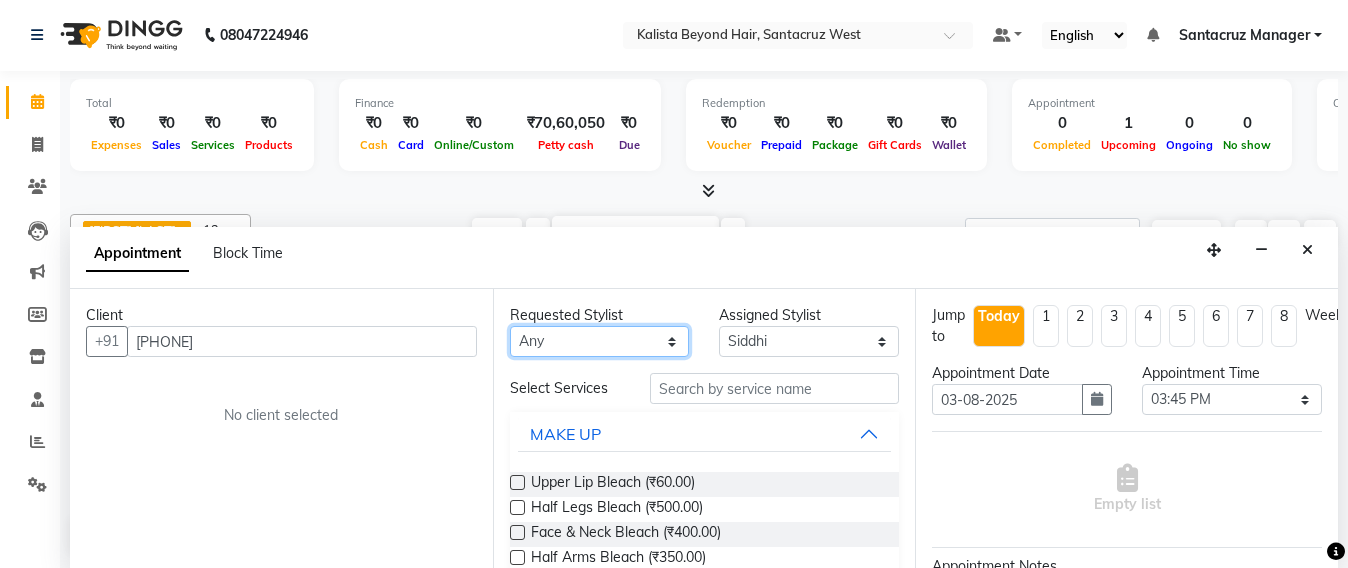 click on "Any Admin Avesh Sankat AZHER SHAIKH Jayeshree Mahtre Manisha Subodh Shedge Muskaan Pramila Vinayak Mhatre prathmesh mahattre Pratibha Nilesh Sharma RINKI SAV Rosy Sunil Jadhav Sameer shah admin SAURAV Siddhi SOMAYANG VASHUM Tejasvi Bhosle" at bounding box center [600, 341] 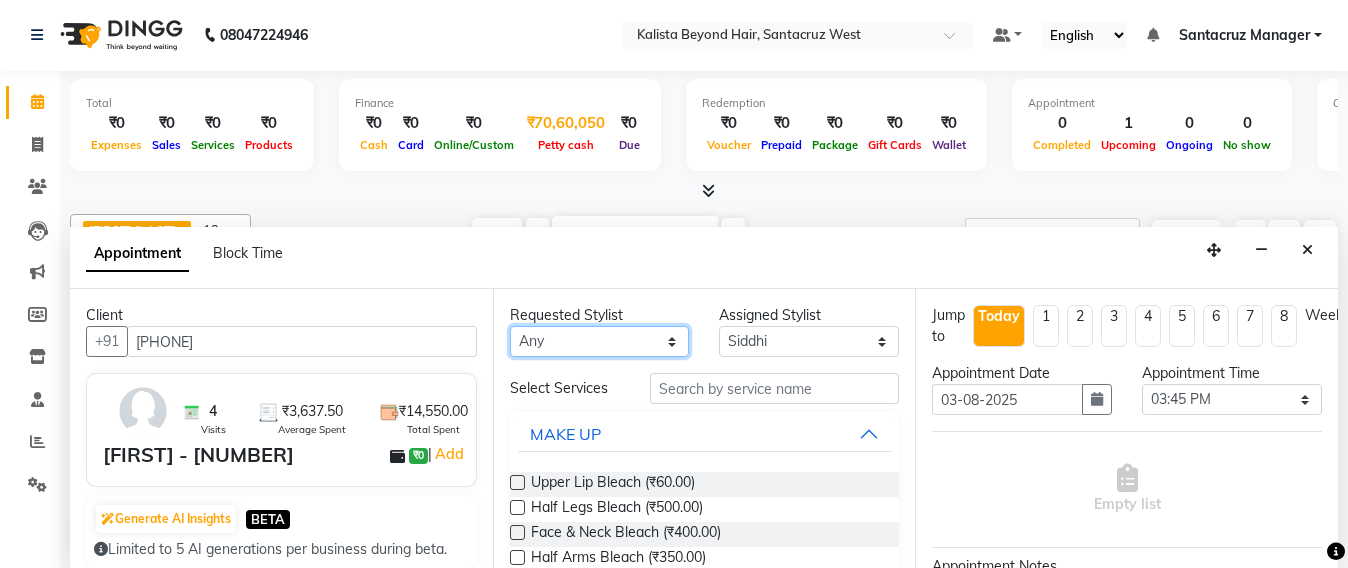select on "47914" 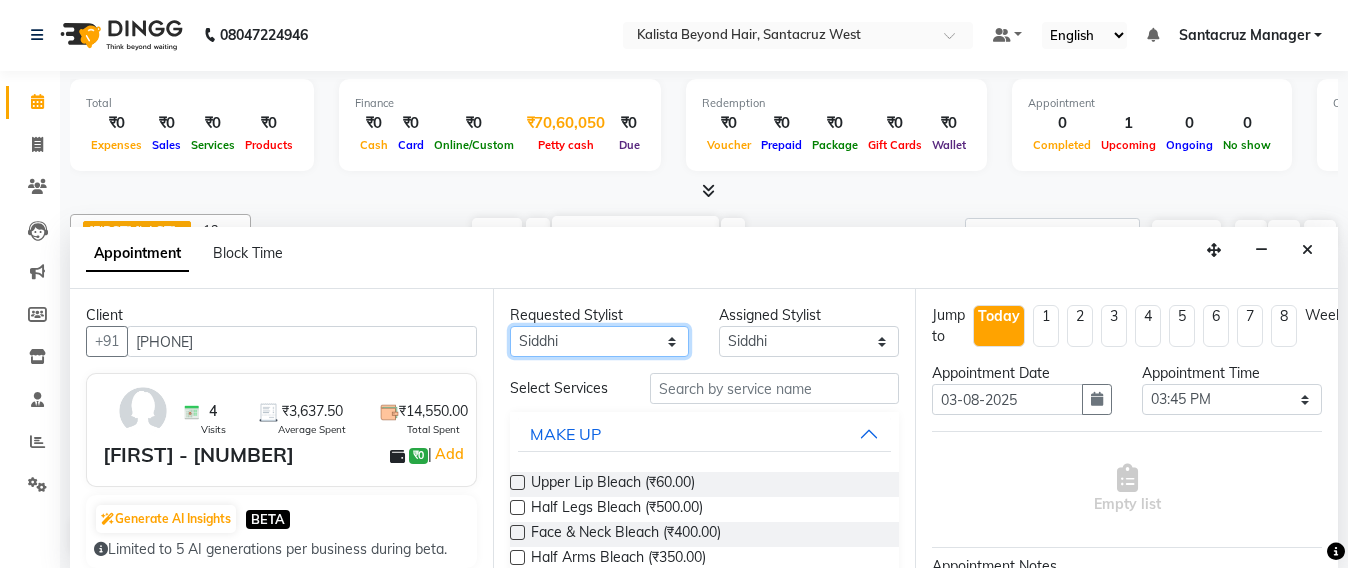click on "Any Admin Avesh Sankat AZHER SHAIKH Jayeshree Mahtre Manisha Subodh Shedge Muskaan Pramila Vinayak Mhatre prathmesh mahattre Pratibha Nilesh Sharma RINKI SAV Rosy Sunil Jadhav Sameer shah admin SAURAV Siddhi SOMAYANG VASHUM Tejasvi Bhosle" at bounding box center (600, 341) 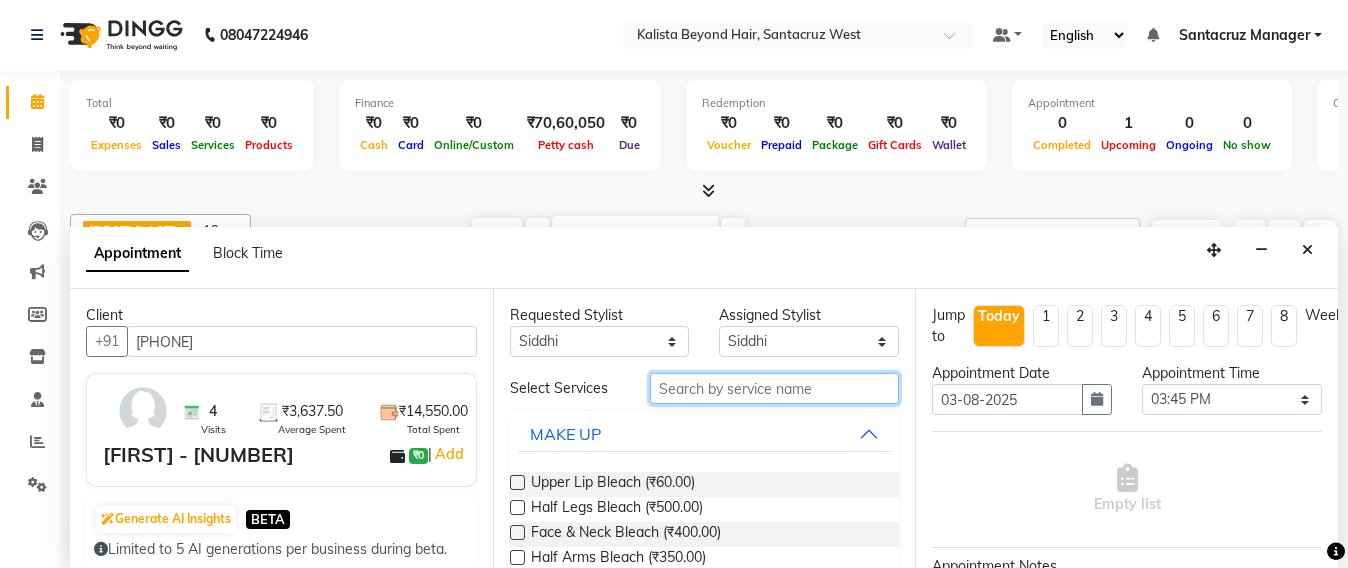click at bounding box center [775, 388] 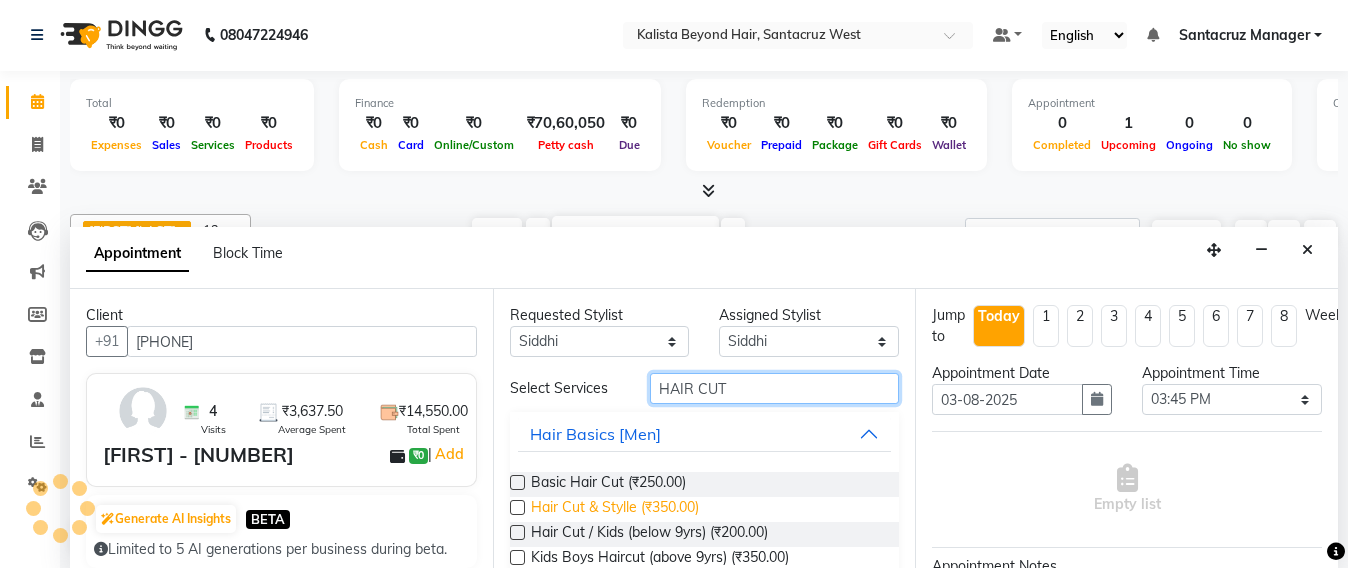 scroll, scrollTop: 105, scrollLeft: 0, axis: vertical 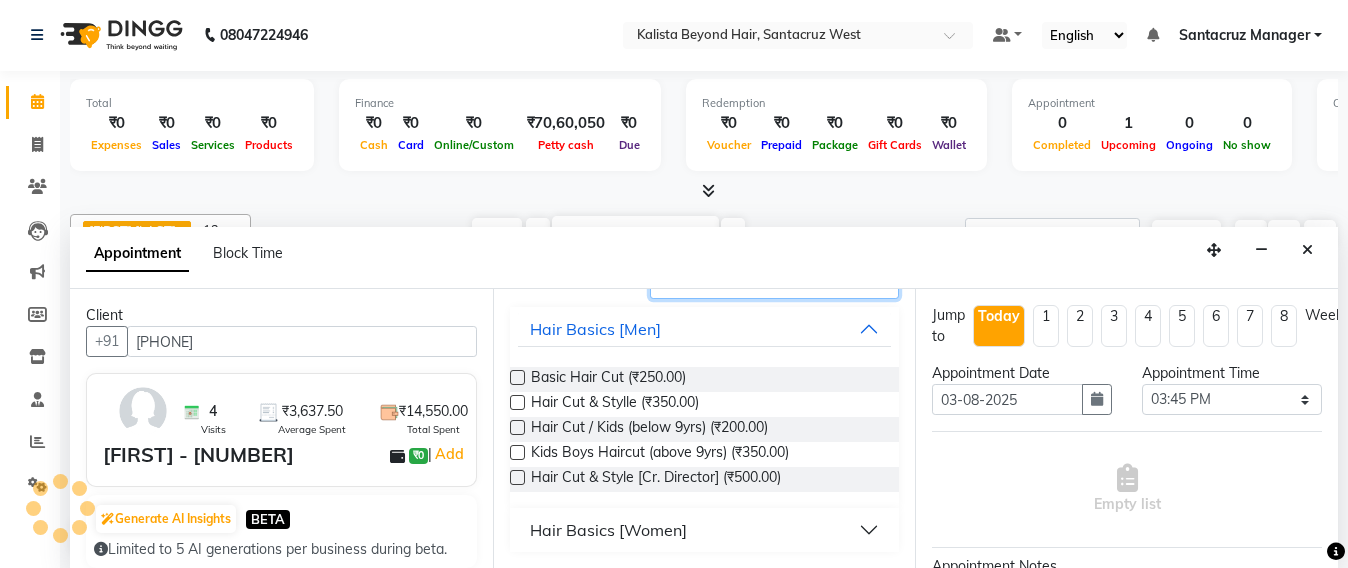 type on "HAIR CUT" 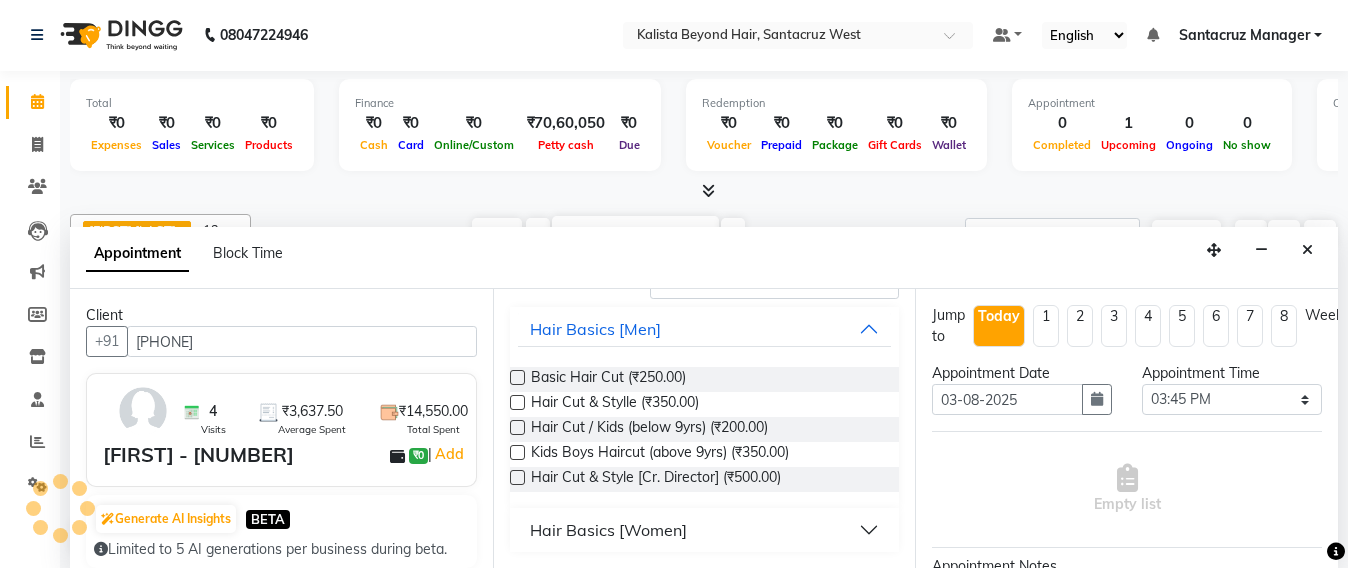 click on "Hair Basics [Women]" at bounding box center (608, 530) 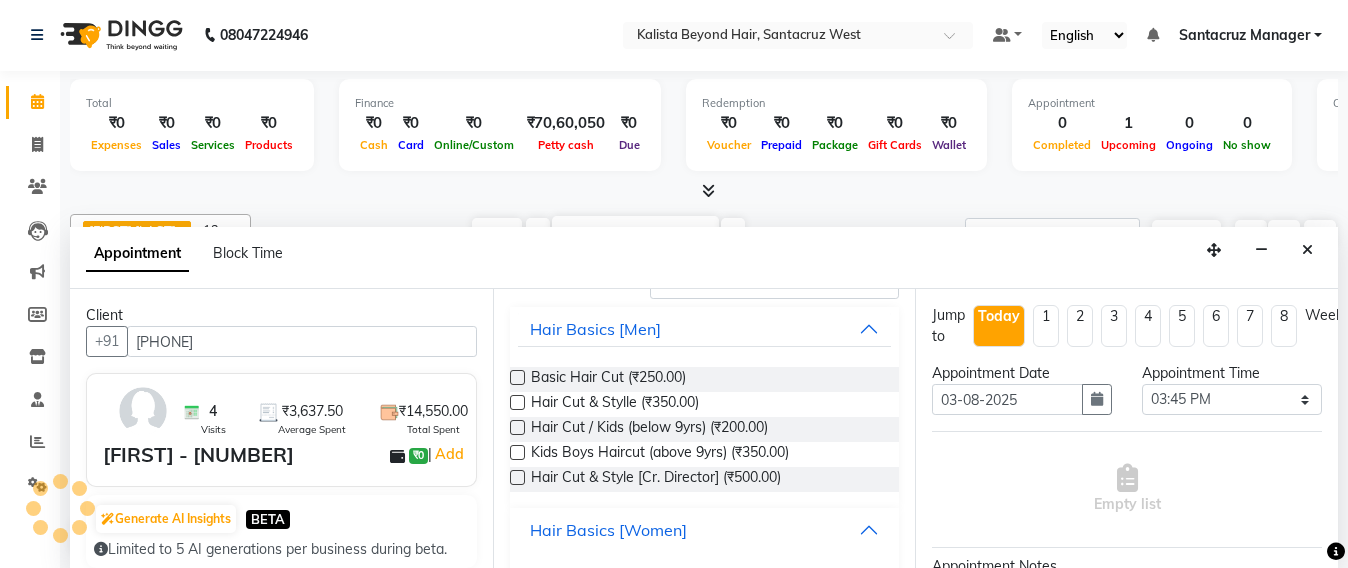 scroll, scrollTop: 262, scrollLeft: 0, axis: vertical 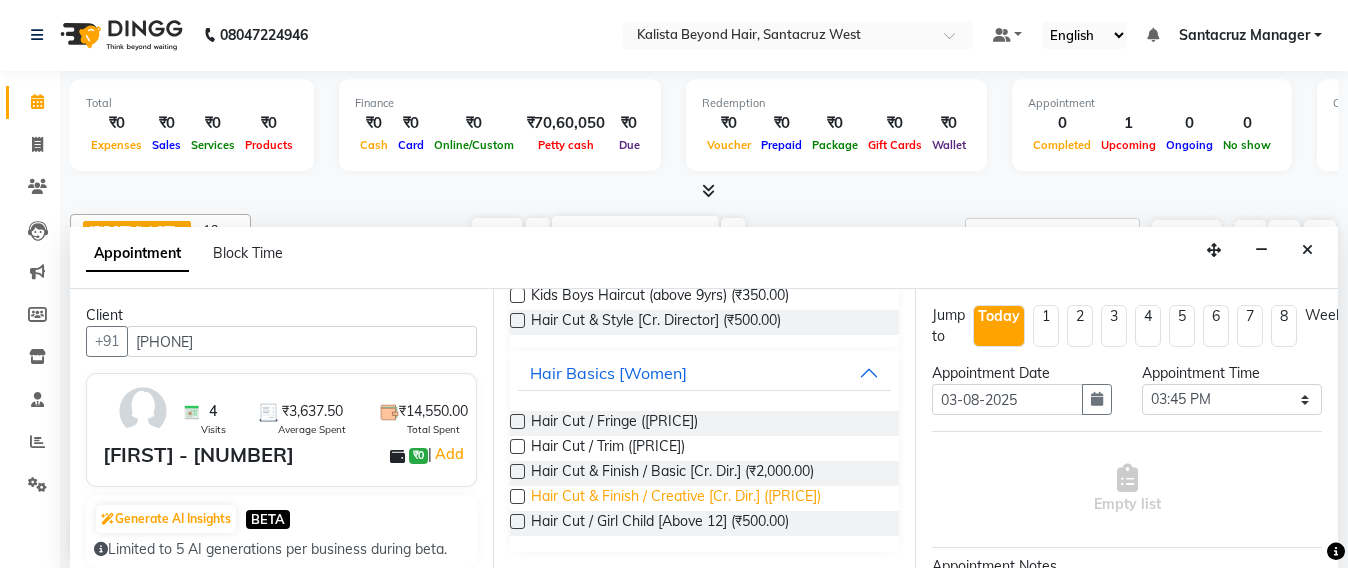 click on "Hair Cut & Finish / Creative [Cr. Dir.] ([PRICE])" at bounding box center (676, 498) 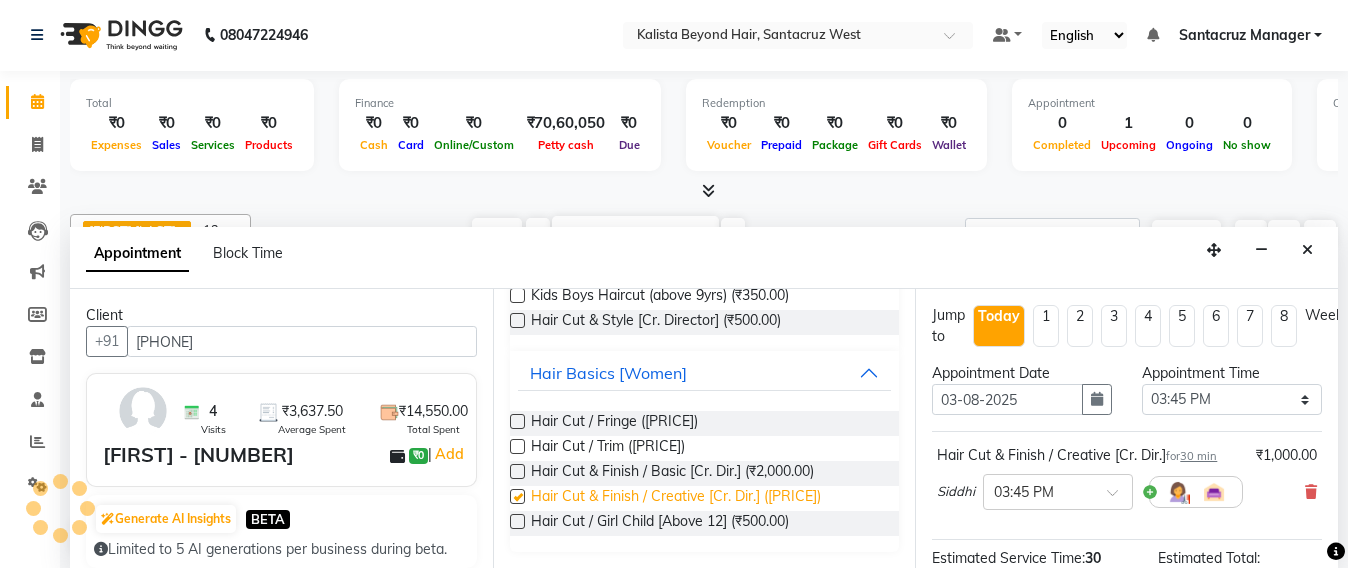 checkbox on "false" 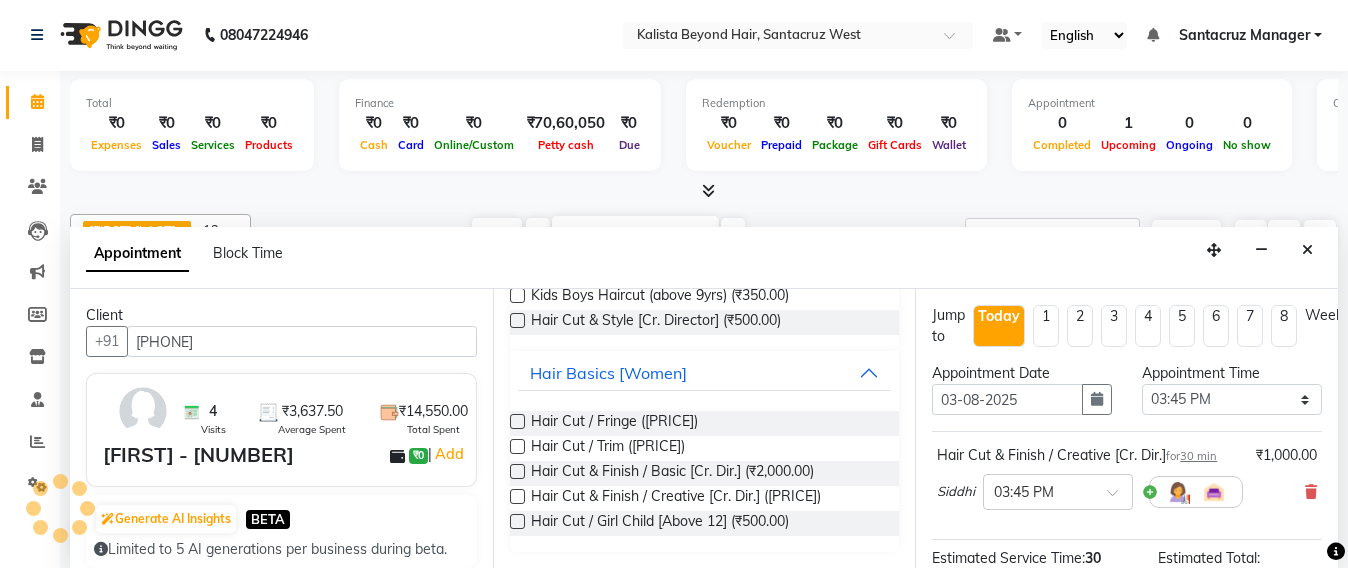 scroll, scrollTop: 250, scrollLeft: 0, axis: vertical 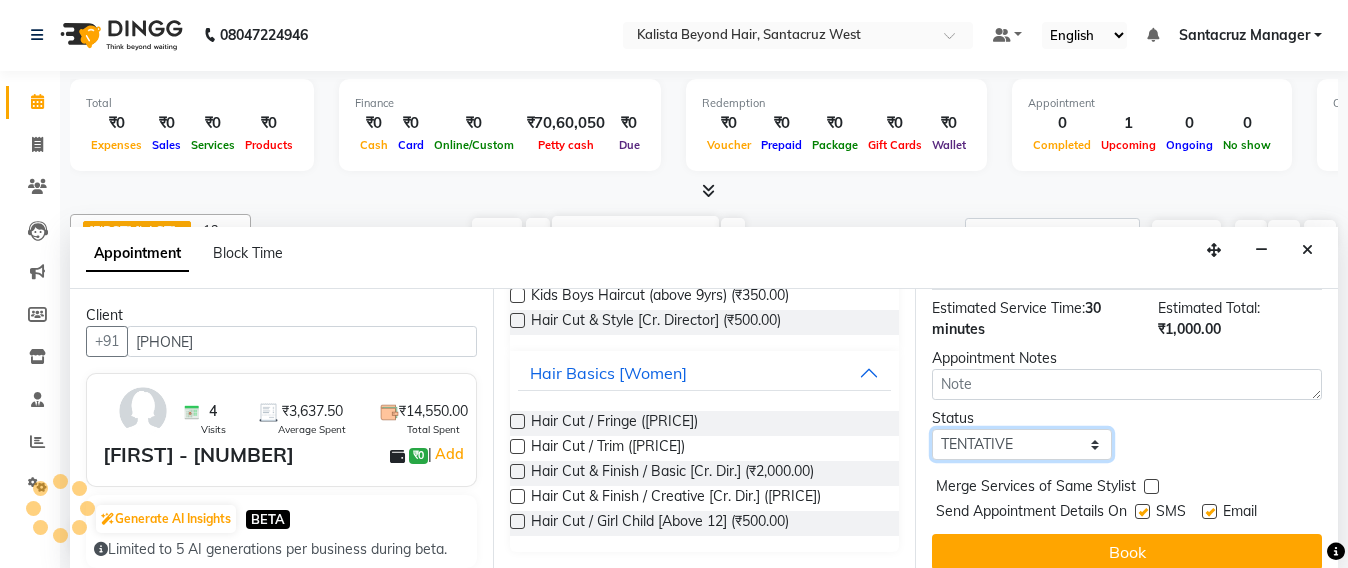 click on "Select TENTATIVE CONFIRM CHECK-IN UPCOMING" at bounding box center (1022, 444) 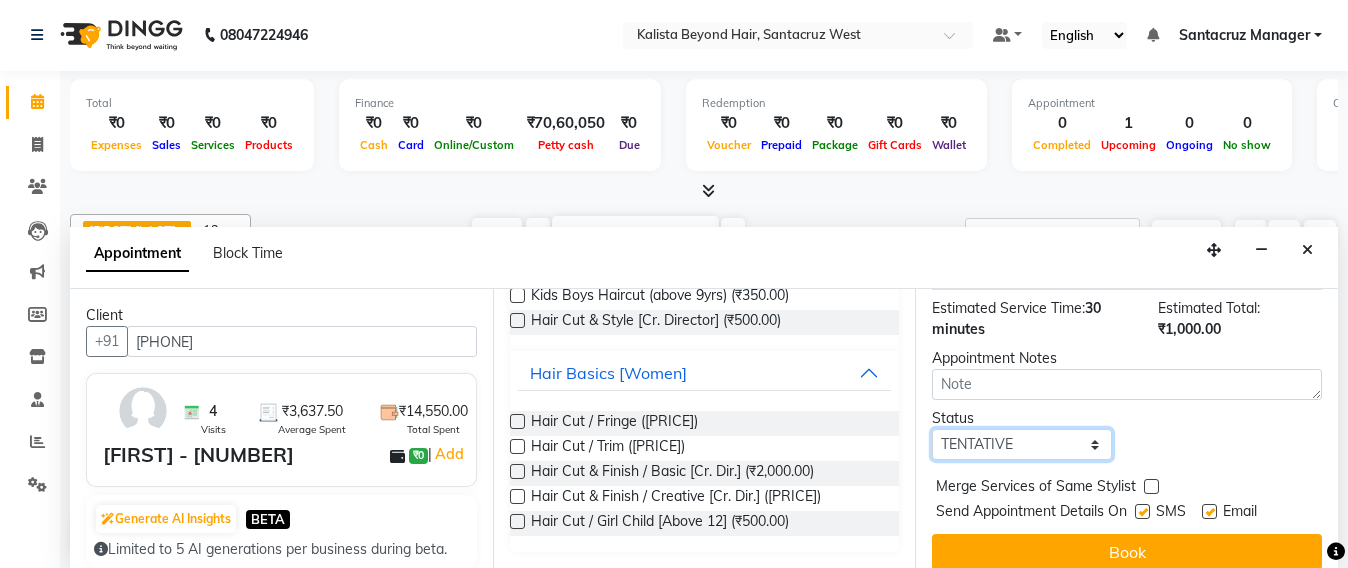 select on "confirm booking" 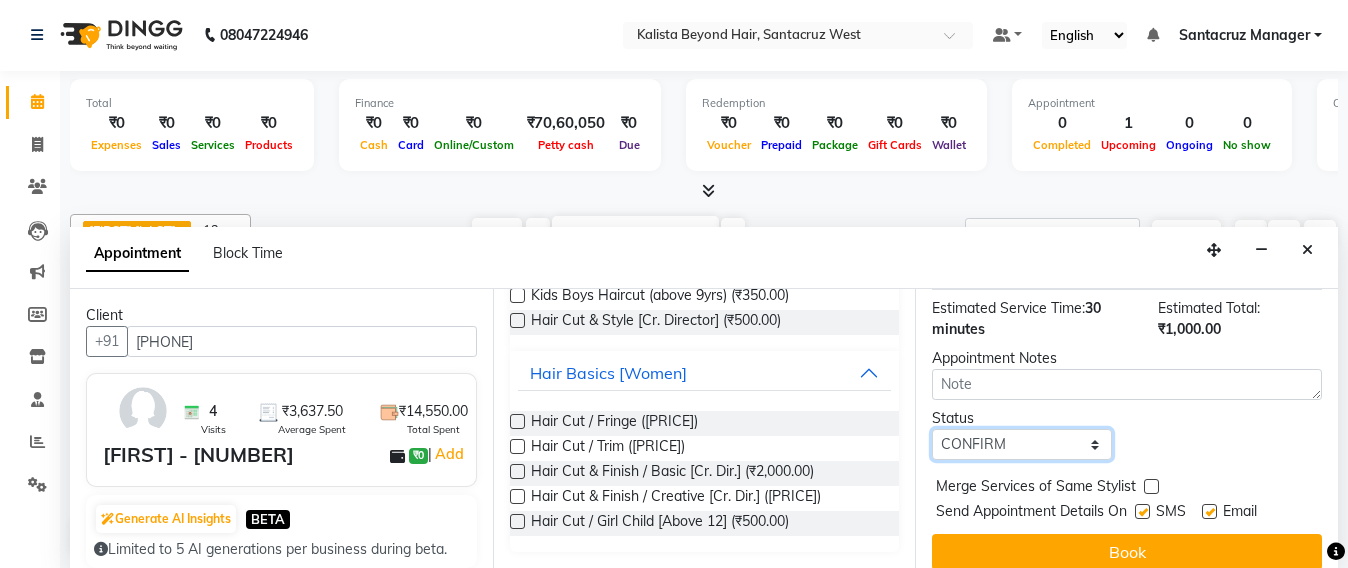 click on "Select TENTATIVE CONFIRM CHECK-IN UPCOMING" at bounding box center [1022, 444] 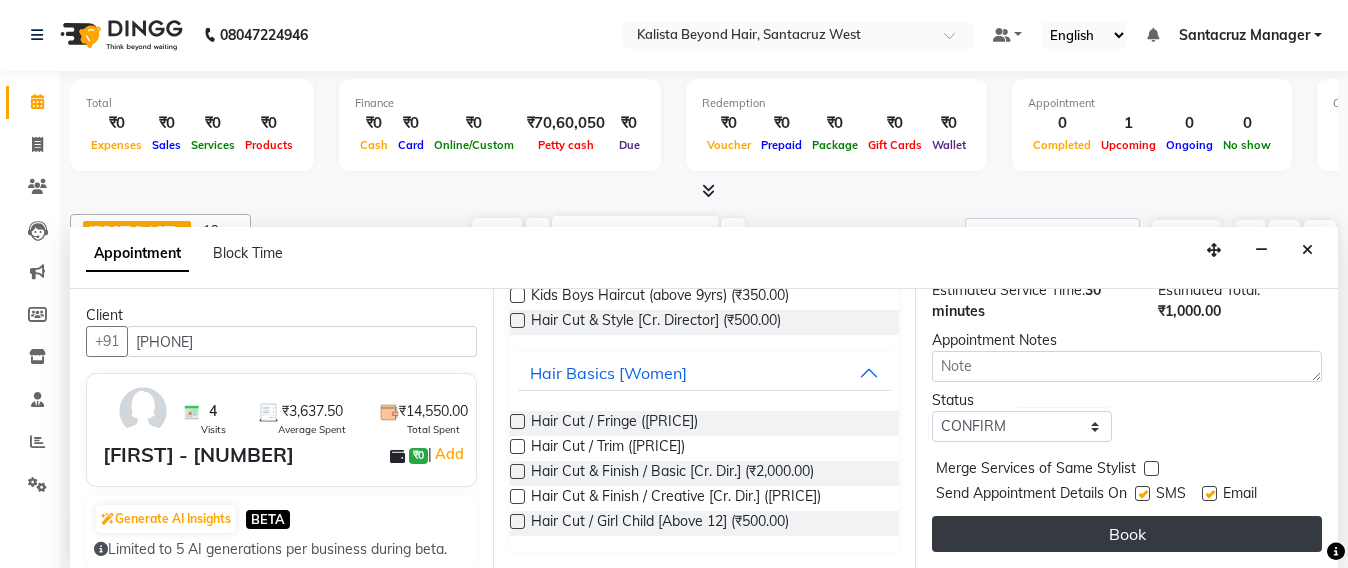 click on "Book" at bounding box center [1127, 534] 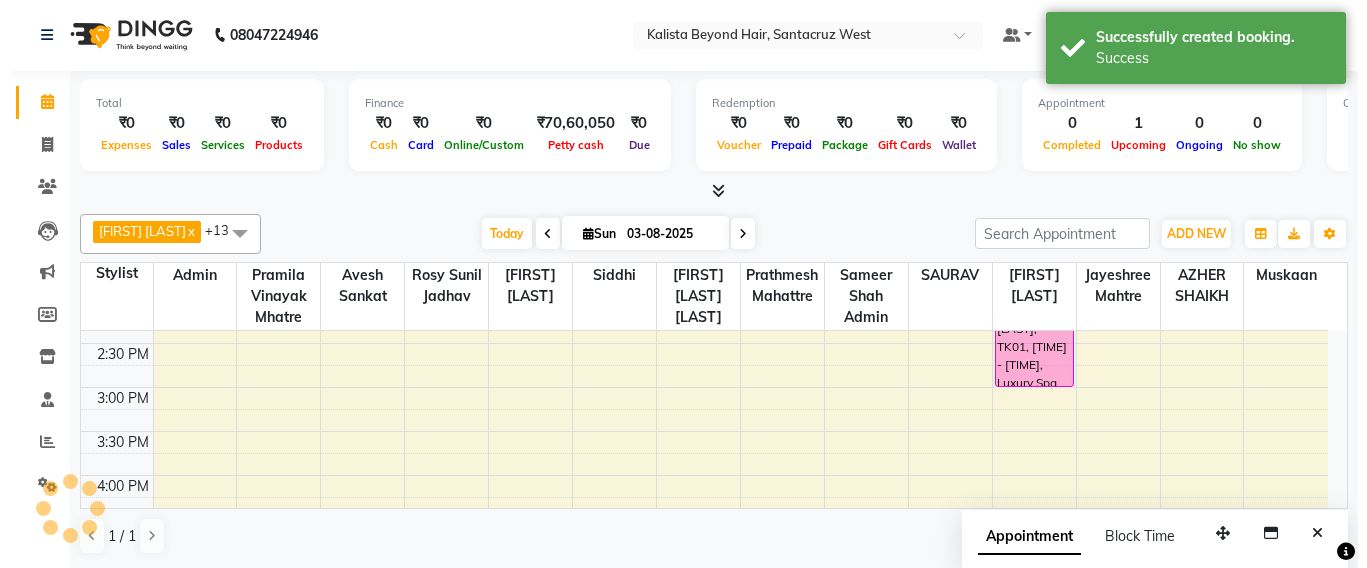 scroll, scrollTop: 0, scrollLeft: 0, axis: both 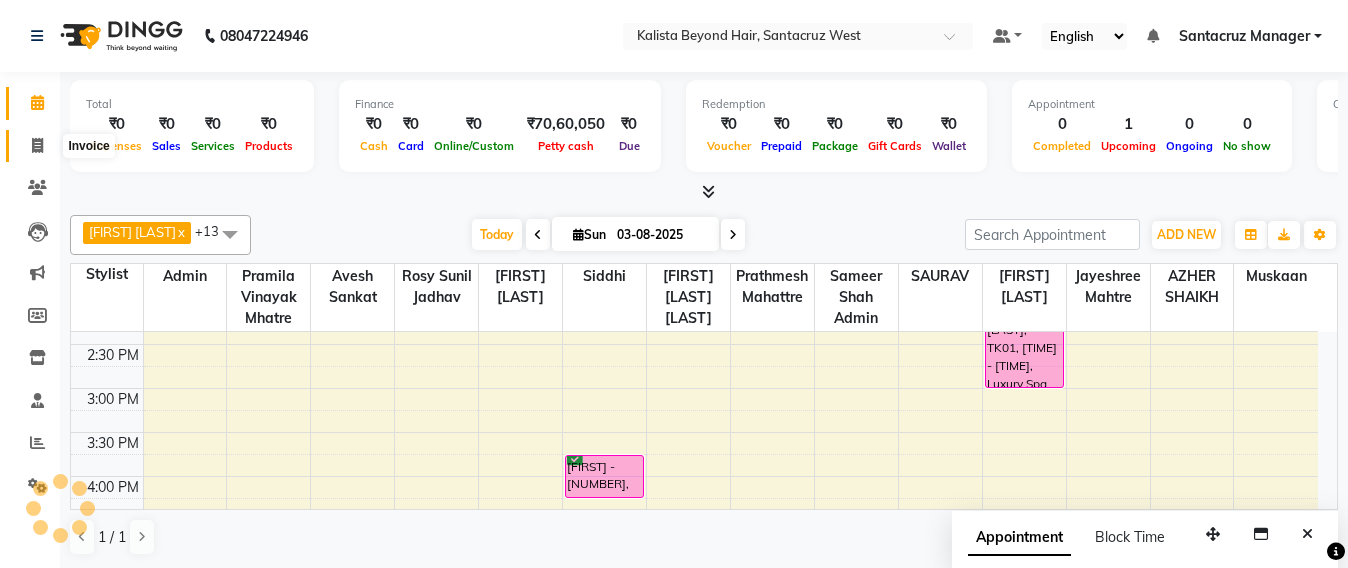 click 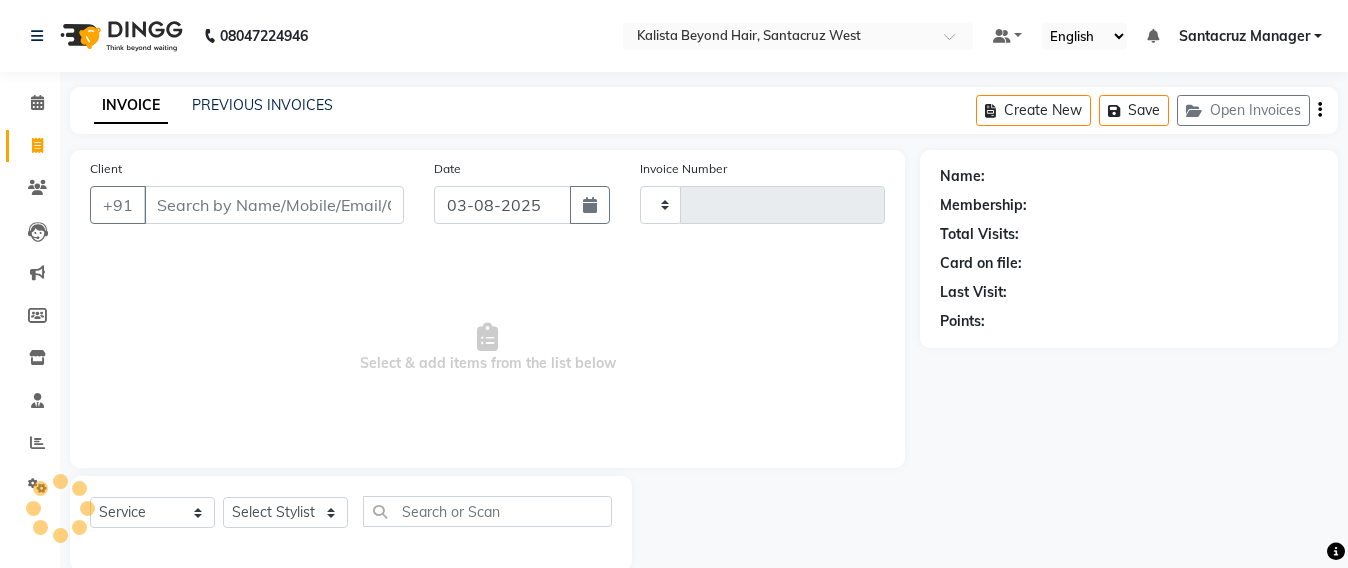 type on "5601" 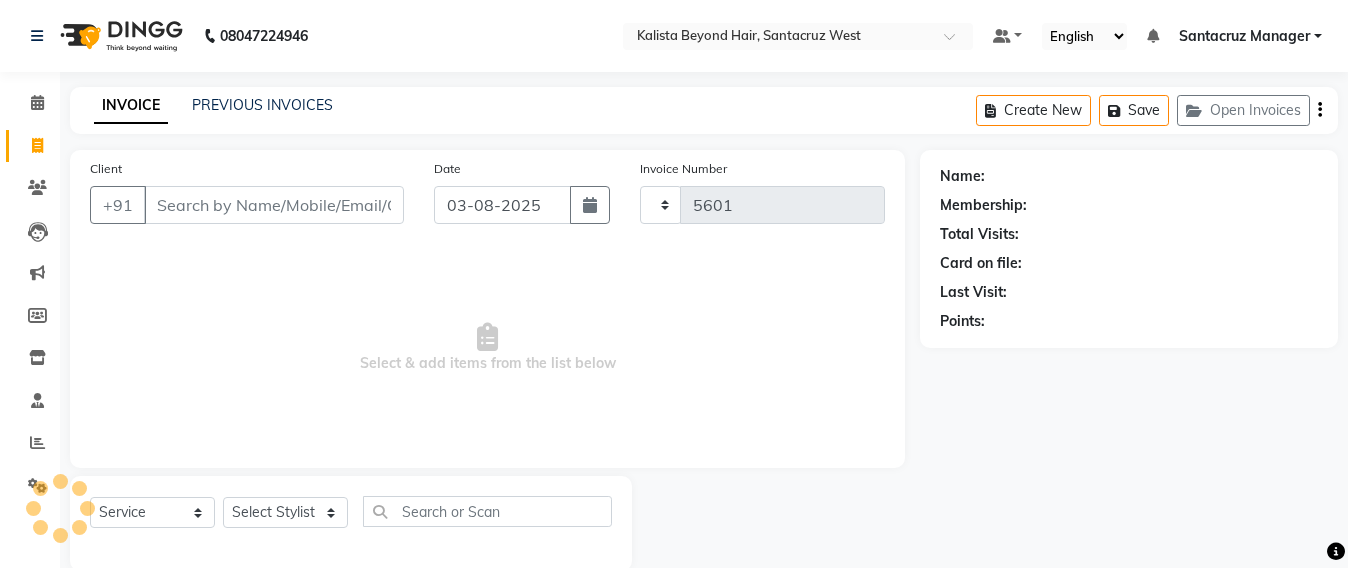 select on "6357" 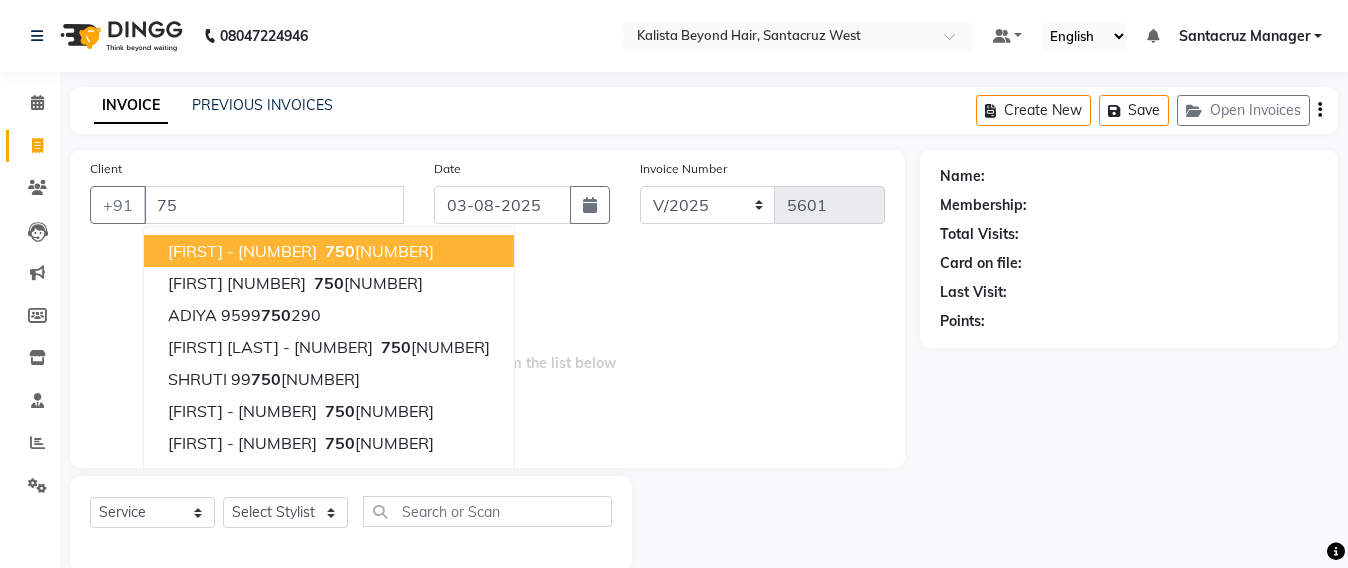 type on "7" 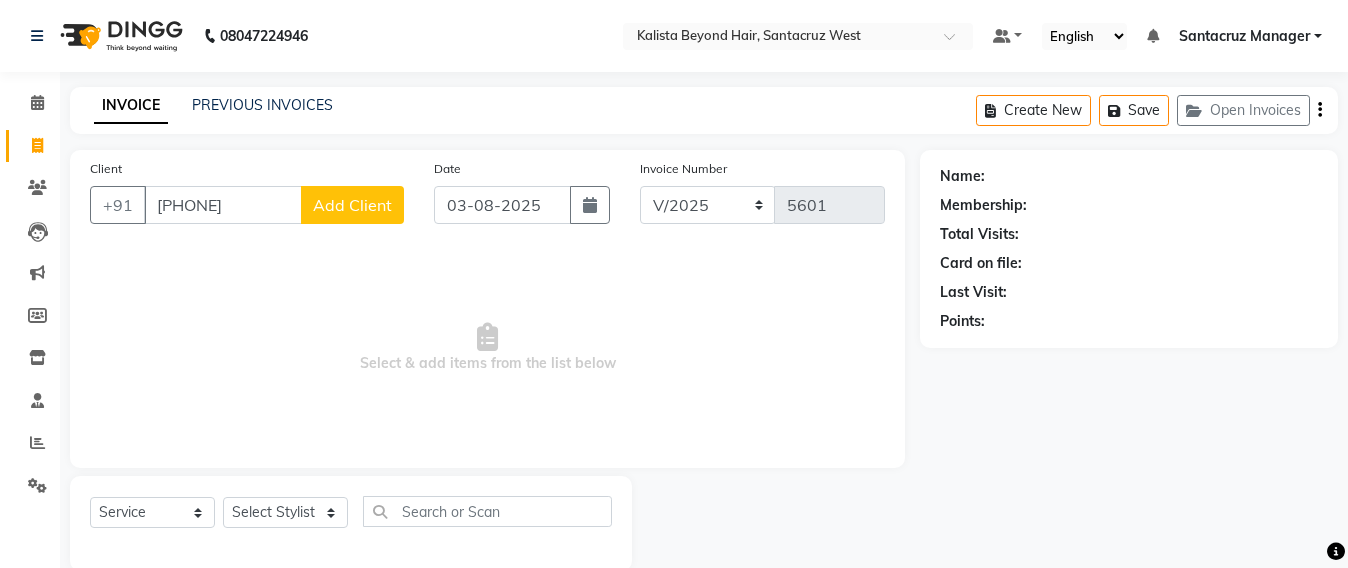 type on "[PHONE]" 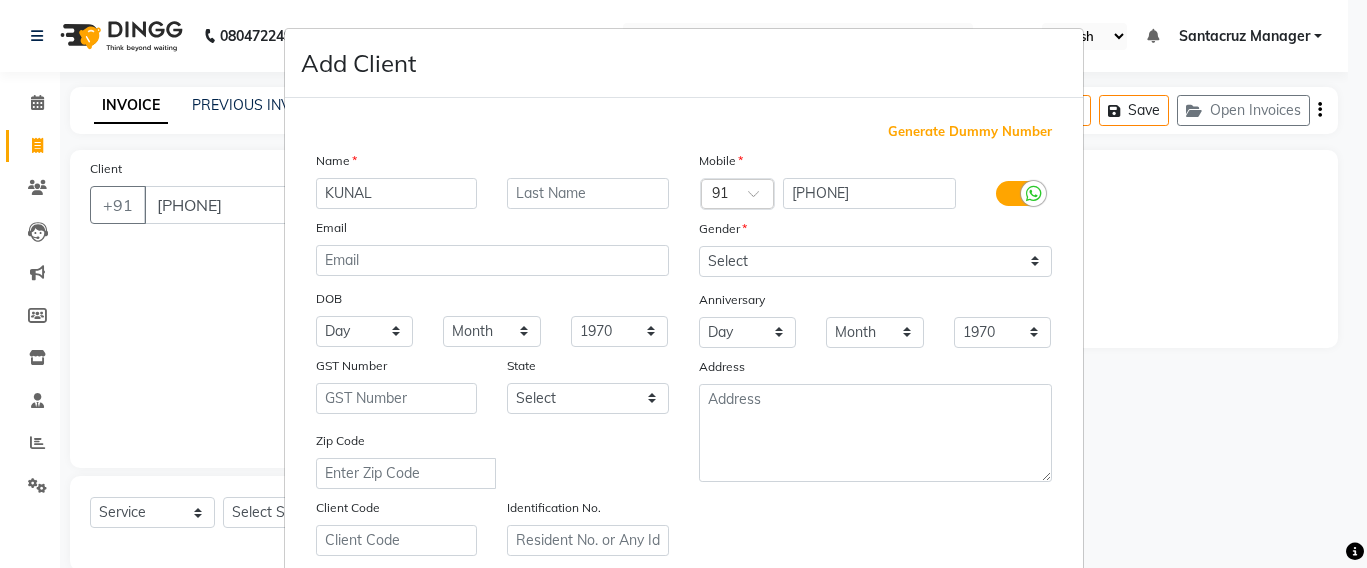 type on "KUNAL" 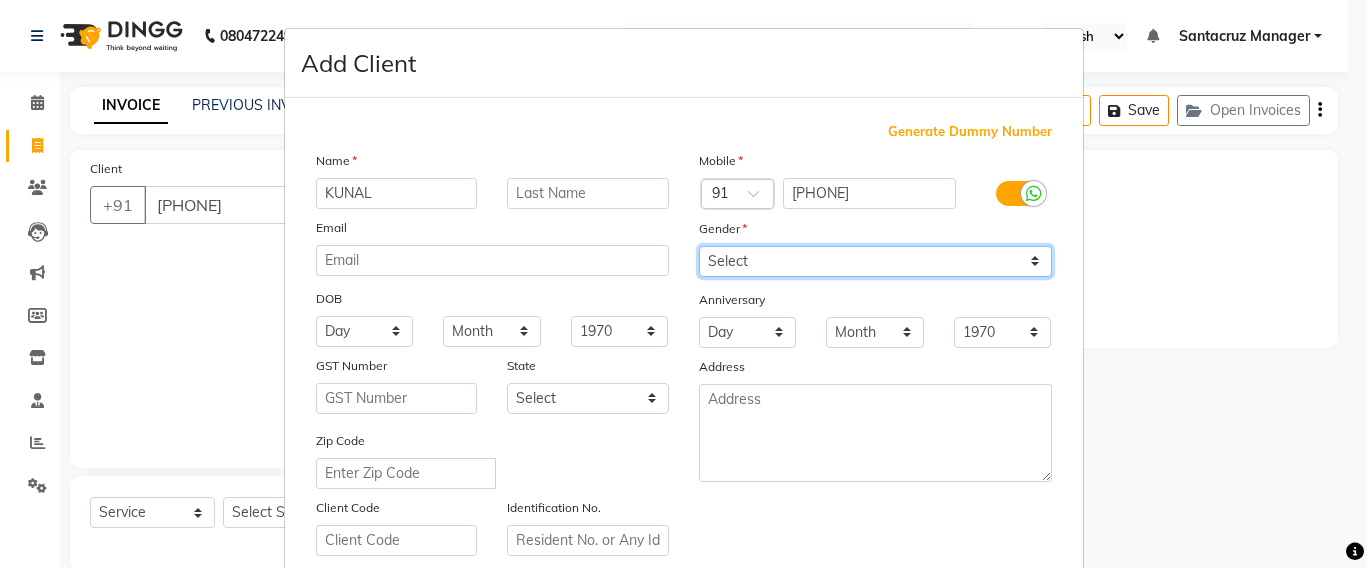 click on "Select Male Female Other Prefer Not To Say" at bounding box center [875, 261] 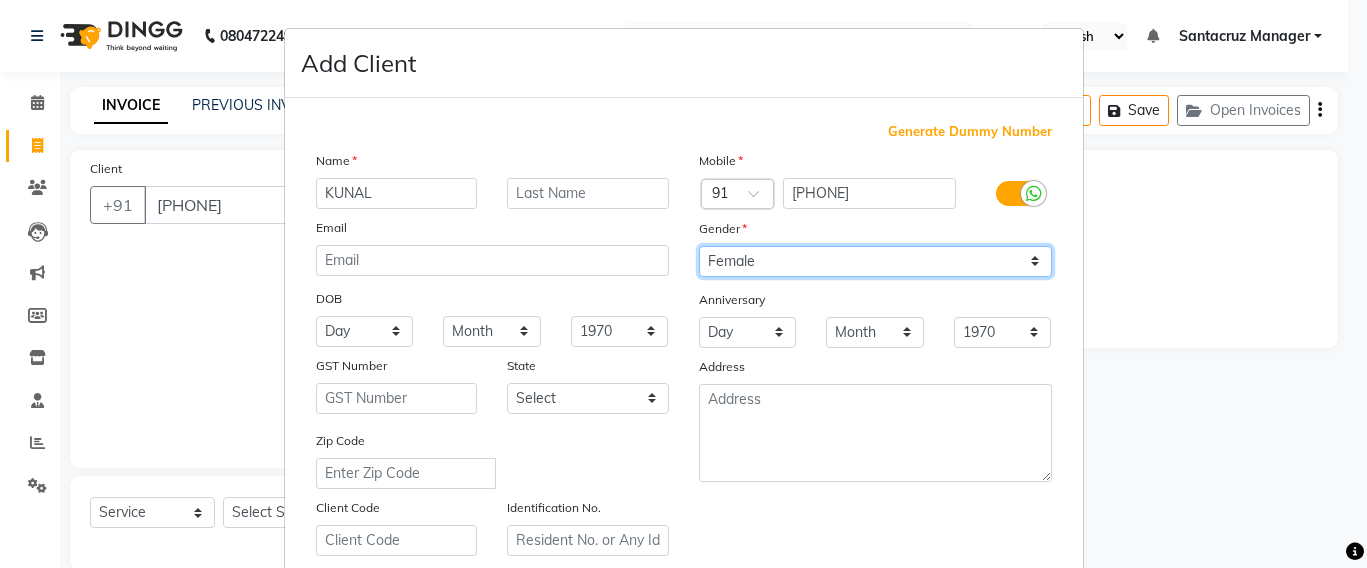 click on "Select Male Female Other Prefer Not To Say" at bounding box center [875, 261] 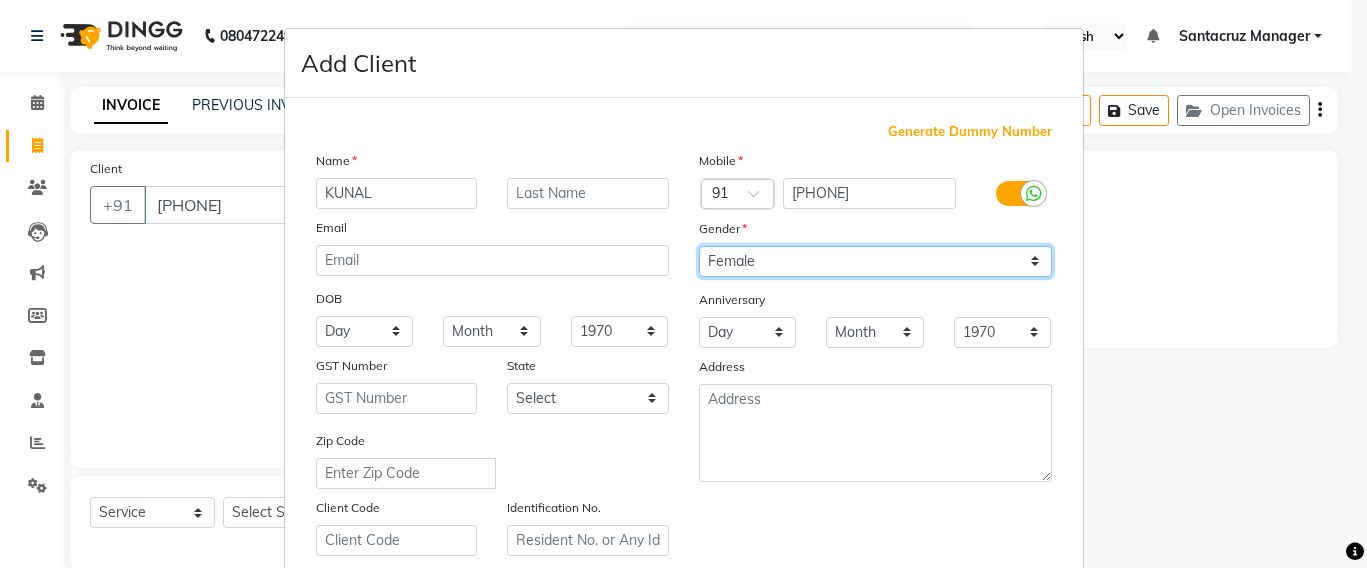 click on "Select Male Female Other Prefer Not To Say" at bounding box center (875, 261) 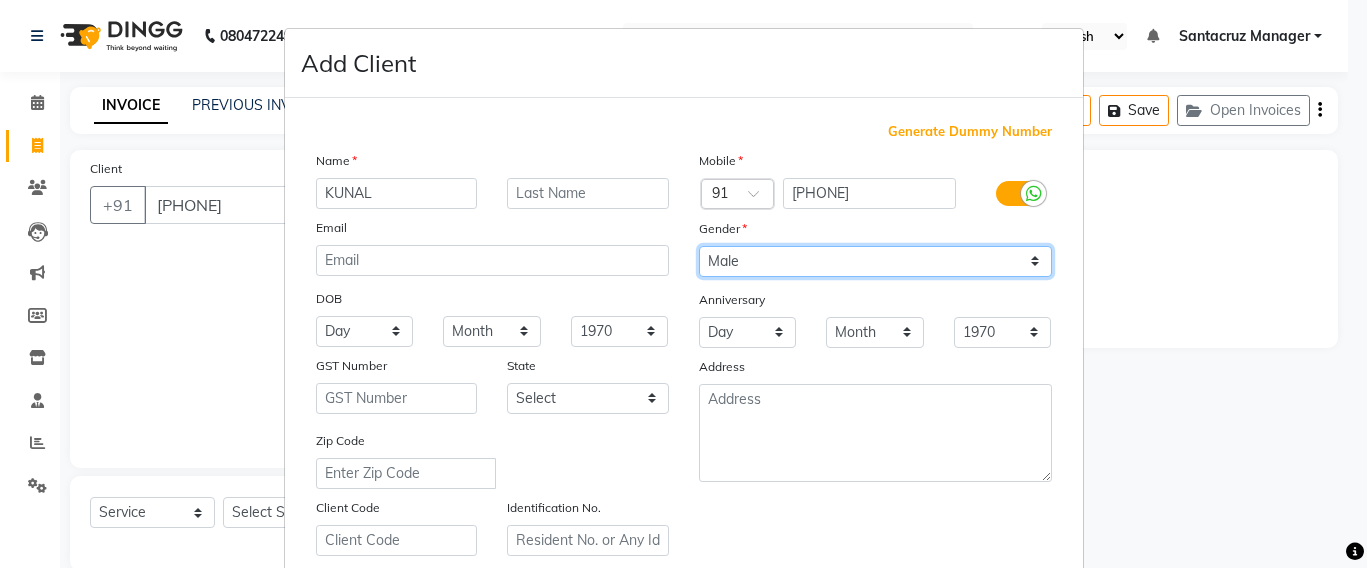 click on "Select Male Female Other Prefer Not To Say" at bounding box center (875, 261) 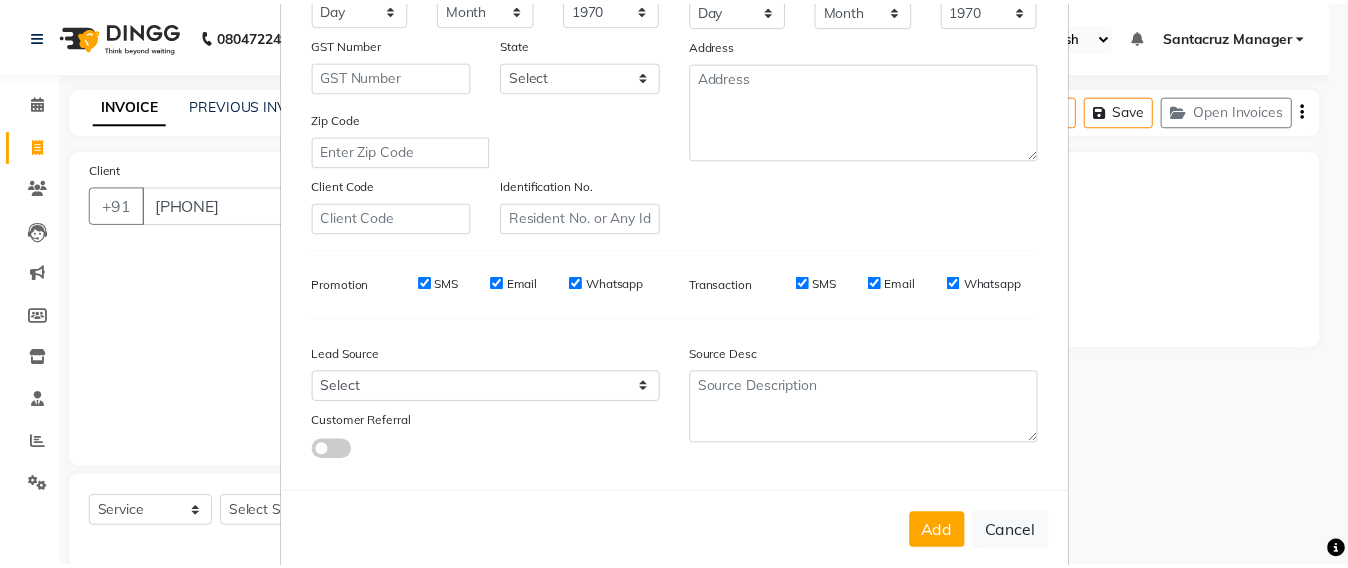 scroll, scrollTop: 355, scrollLeft: 0, axis: vertical 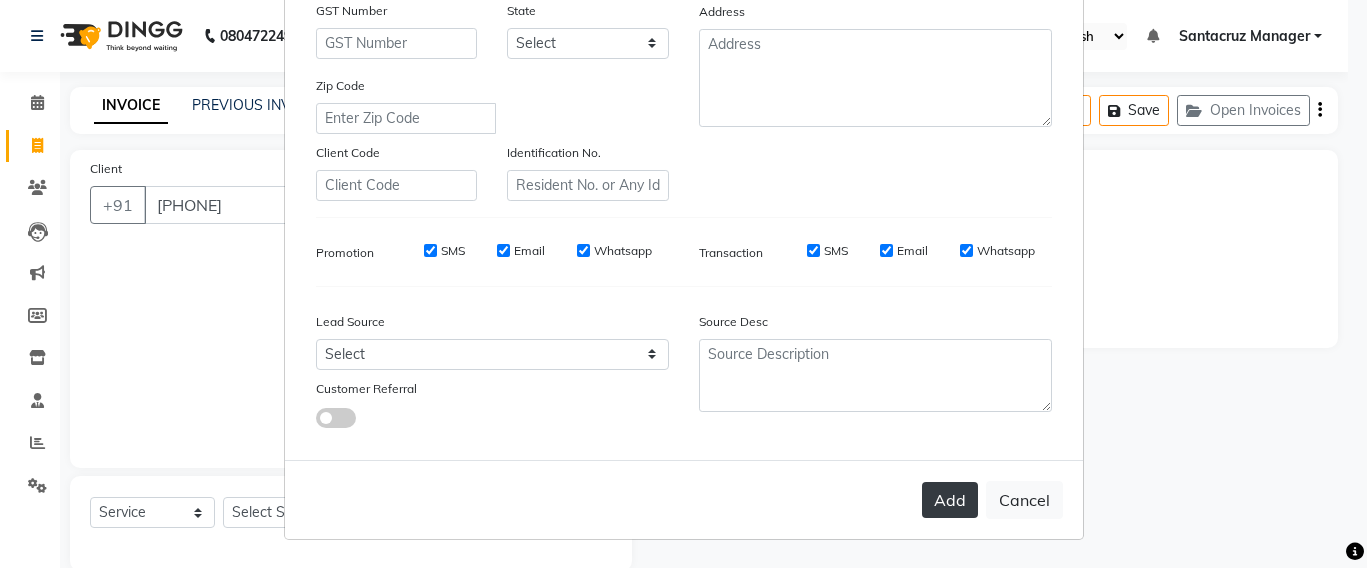 click on "Add" at bounding box center [950, 500] 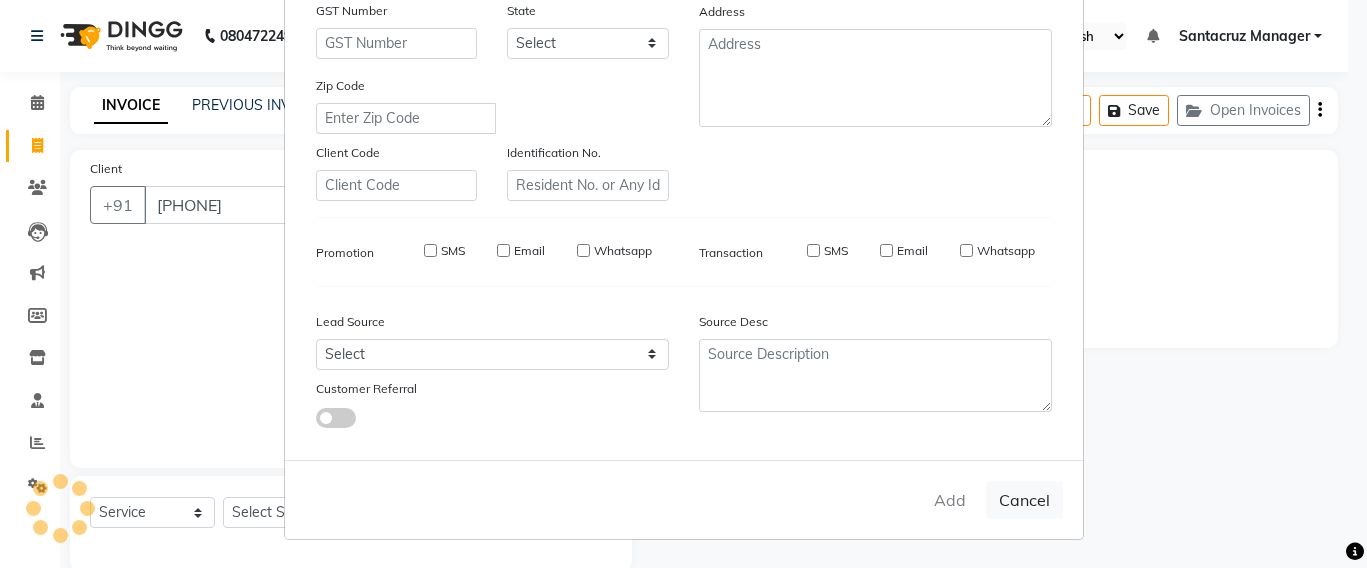 type 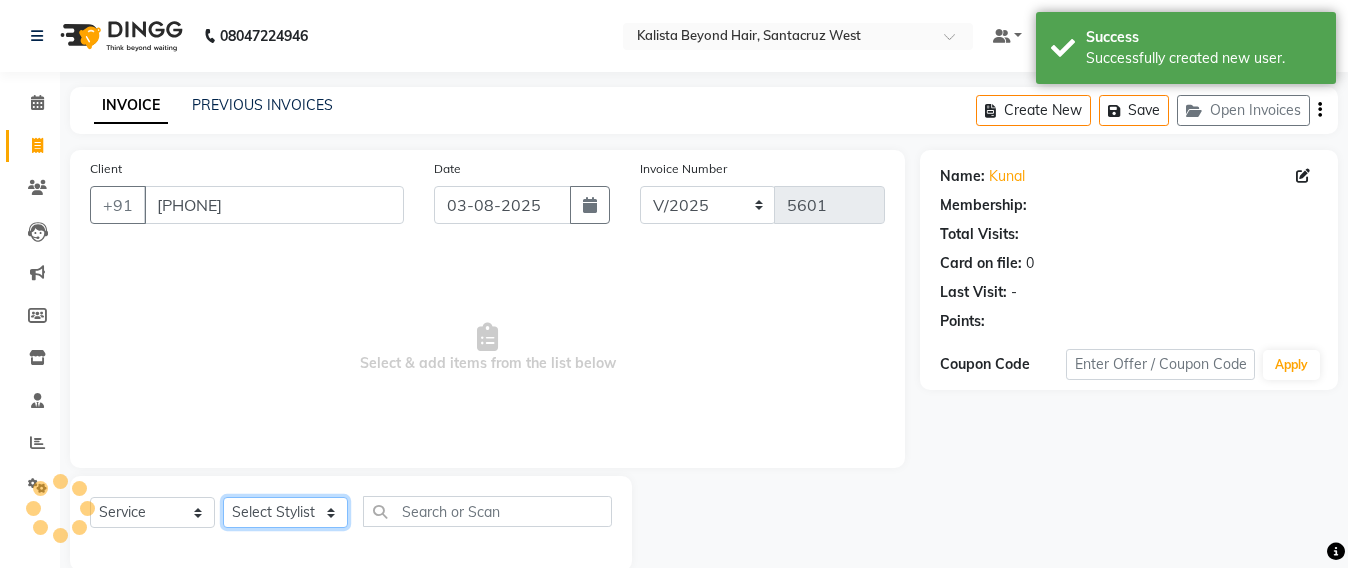 drag, startPoint x: 270, startPoint y: 518, endPoint x: 271, endPoint y: 507, distance: 11.045361 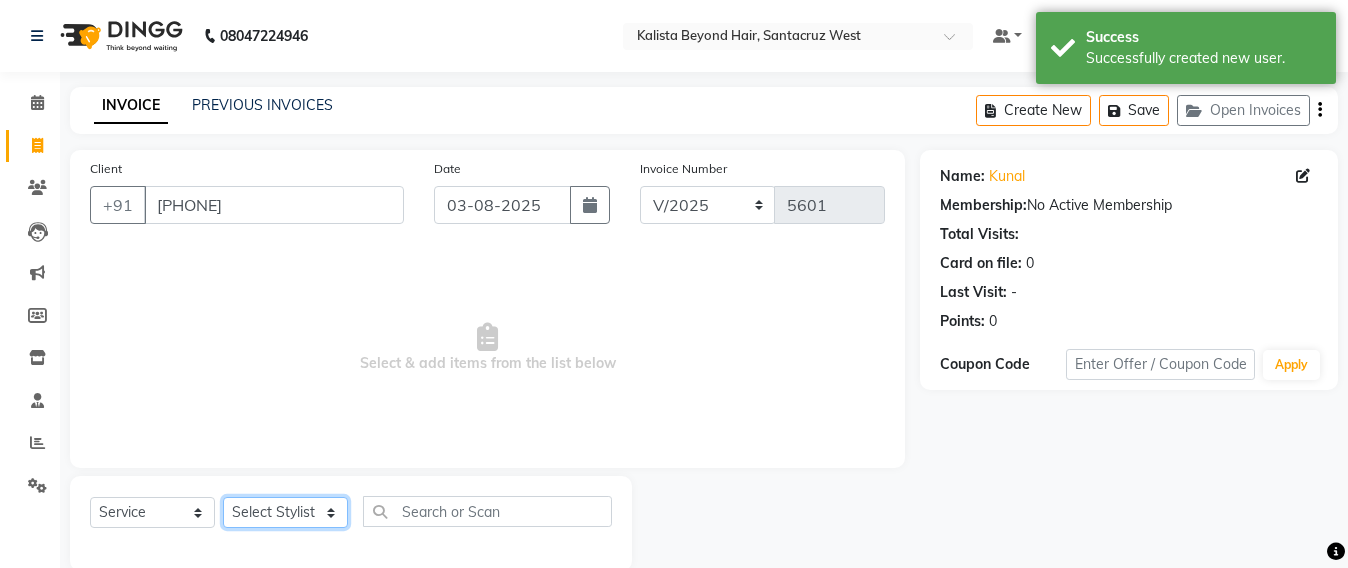 select on "51588" 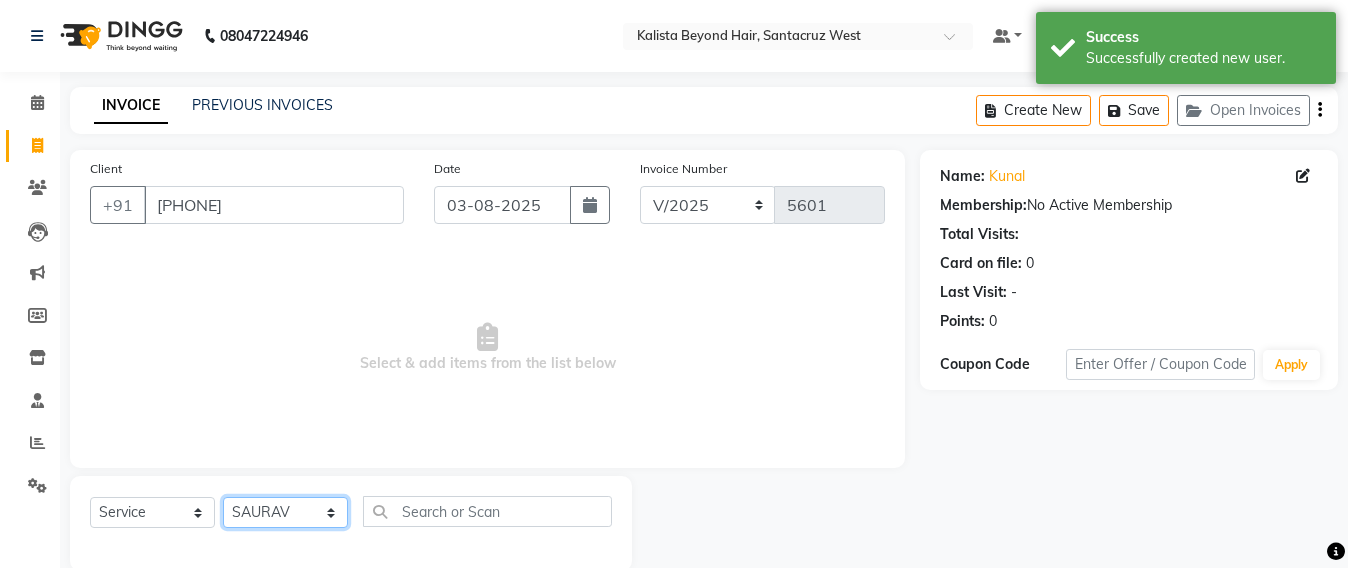 click on "Select Stylist Admin Avesh Sankat AZHER SHAIKH Jayeshree Mahtre Manisha Subodh Shedge Muskaan Pramila Vinayak Mhatre prathmesh mahattre Pratibha Nilesh Sharma RINKI SAV Rosy Sunil Jadhav Sameer shah admin Santacruz Manager SAURAV Siddhi SOMAYANG VASHUM Tejasvi Bhosle" 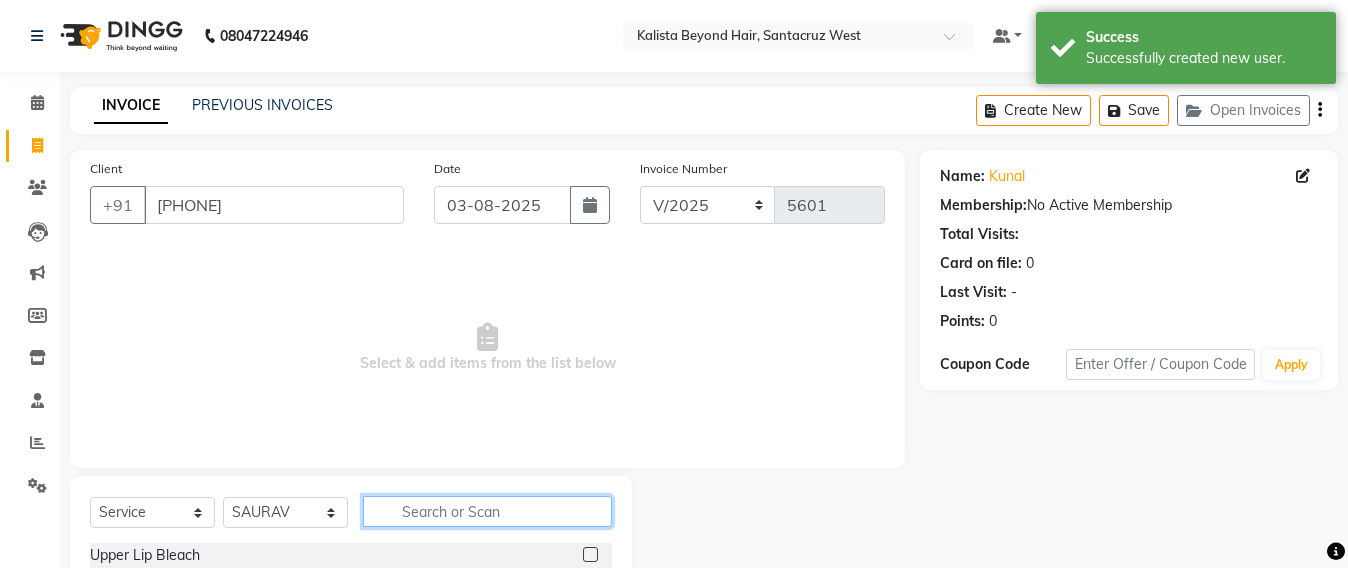 click 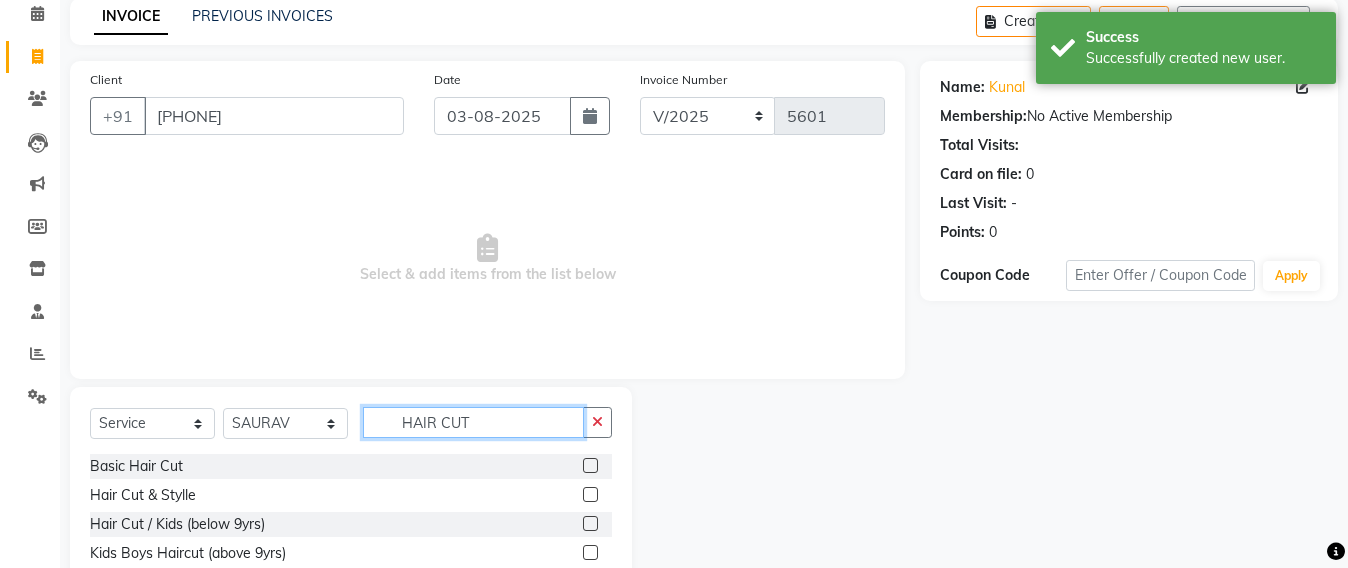 scroll, scrollTop: 233, scrollLeft: 0, axis: vertical 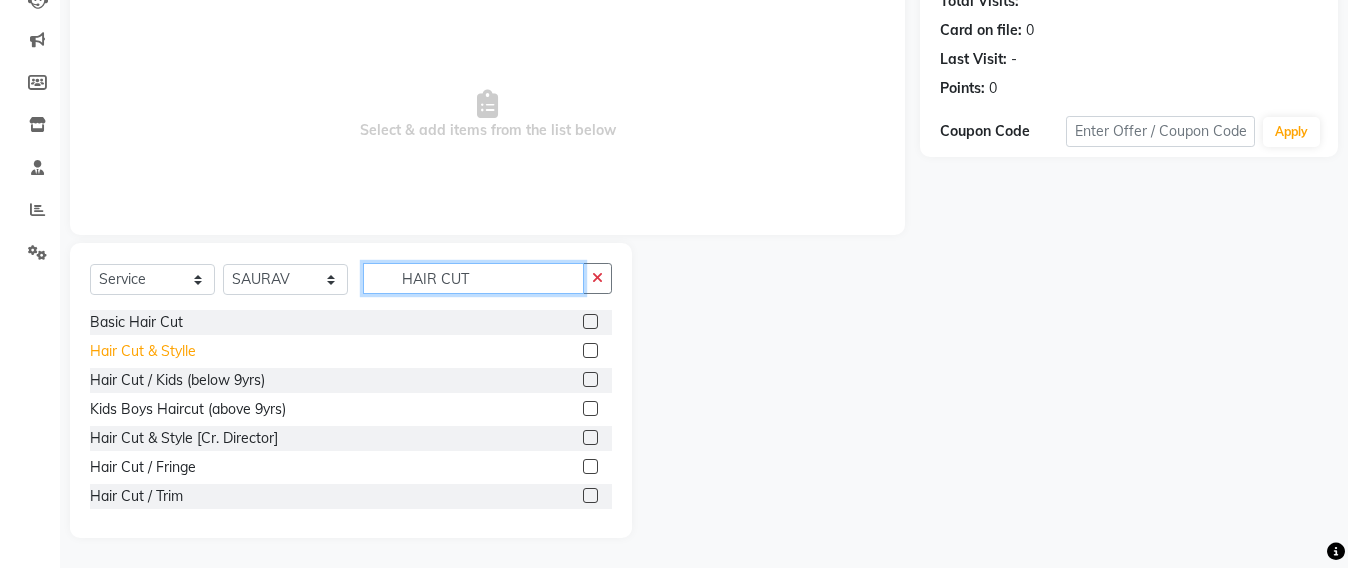 type on "HAIR CUT" 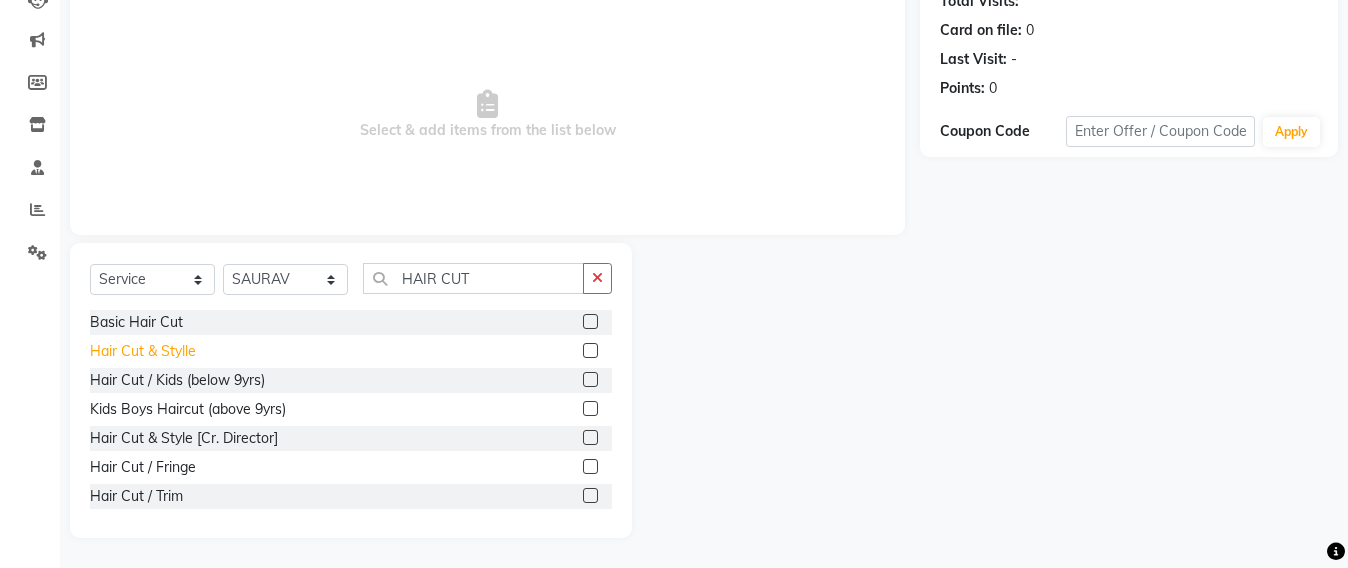 click on "Hair Cut & Stylle" 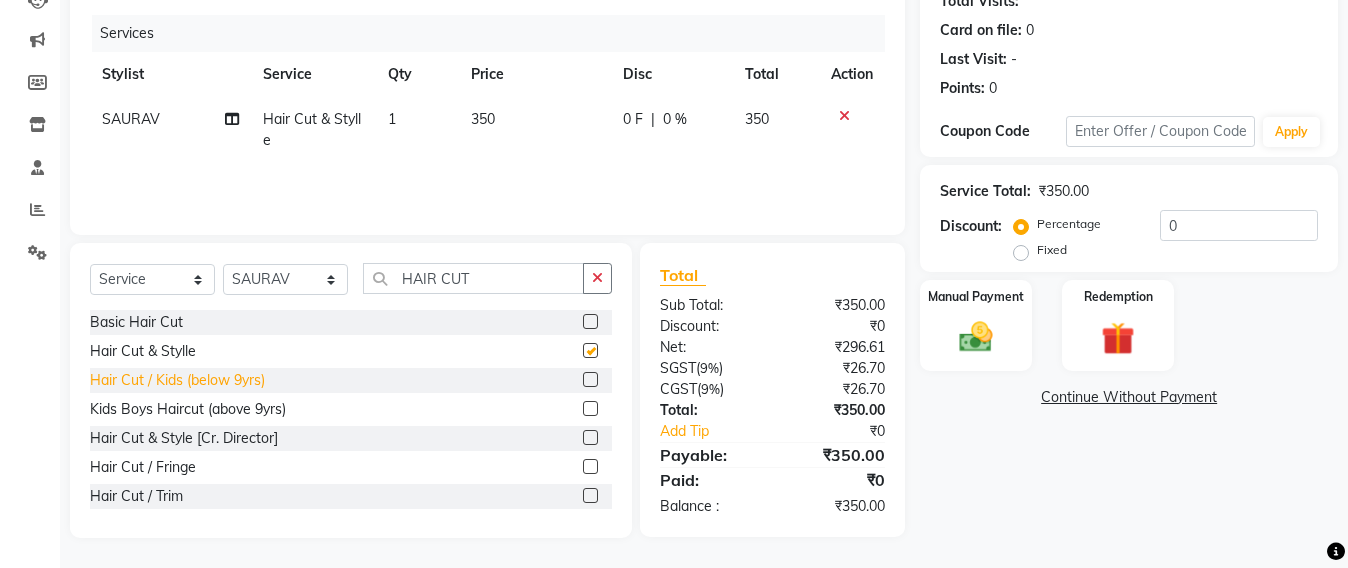 checkbox on "false" 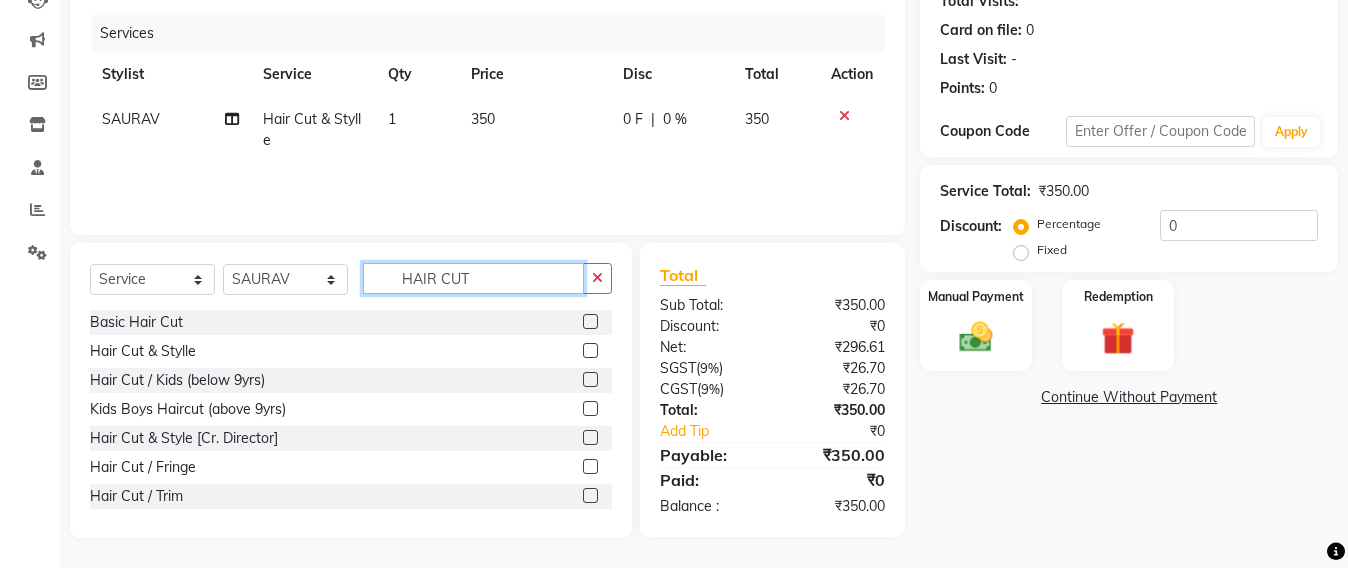 click on "HAIR CUT" 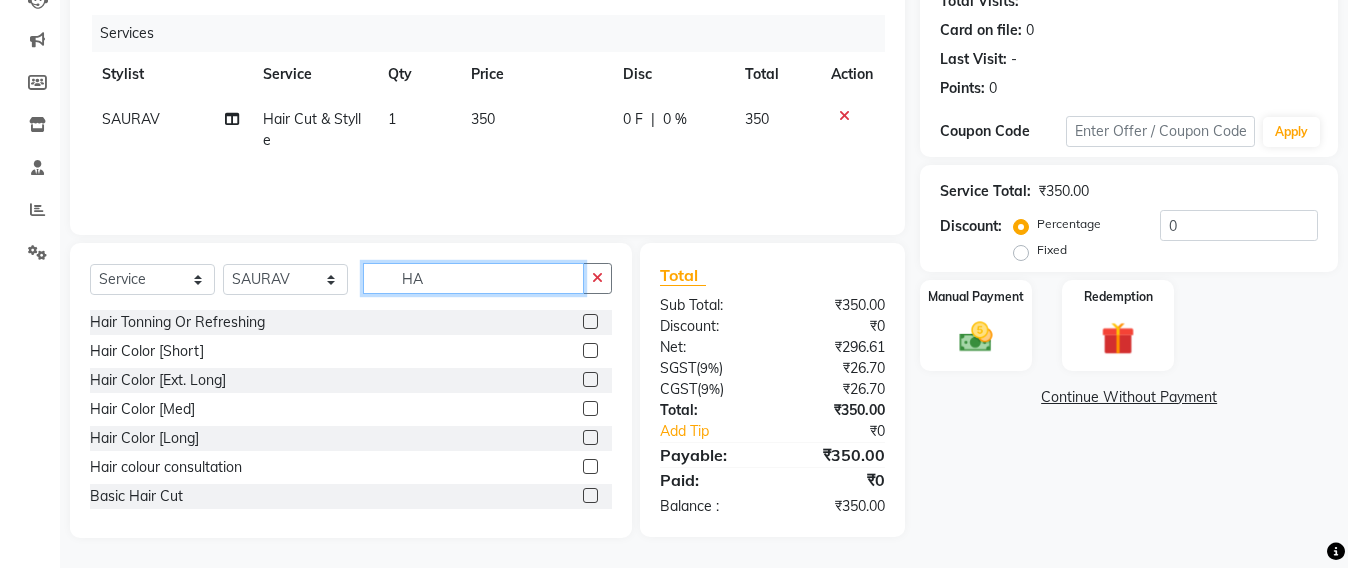 type on "H" 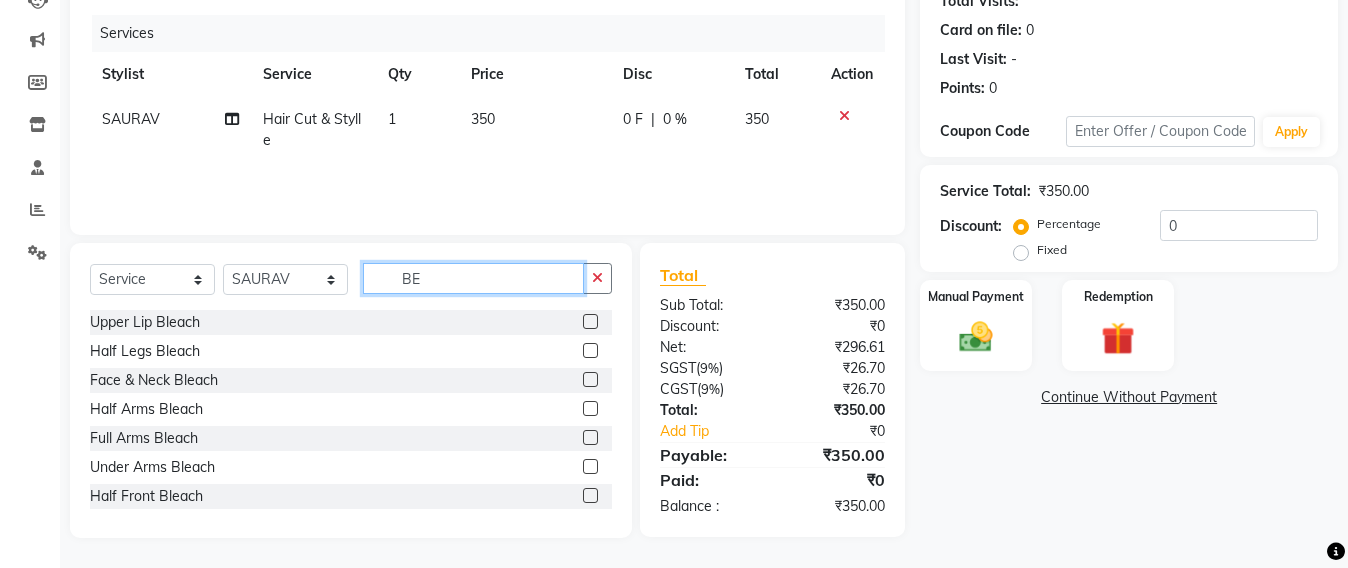 scroll, scrollTop: 232, scrollLeft: 0, axis: vertical 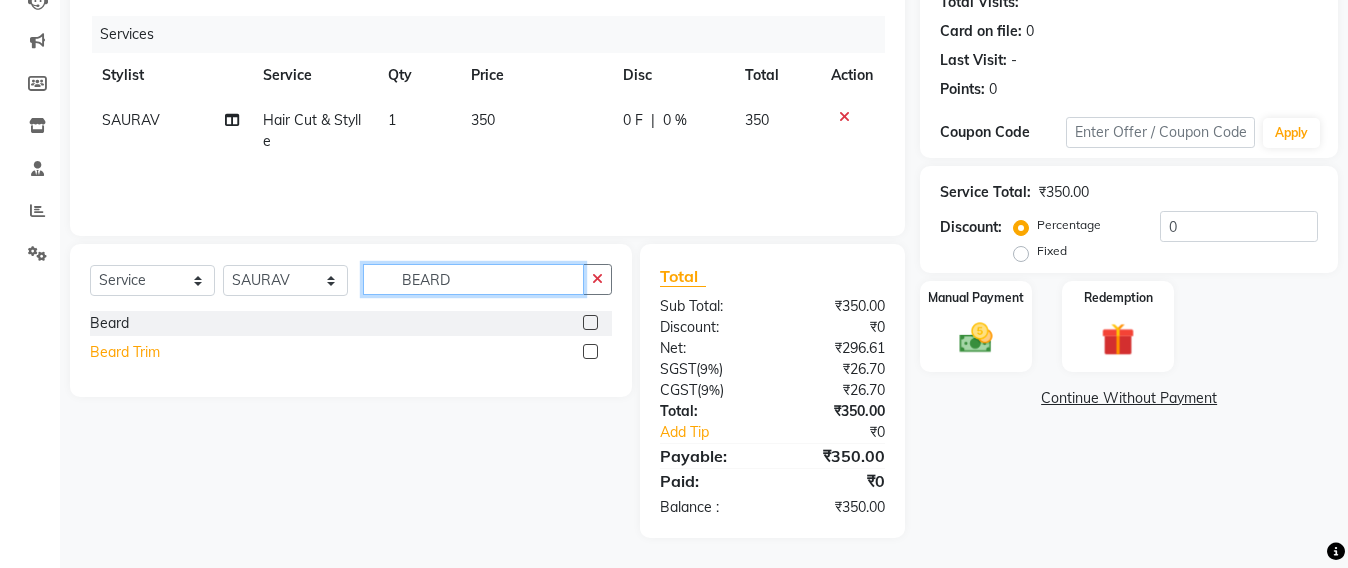type on "BEARD" 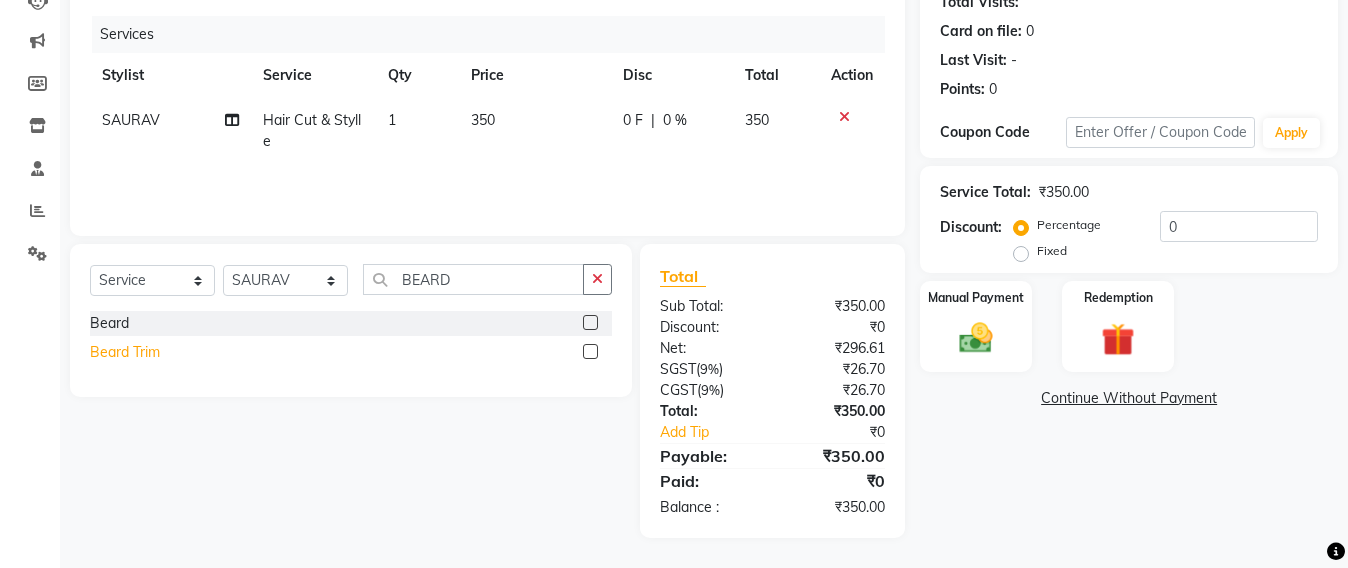 click on "Beard Trim" 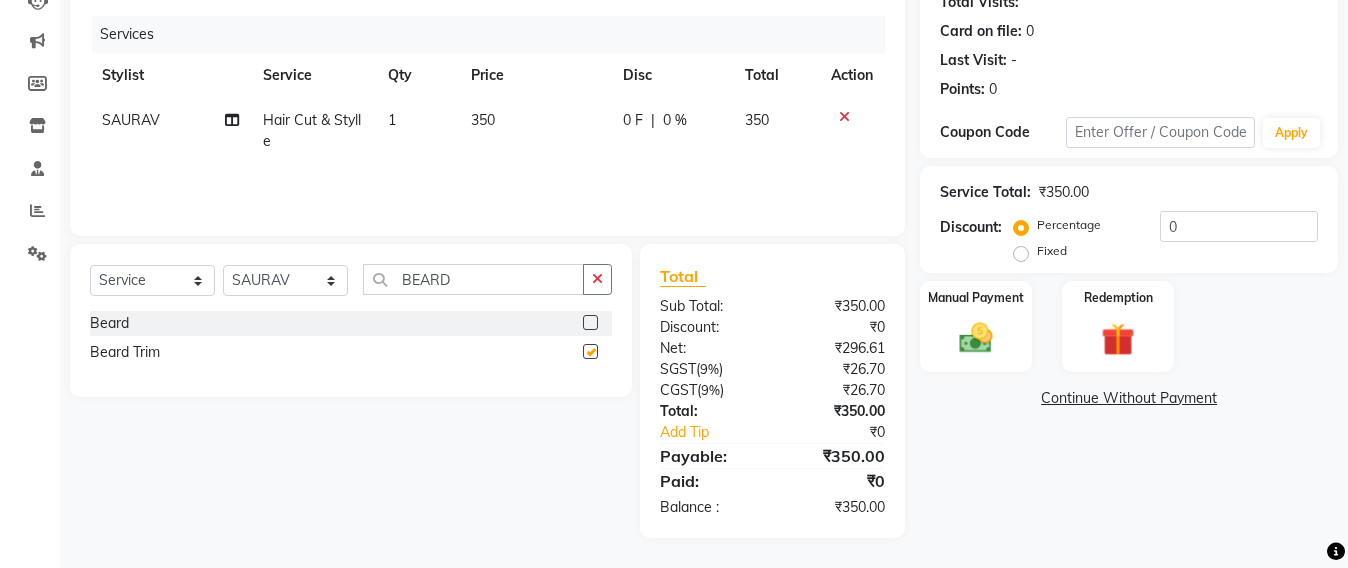 checkbox on "false" 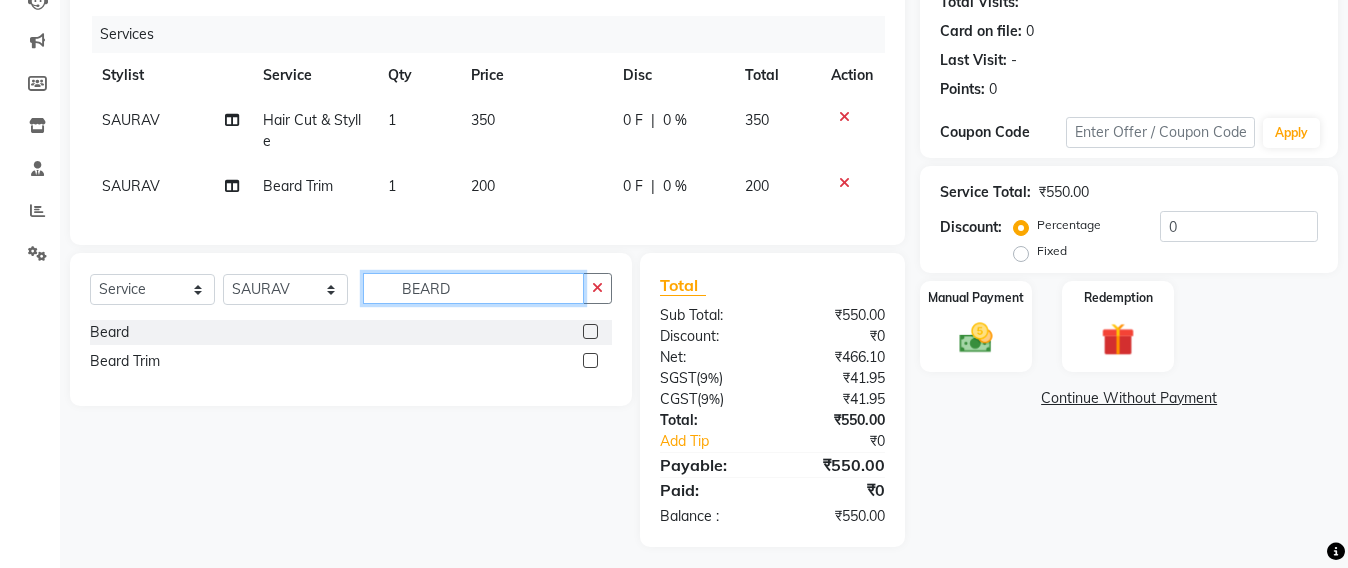 click on "BEARD" 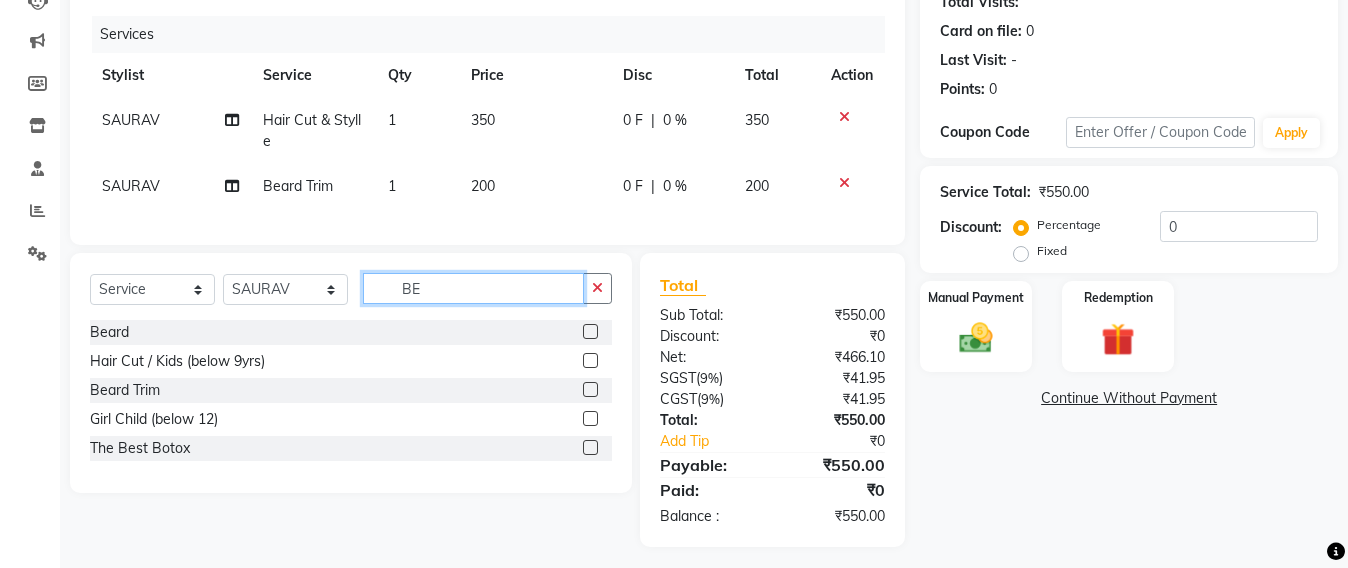 type on "B" 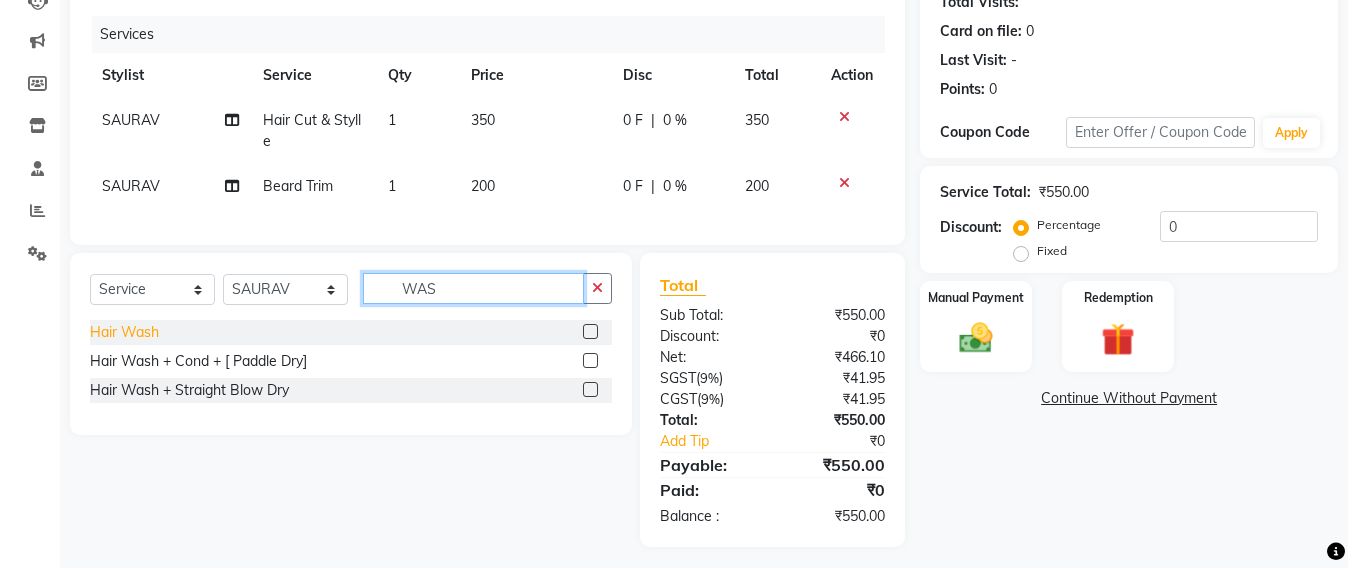 type on "WAS" 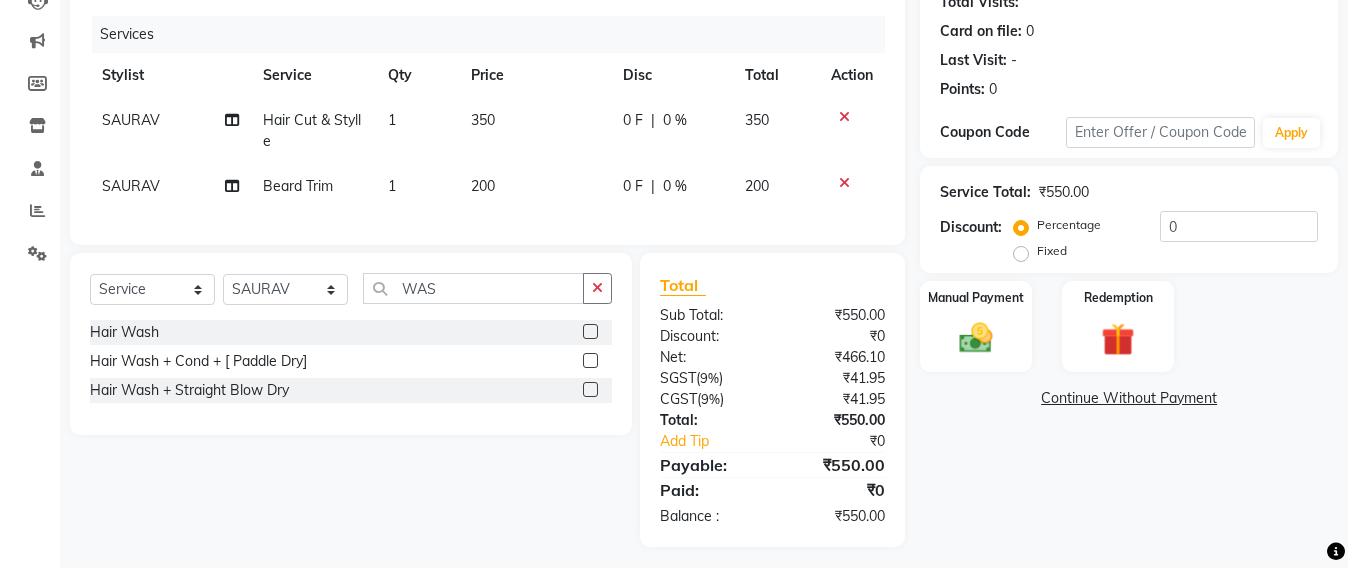 drag, startPoint x: 126, startPoint y: 347, endPoint x: 169, endPoint y: 294, distance: 68.24954 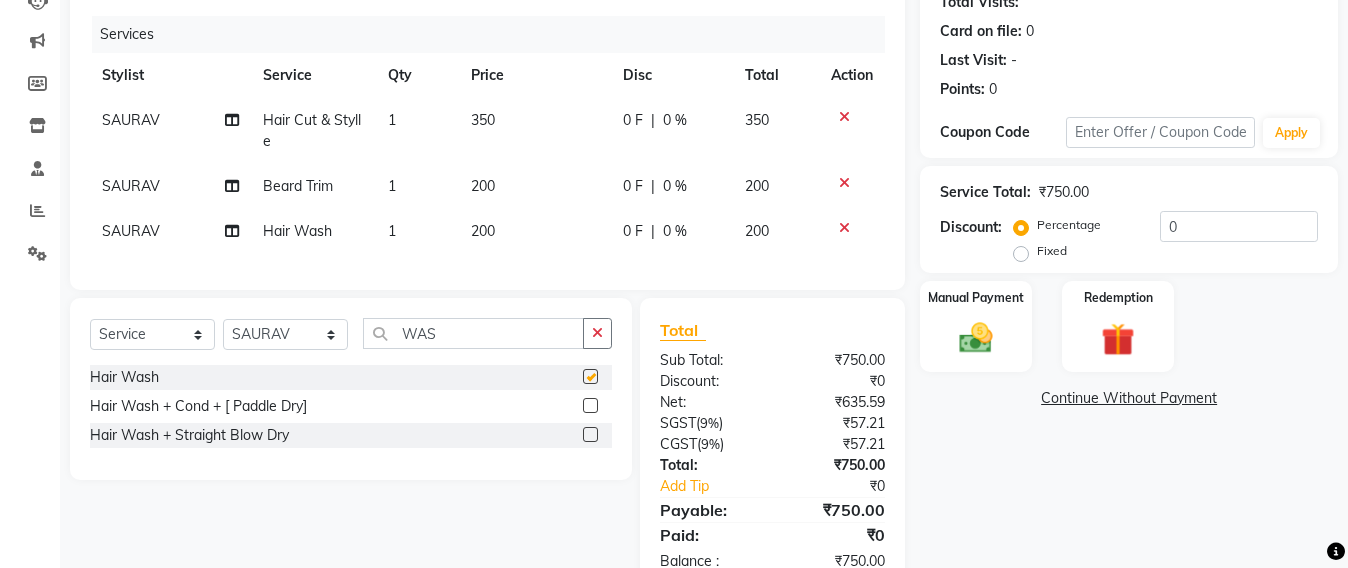 checkbox on "false" 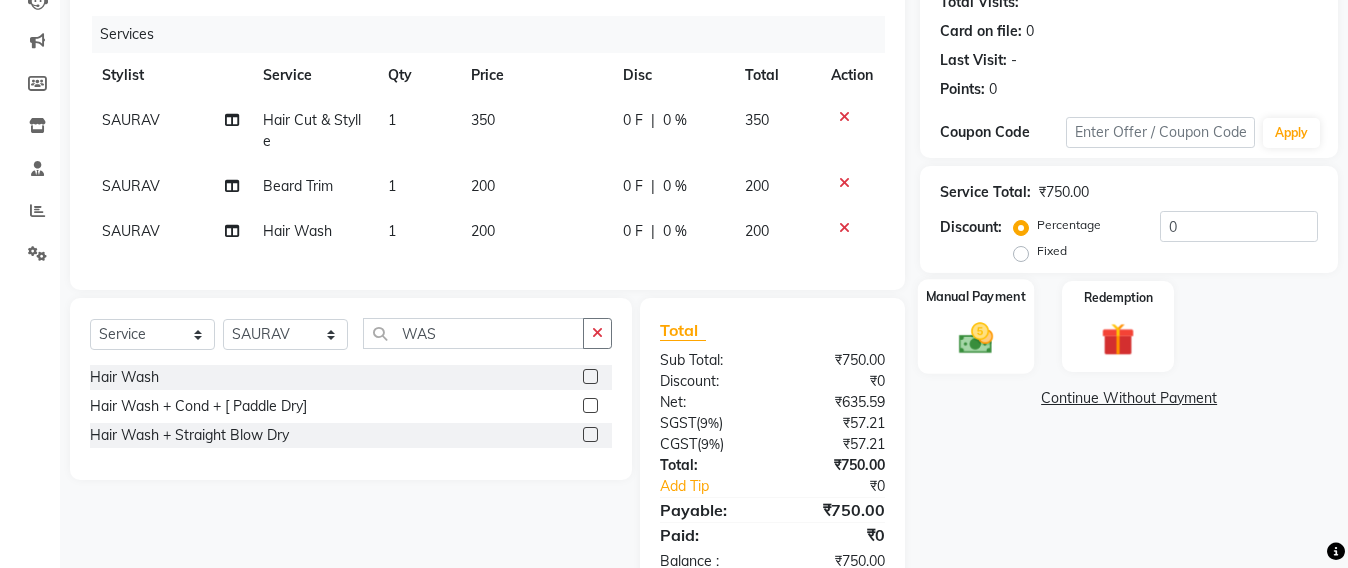 click 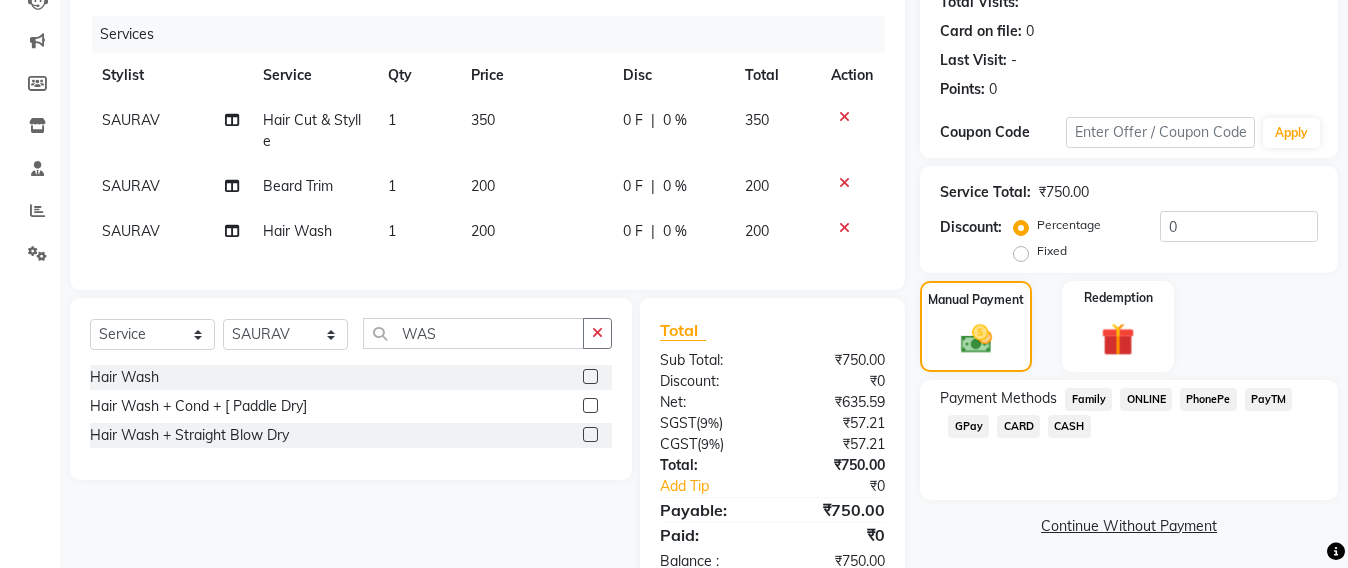 click on "GPay" 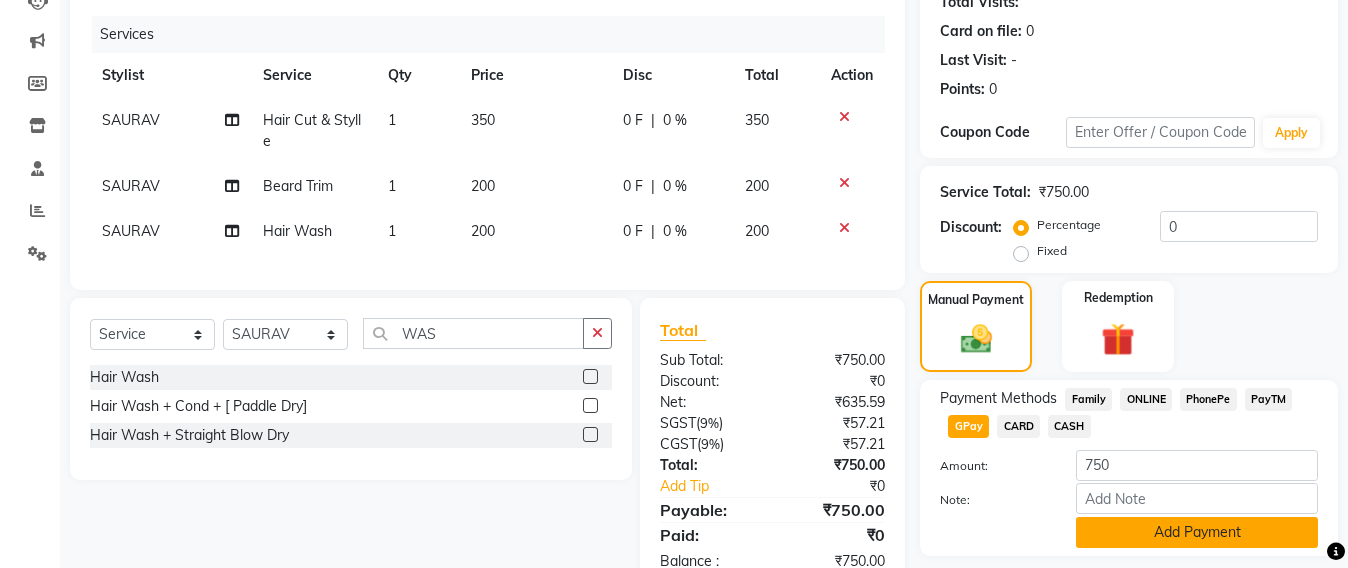 click on "Add Payment" 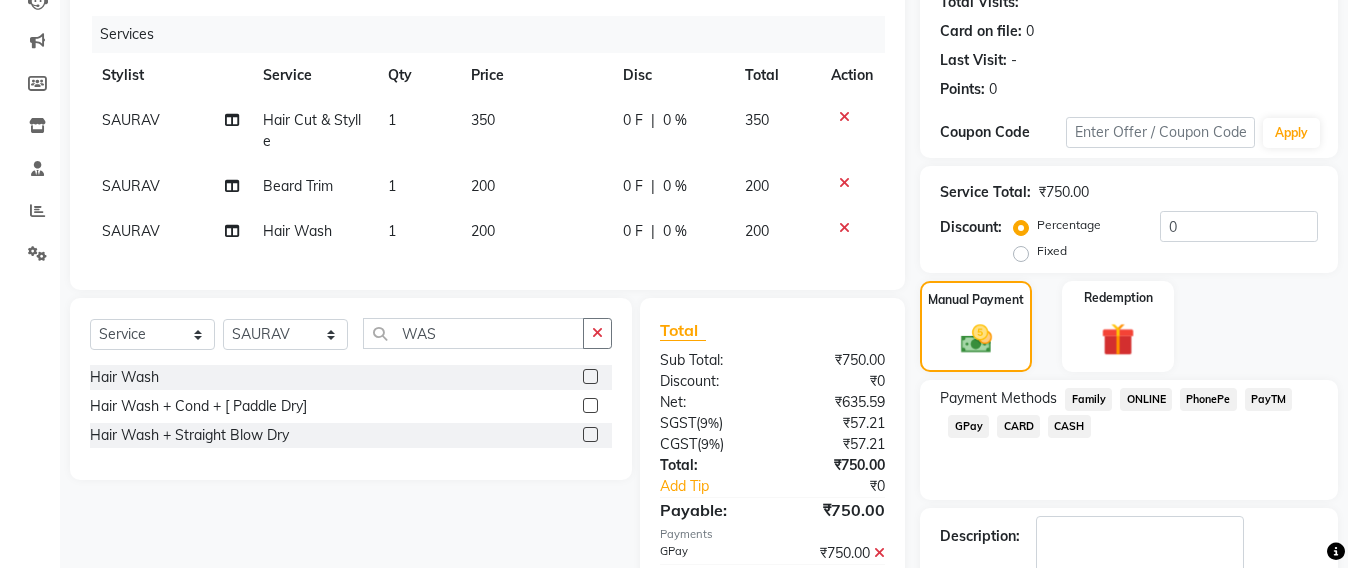 scroll, scrollTop: 348, scrollLeft: 0, axis: vertical 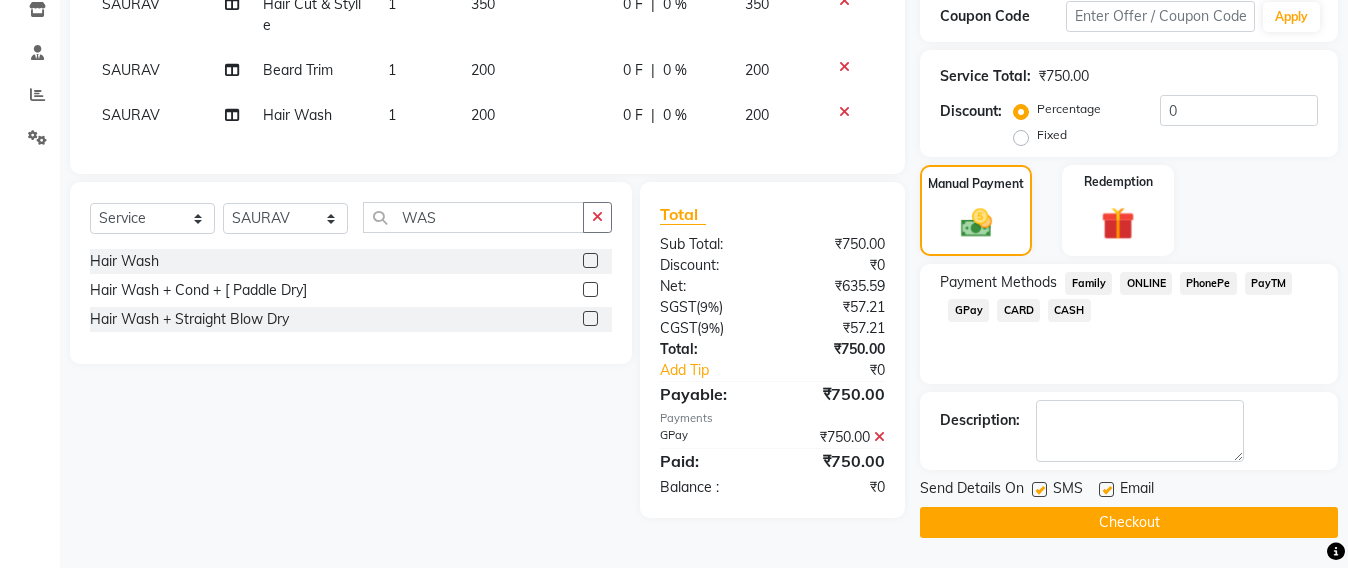 click on "Checkout" 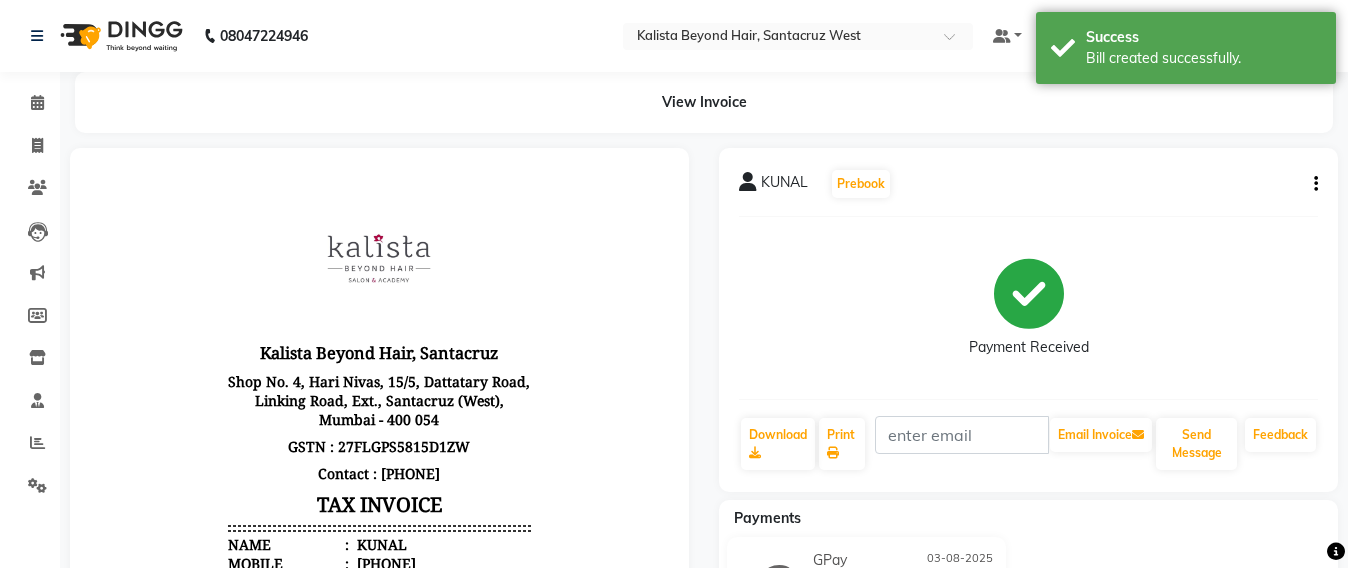 scroll, scrollTop: 0, scrollLeft: 0, axis: both 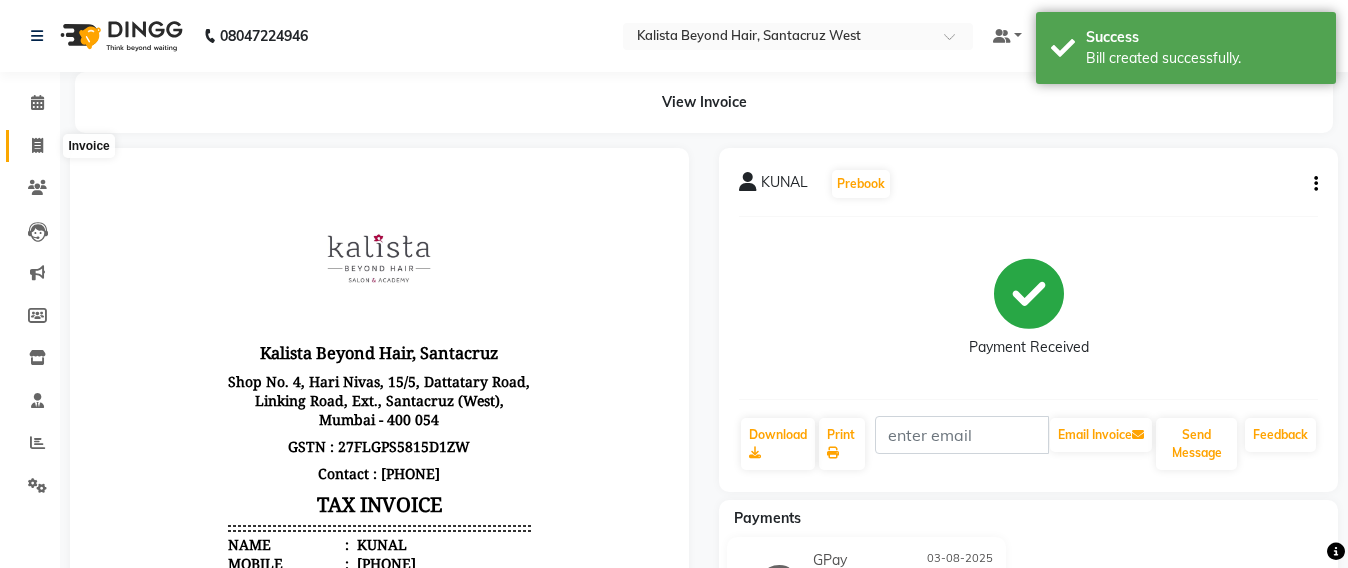 click 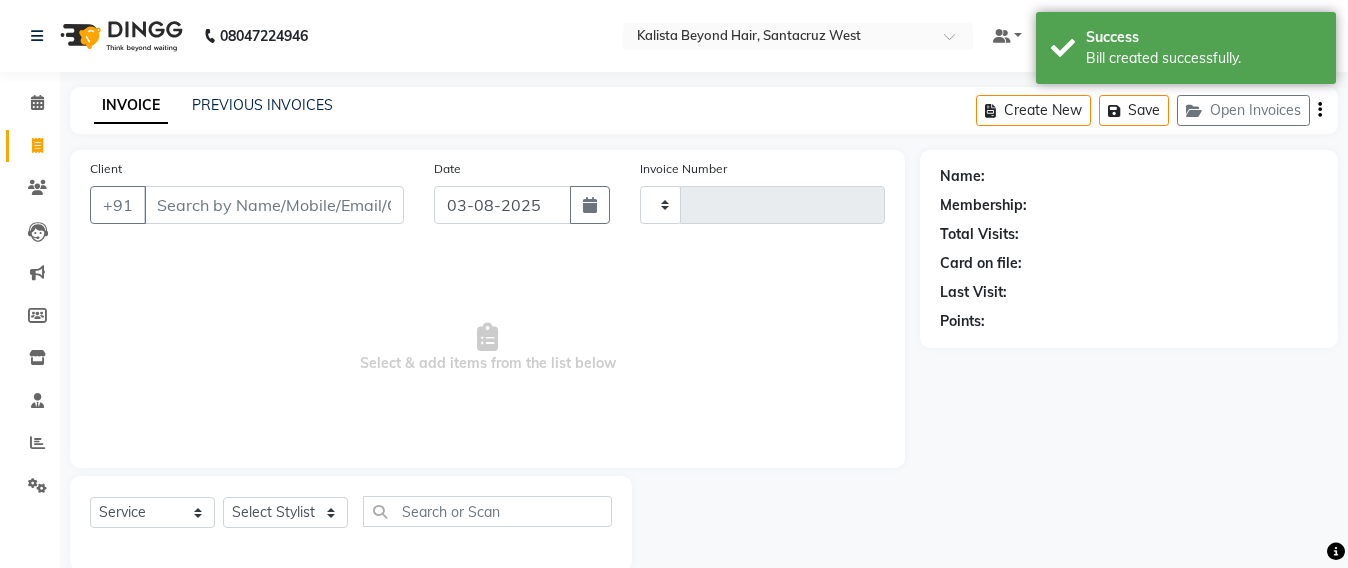 type on "5602" 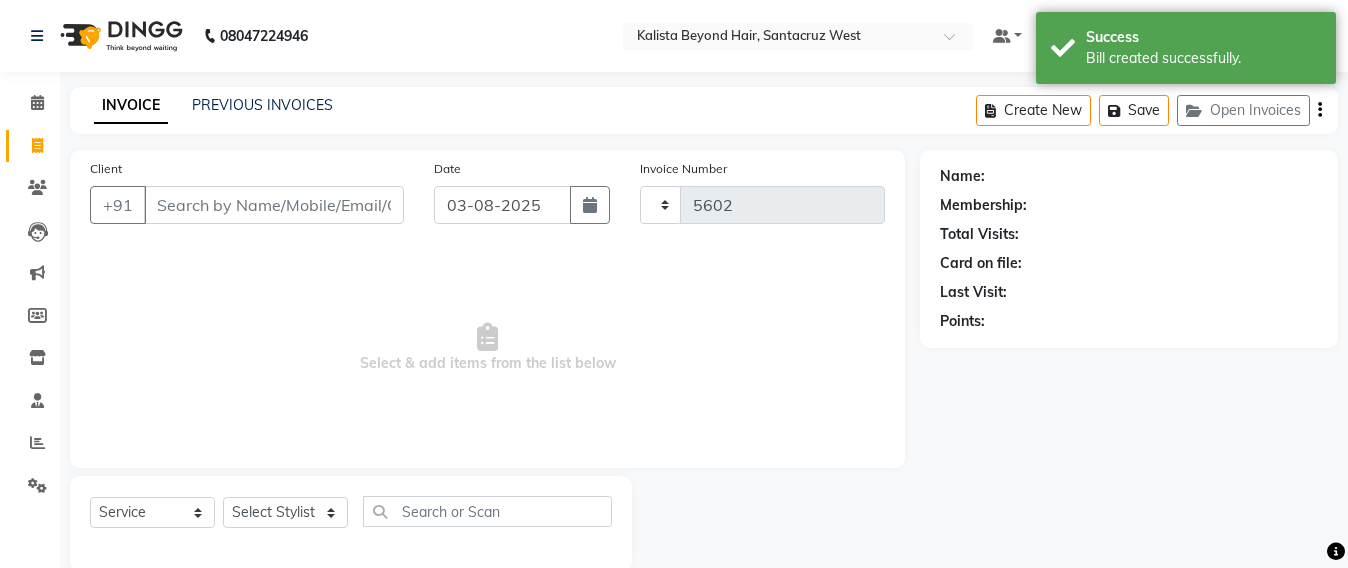 select on "6357" 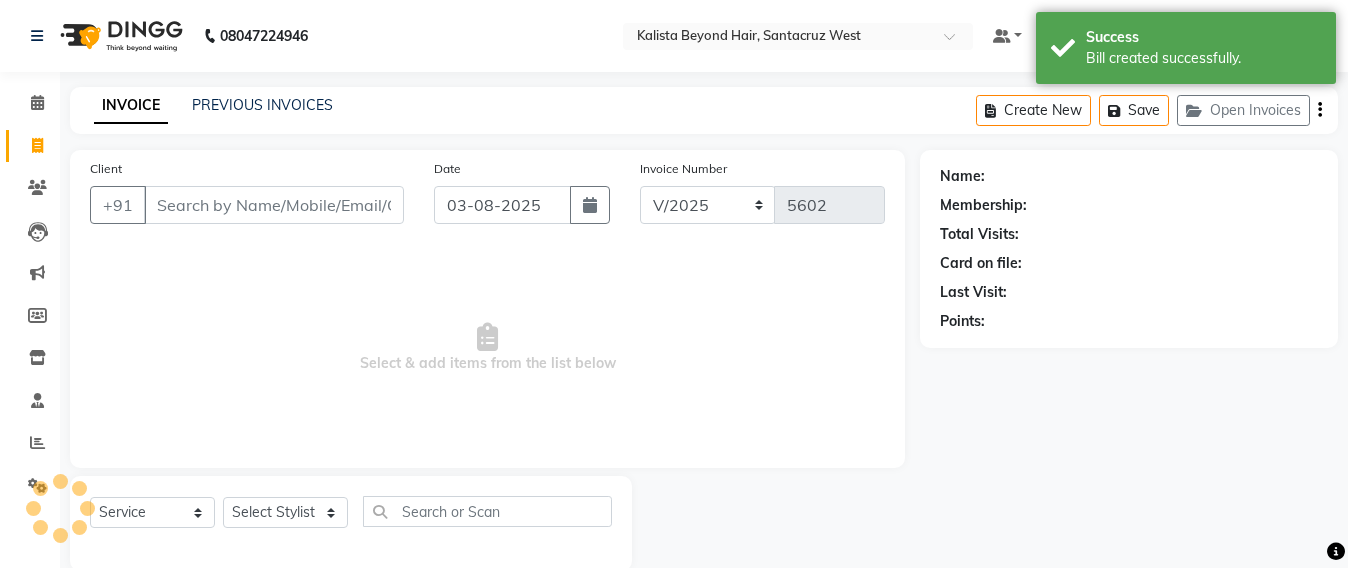 scroll, scrollTop: 33, scrollLeft: 0, axis: vertical 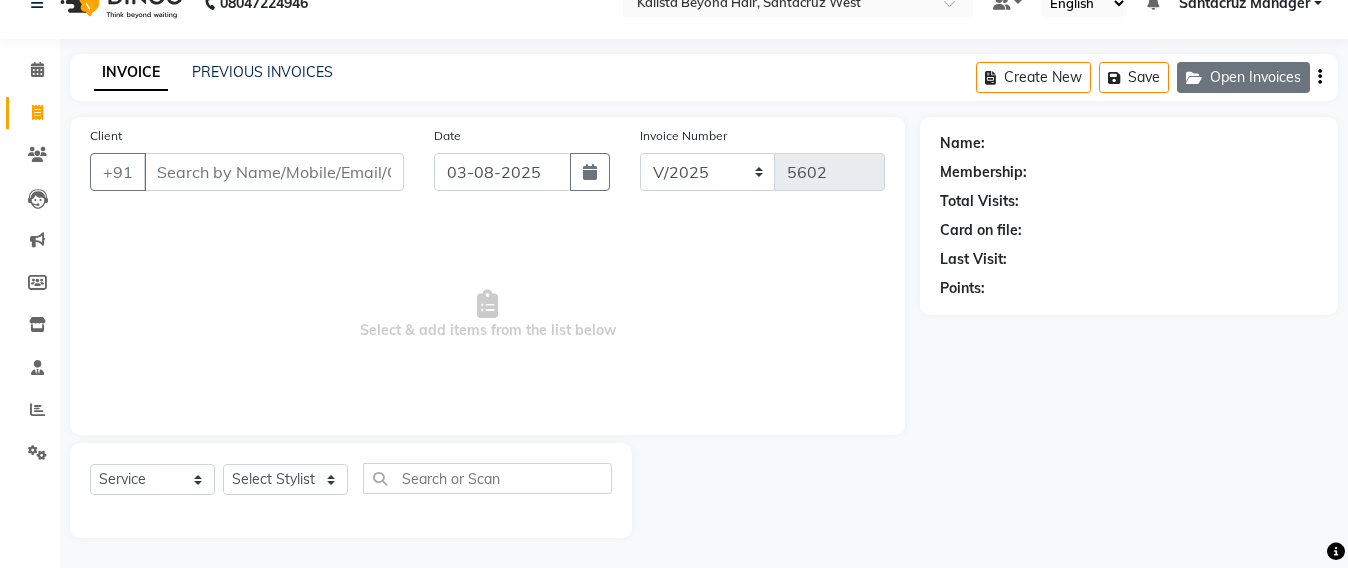 click on "Open Invoices" 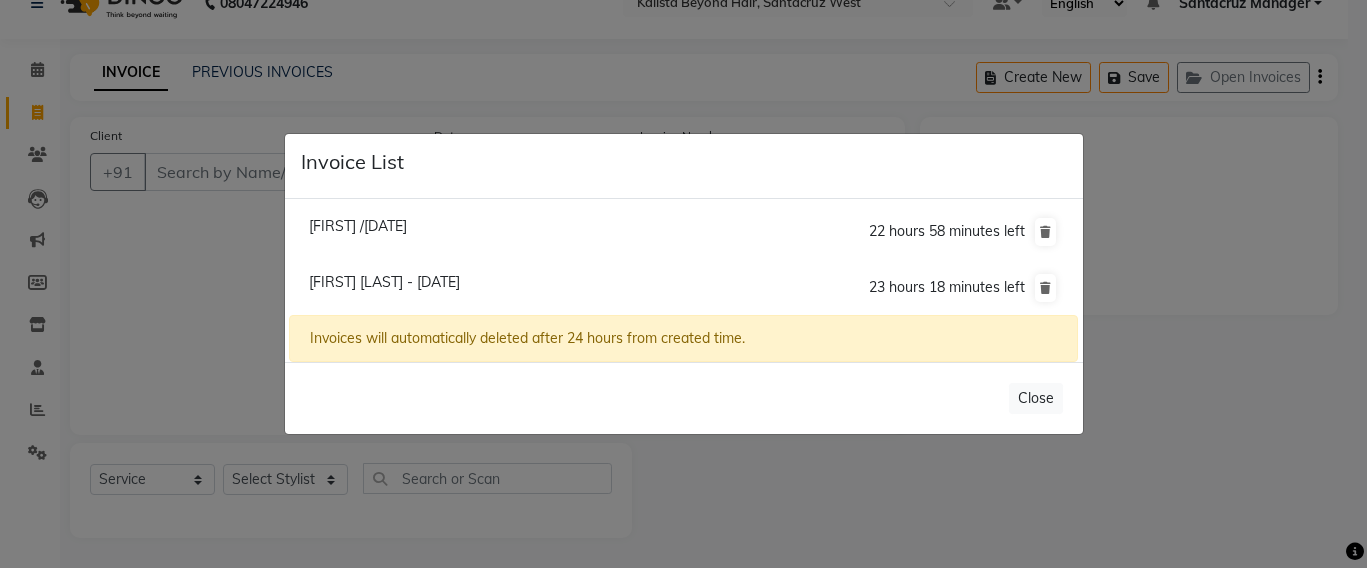 click on "Invoice List  [FIRST] /[DATE]  22 hours 58 minutes left  [FIRST] [LAST] - [NUMBER]/[DATE]  23 hours 18 minutes left  Invoices will automatically deleted after 24 hours from created time.   Close" 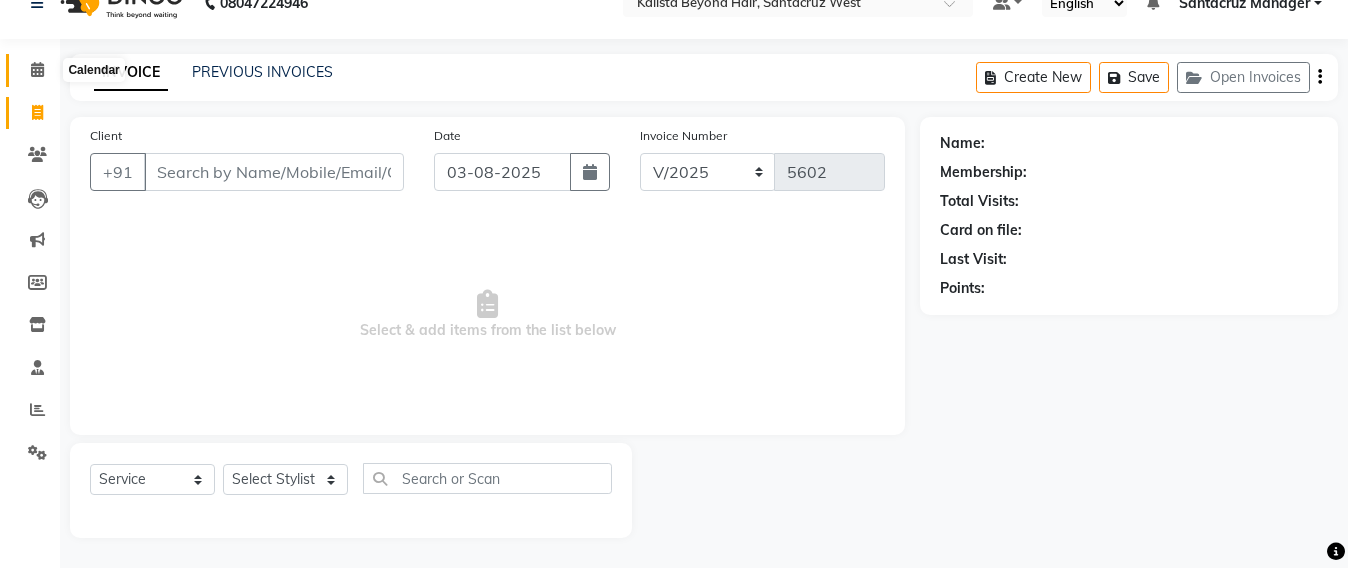 click 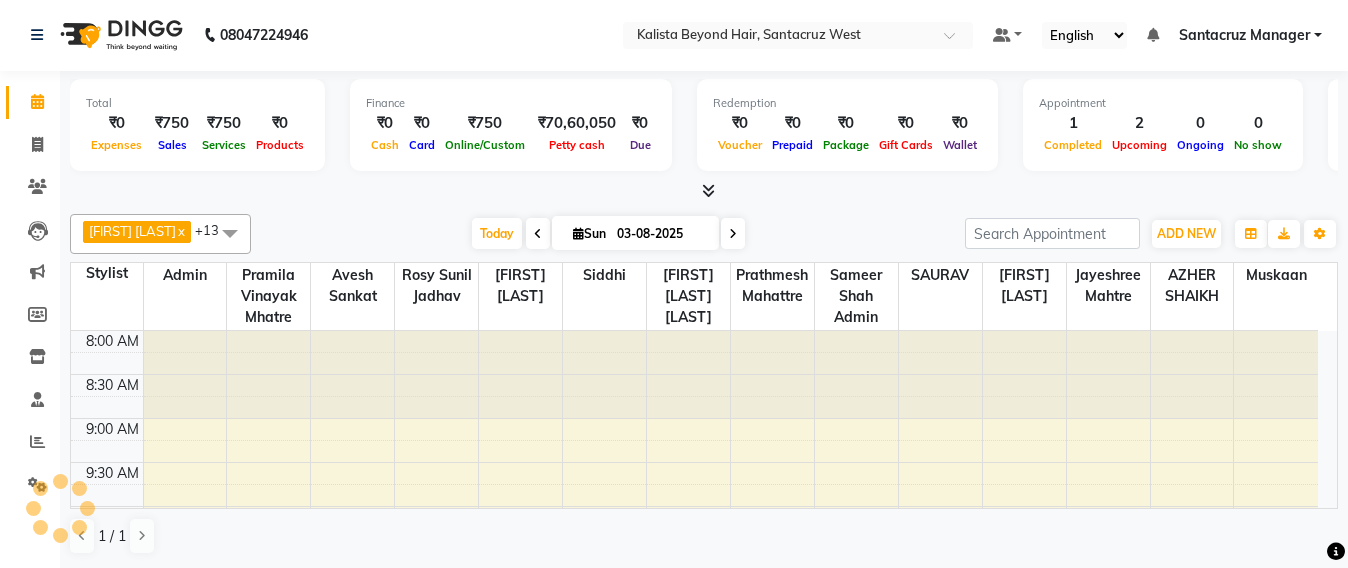 scroll, scrollTop: 1, scrollLeft: 0, axis: vertical 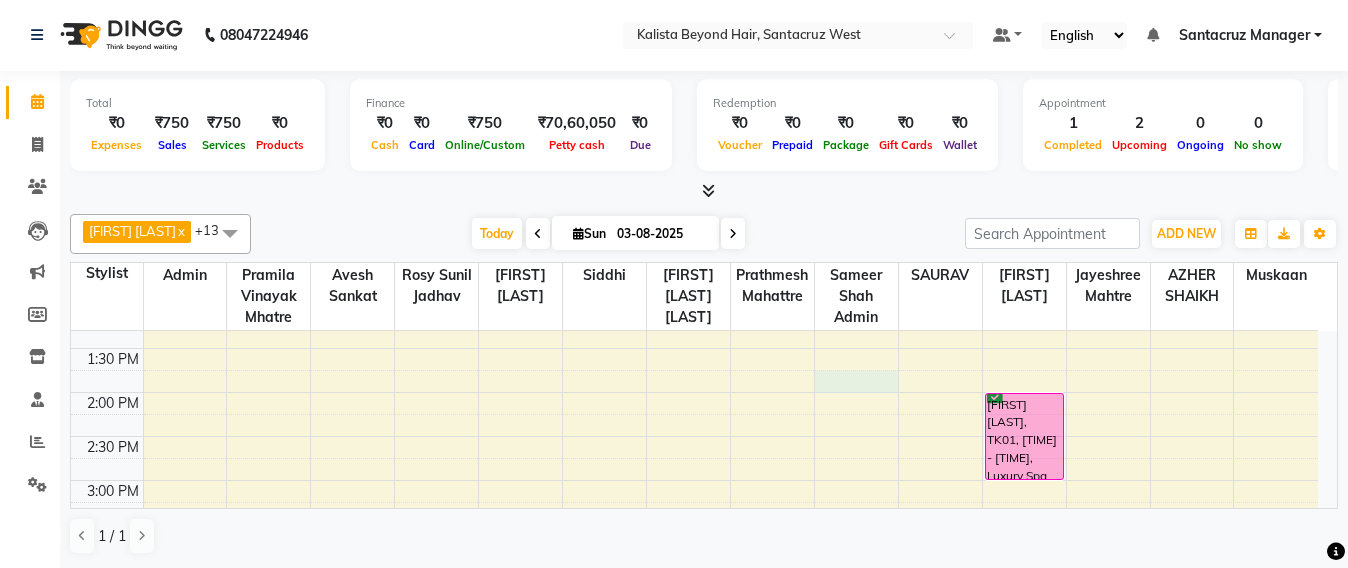 click on "8:00 AM 8:30 AM 9:00 AM 9:30 AM 10:00 AM 10:30 AM 11:00 AM 11:30 AM 12:00 PM 12:30 PM 1:00 PM 1:30 PM 2:00 PM 2:30 PM 3:00 PM 3:30 PM 4:00 PM 4:30 PM 5:00 PM 5:30 PM 6:00 PM 6:30 PM 7:00 PM 7:30 PM 8:00 PM 8:30 PM     [FIRST] [LAST], TK02, [TIME] - [TIME], Hair Cut & Finish / Creative [Cr. Dir.]     [FIRST], TK03, [TIME] - [TIME], Hair Cut & Stylle,Beard Trim,Hair Wash     [FIRST] [LAST], TK01, [TIME] - [TIME], Luxury Spa pH" at bounding box center [694, 436] 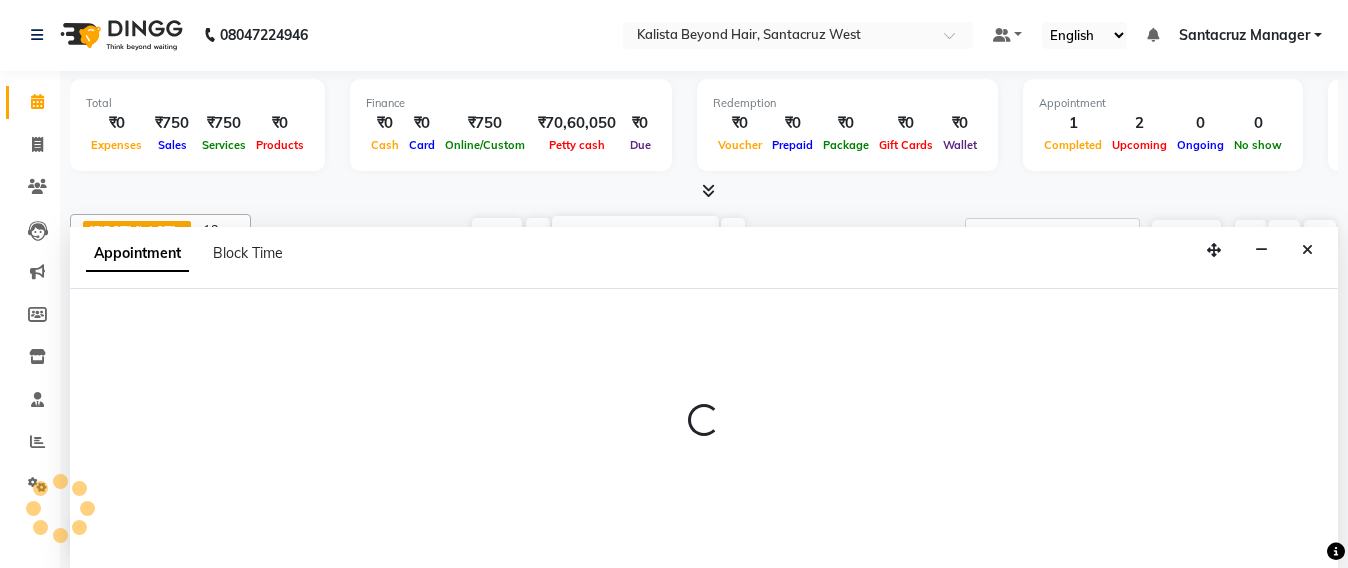 select on "48409" 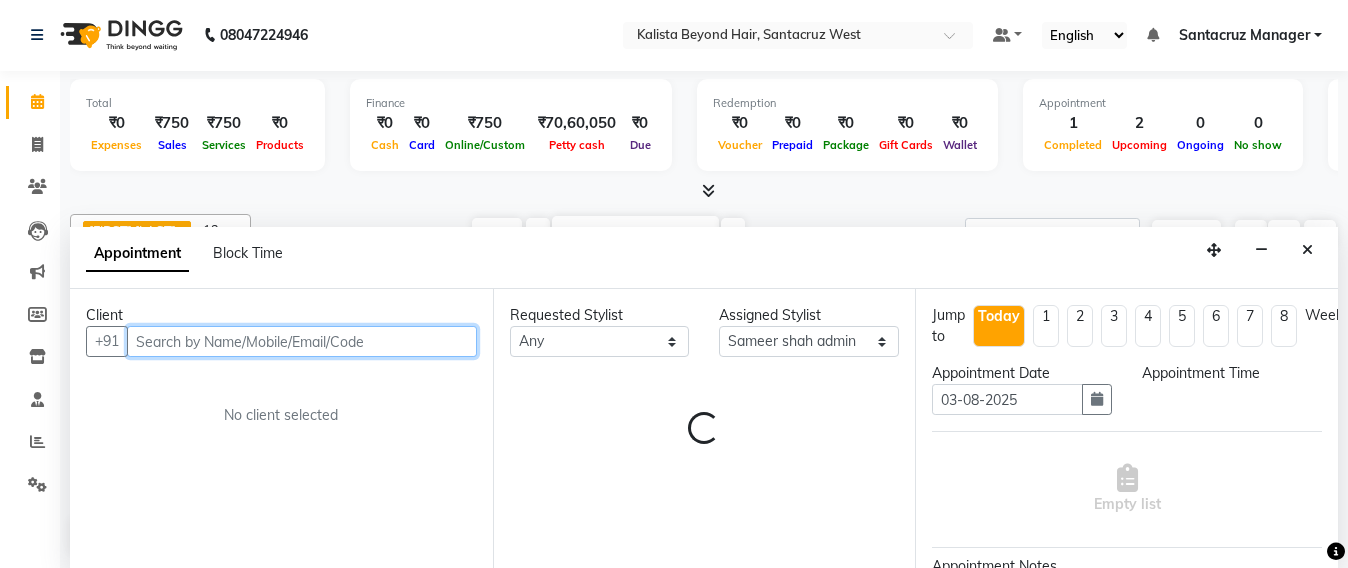 select on "825" 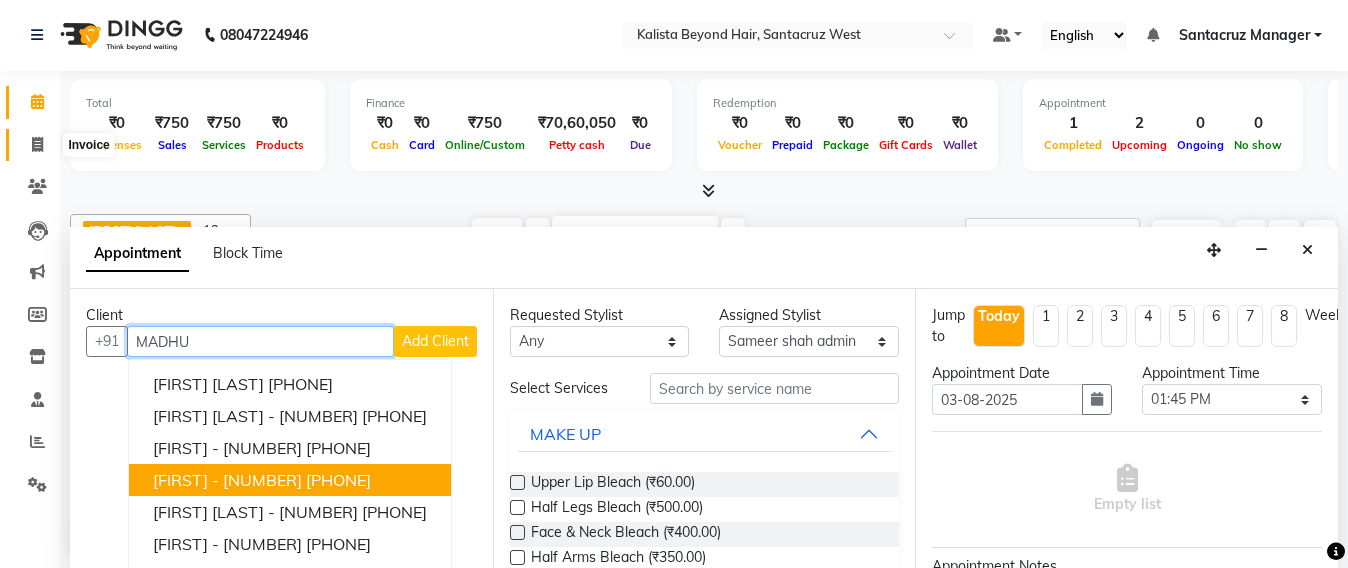 type on "MADHU" 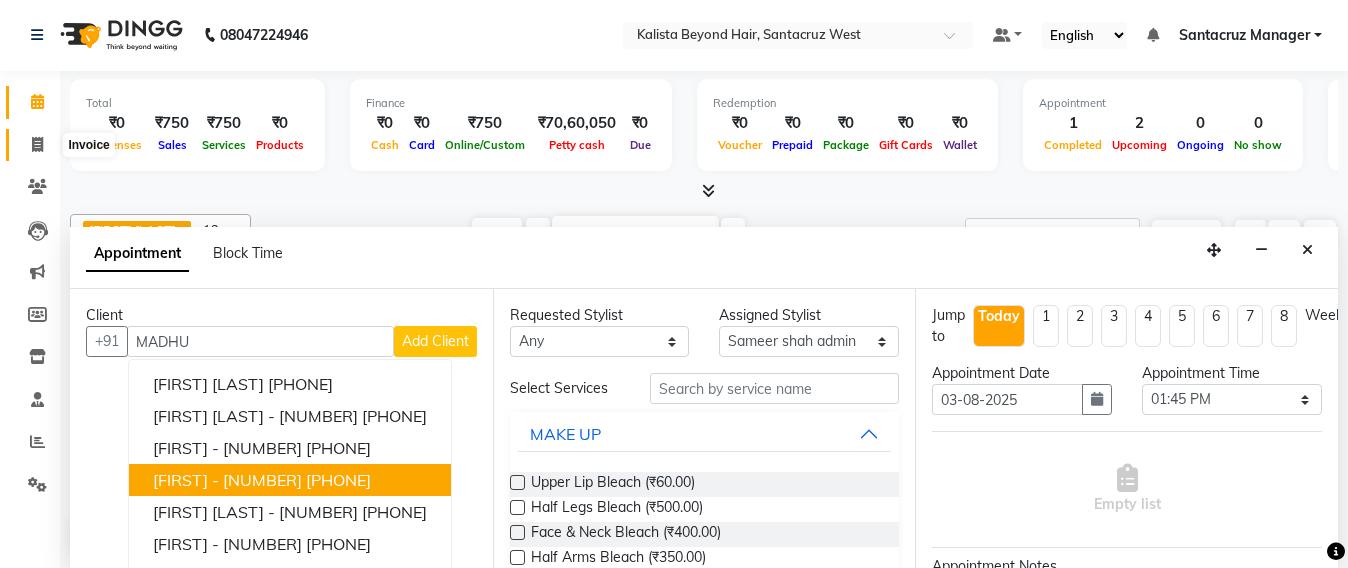 click 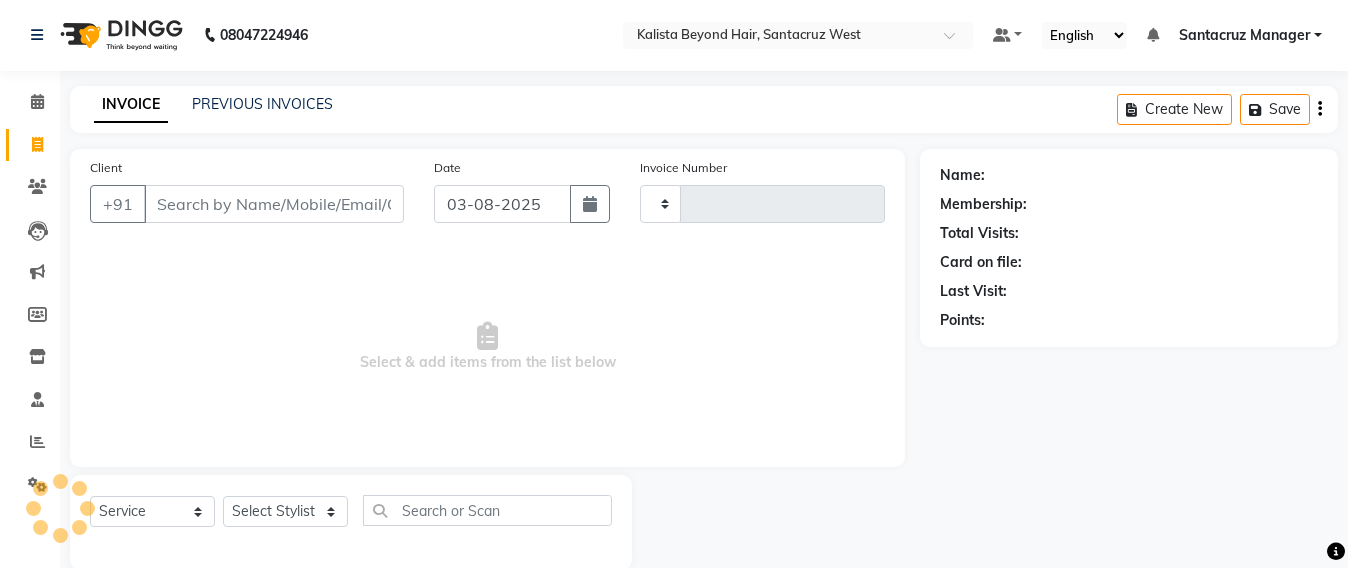 scroll, scrollTop: 0, scrollLeft: 0, axis: both 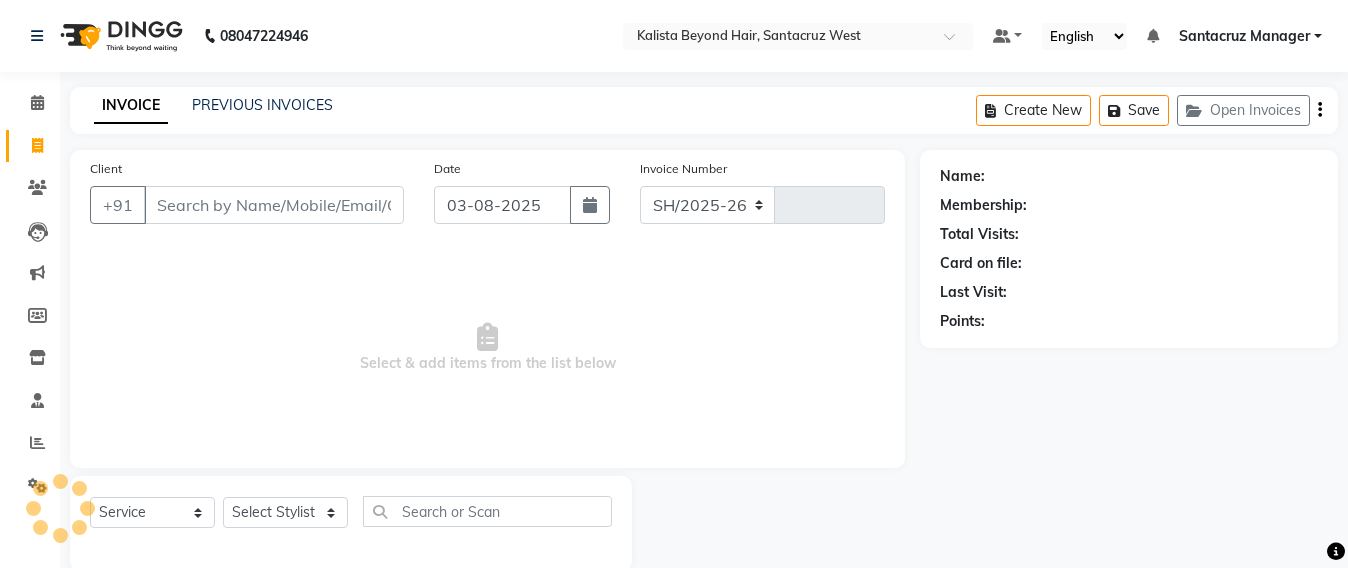 select on "6357" 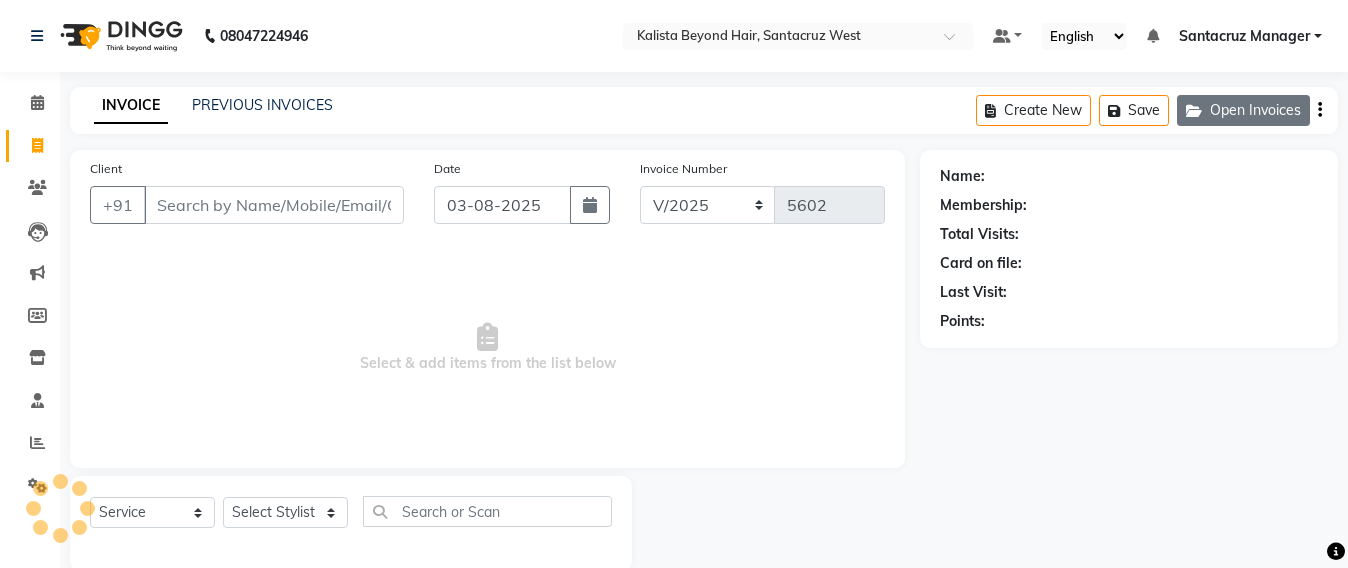 click on "Open Invoices" 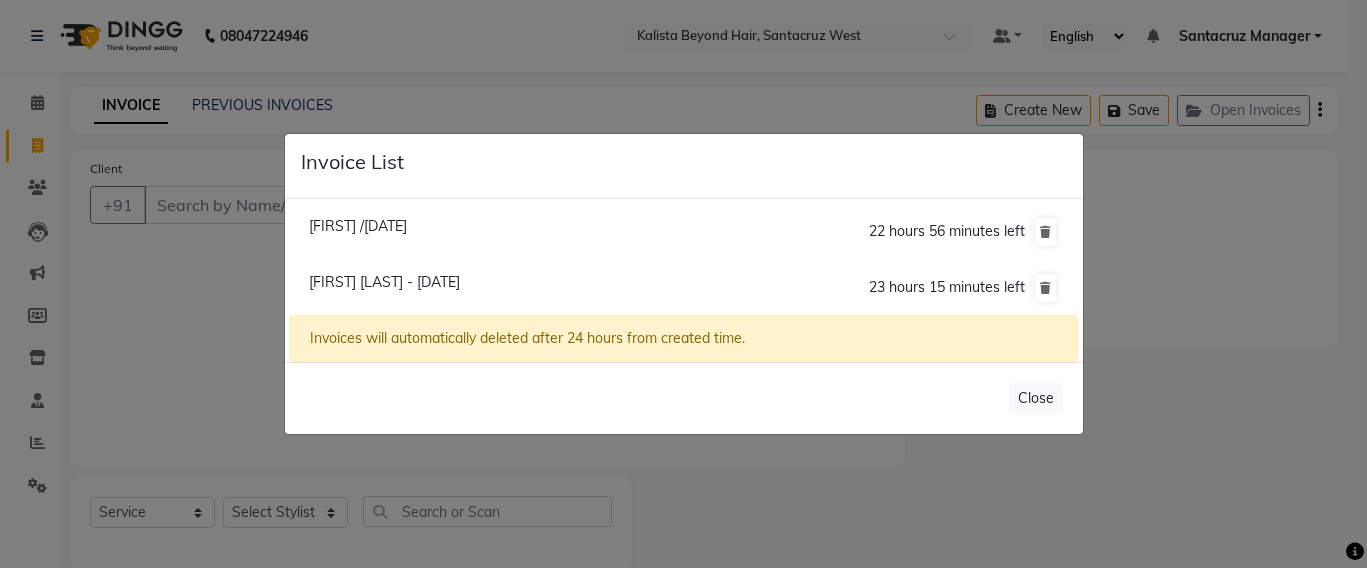 click on "[FIRST] /[DATE]" 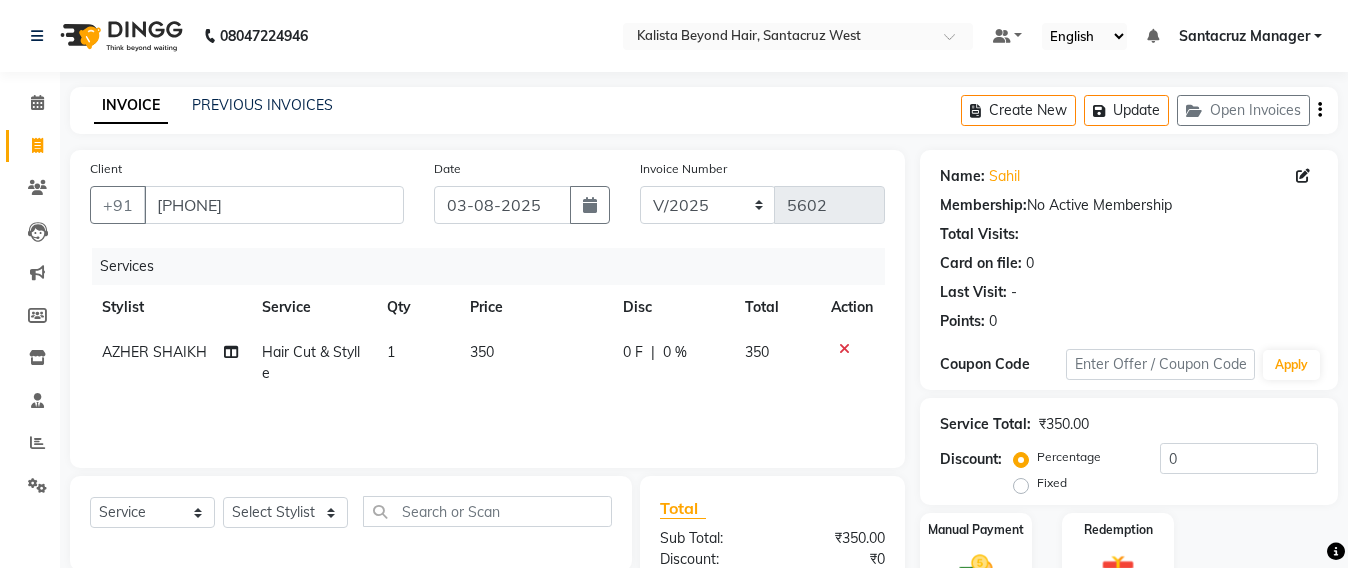 scroll, scrollTop: 232, scrollLeft: 0, axis: vertical 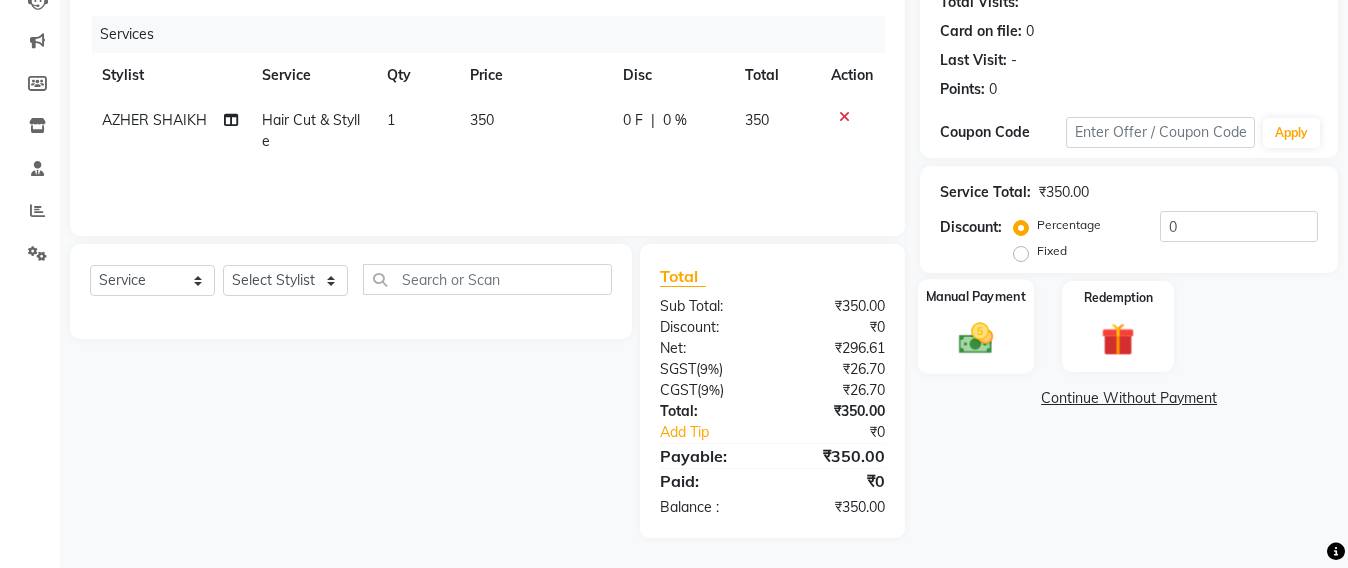 click 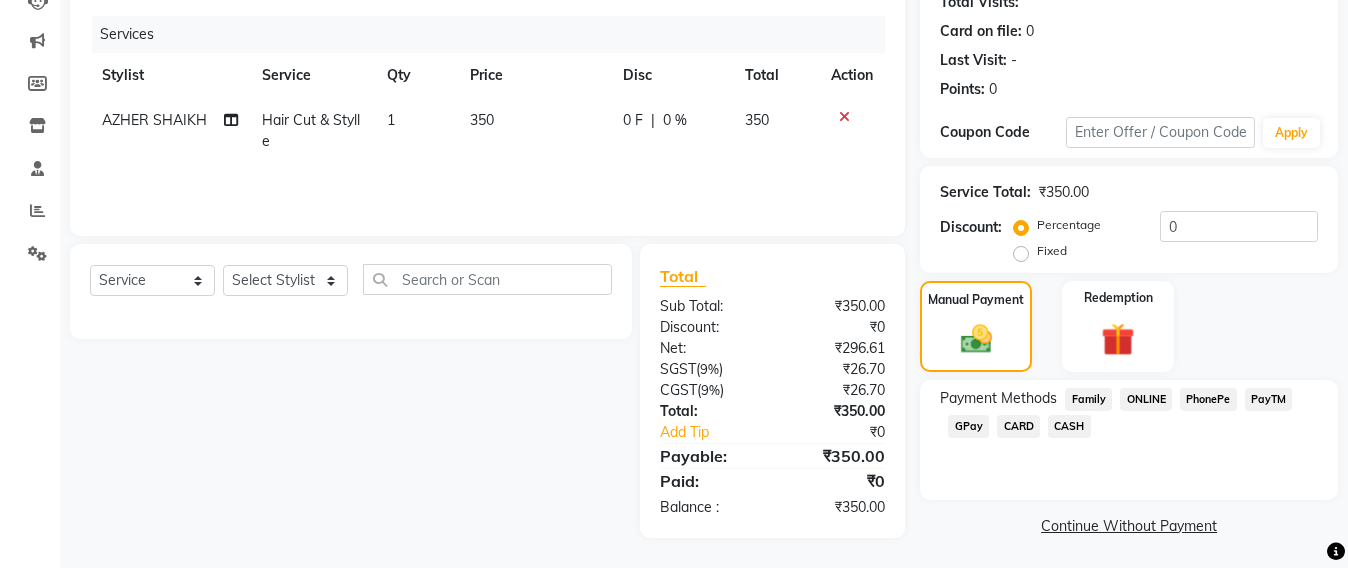click on "GPay" 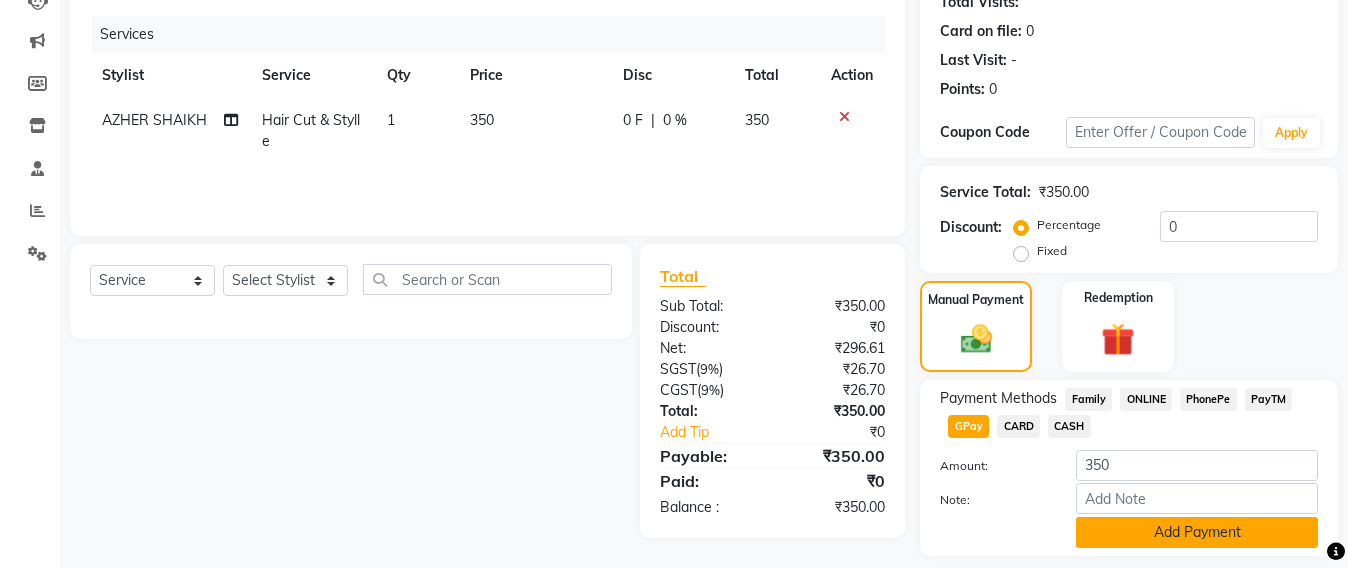 click on "Add Payment" 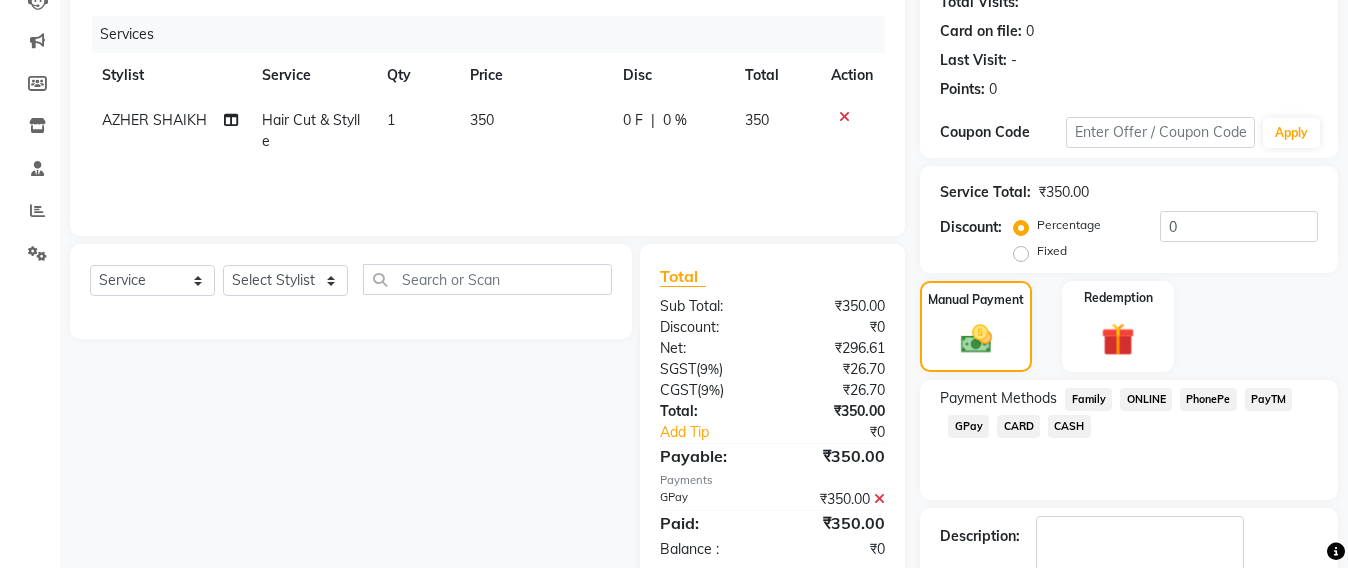 scroll, scrollTop: 348, scrollLeft: 0, axis: vertical 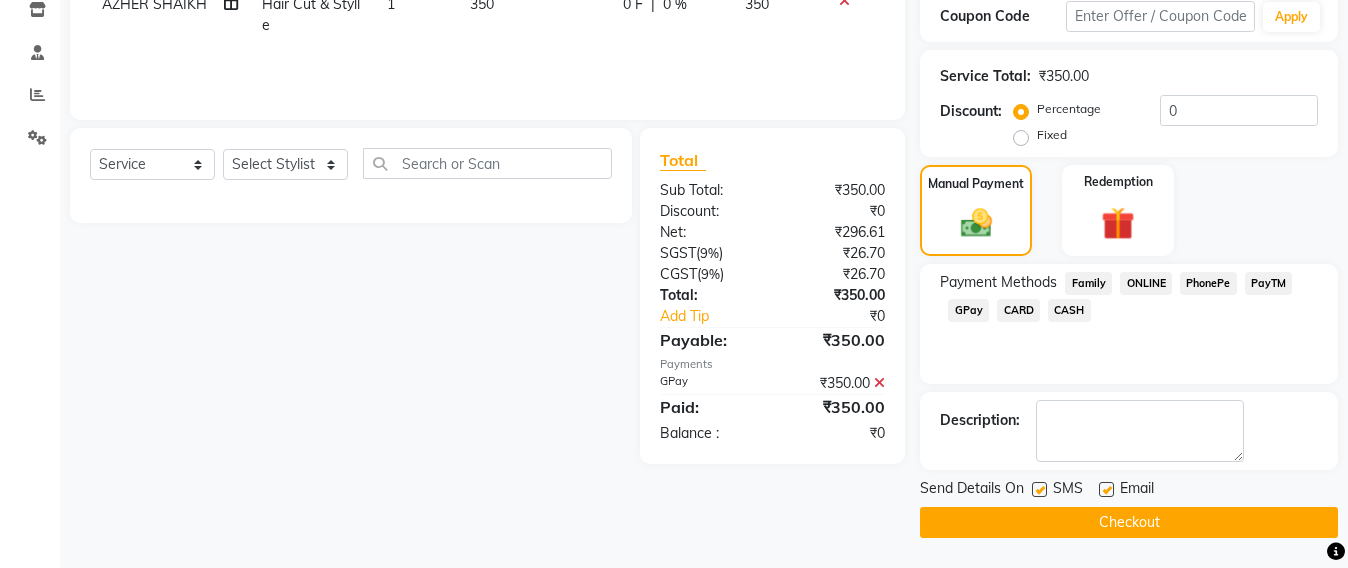 click on "Checkout" 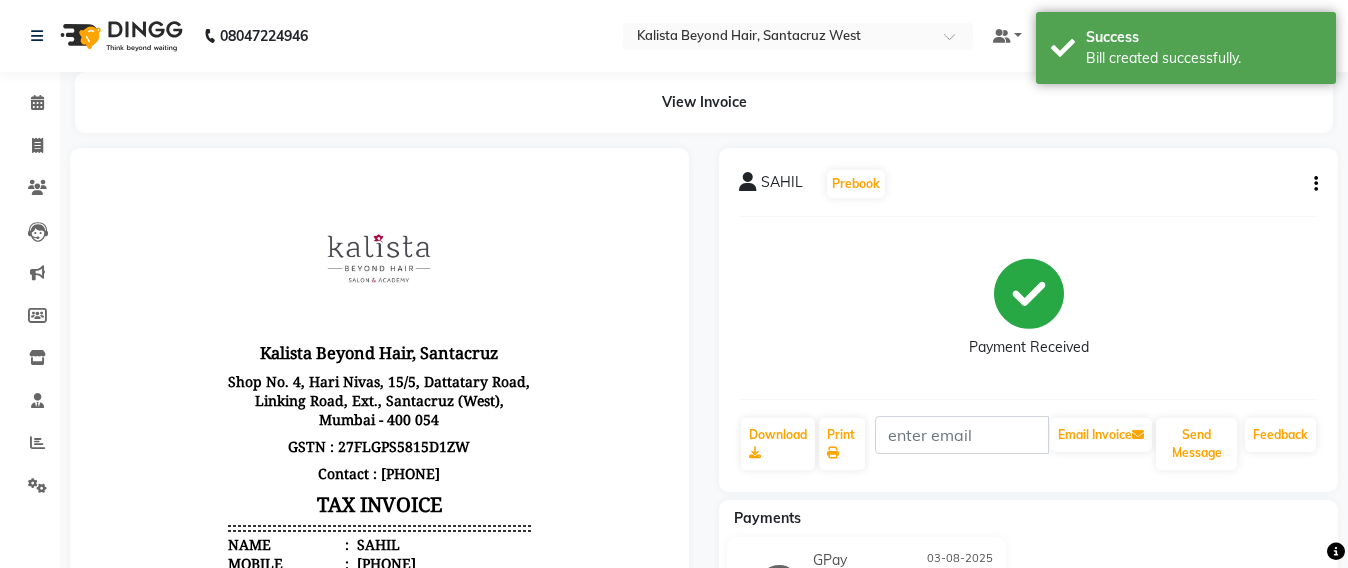 scroll, scrollTop: 0, scrollLeft: 0, axis: both 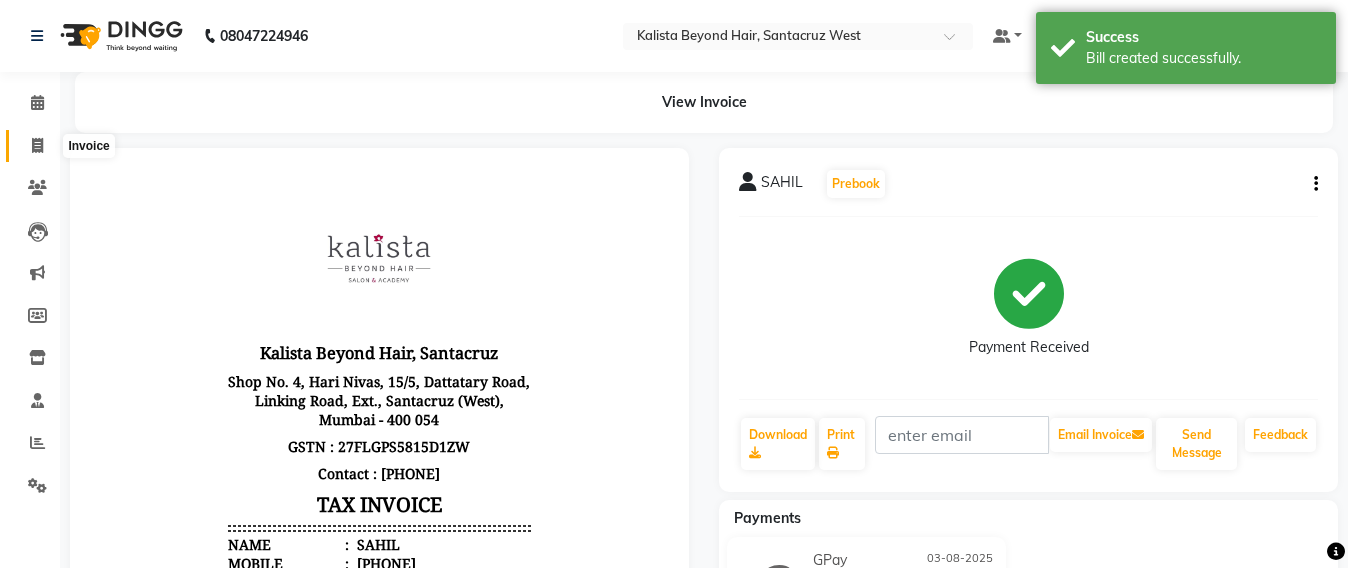 click 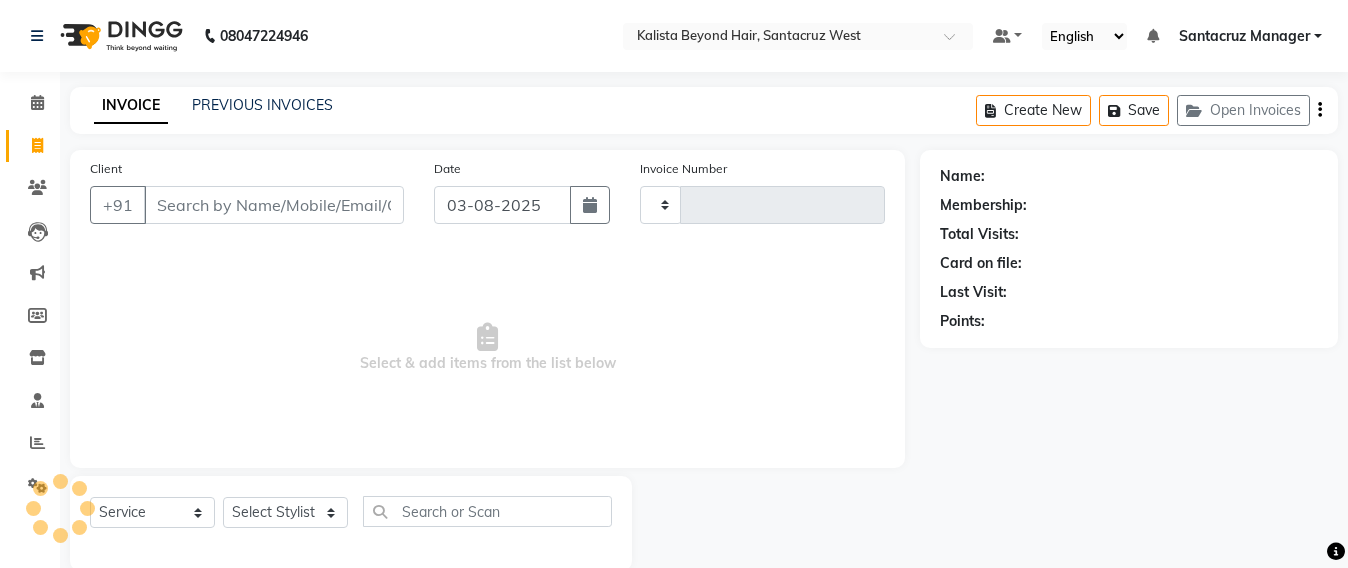 type on "5603" 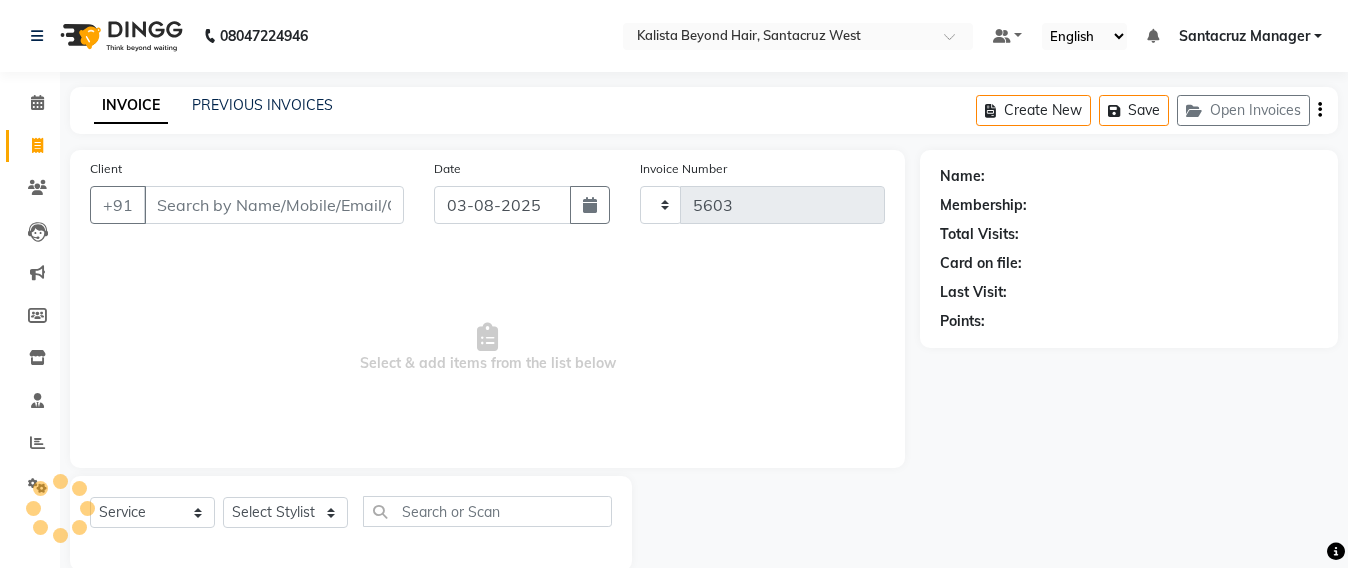 scroll, scrollTop: 33, scrollLeft: 0, axis: vertical 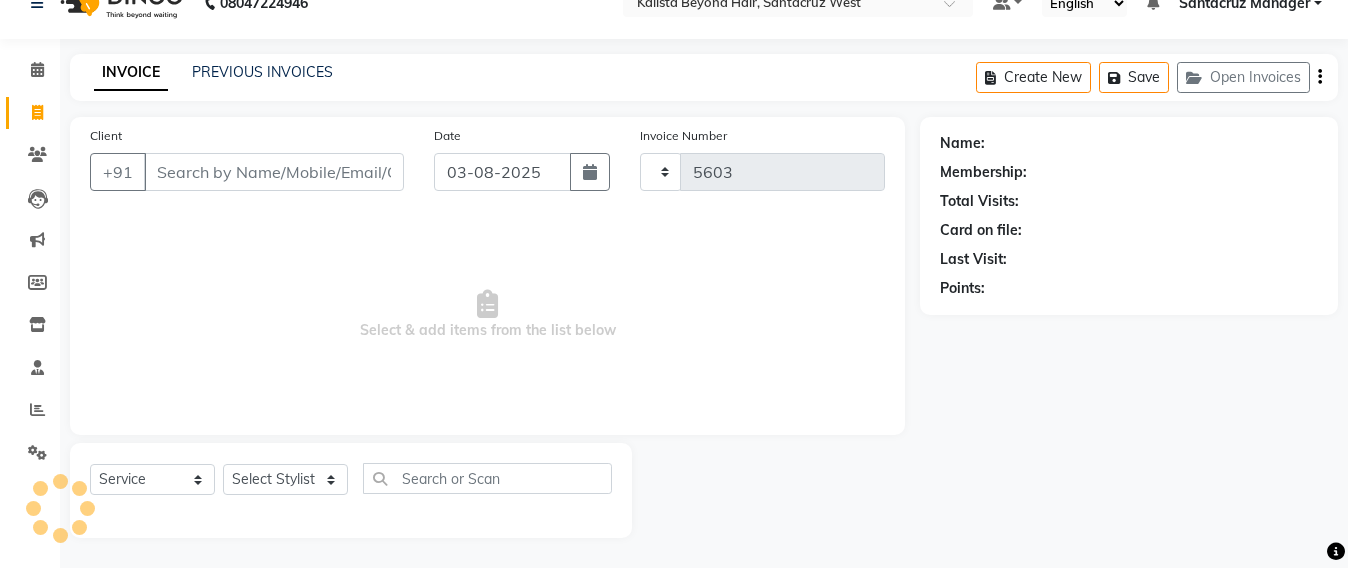 select on "6357" 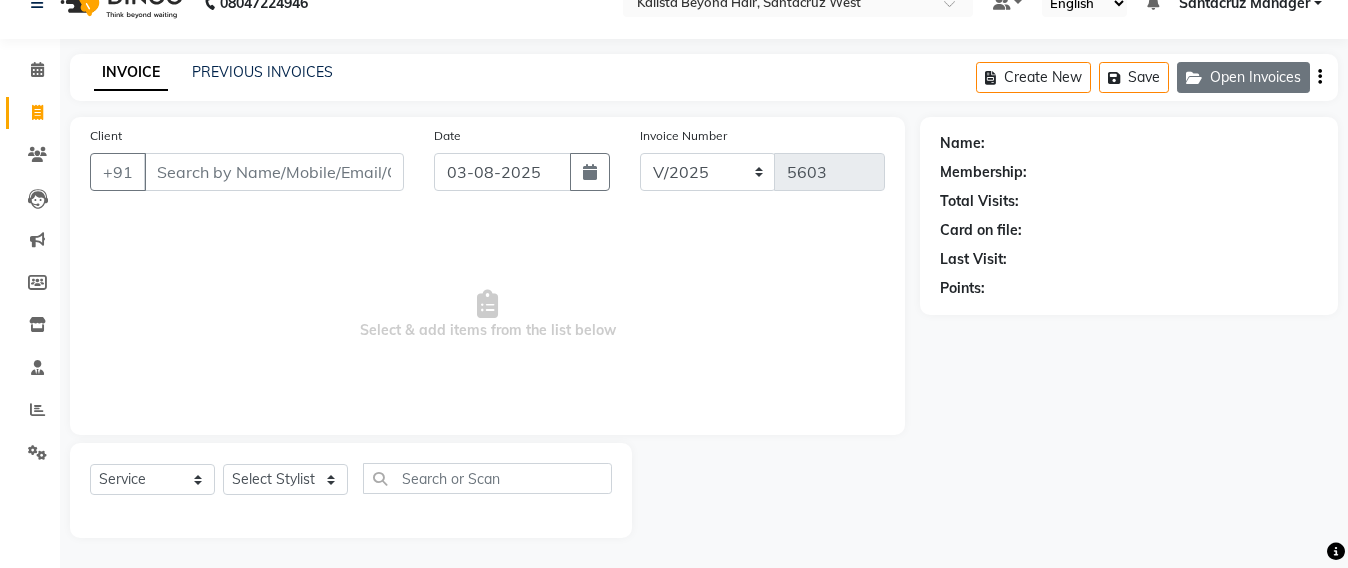 click on "Open Invoices" 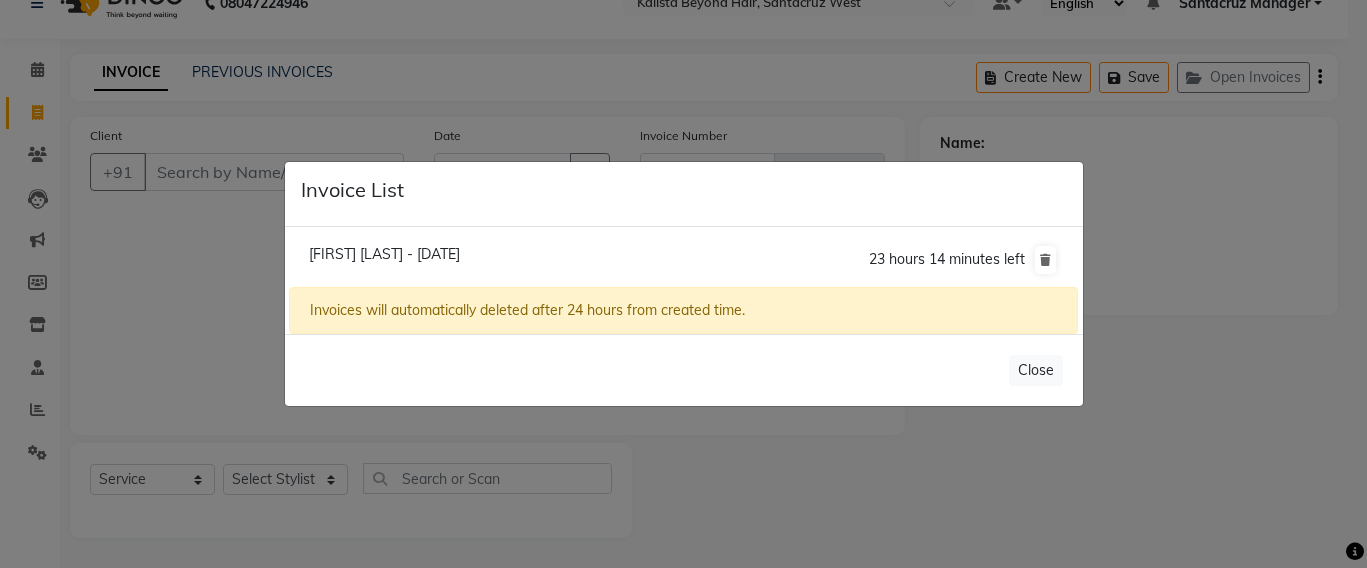 click on "Invoice List  [FIRST] [LAST] - [NUMBER]/[DATE]  23 hours 14 minutes left  Invoices will automatically deleted after 24 hours from created time.   Close" 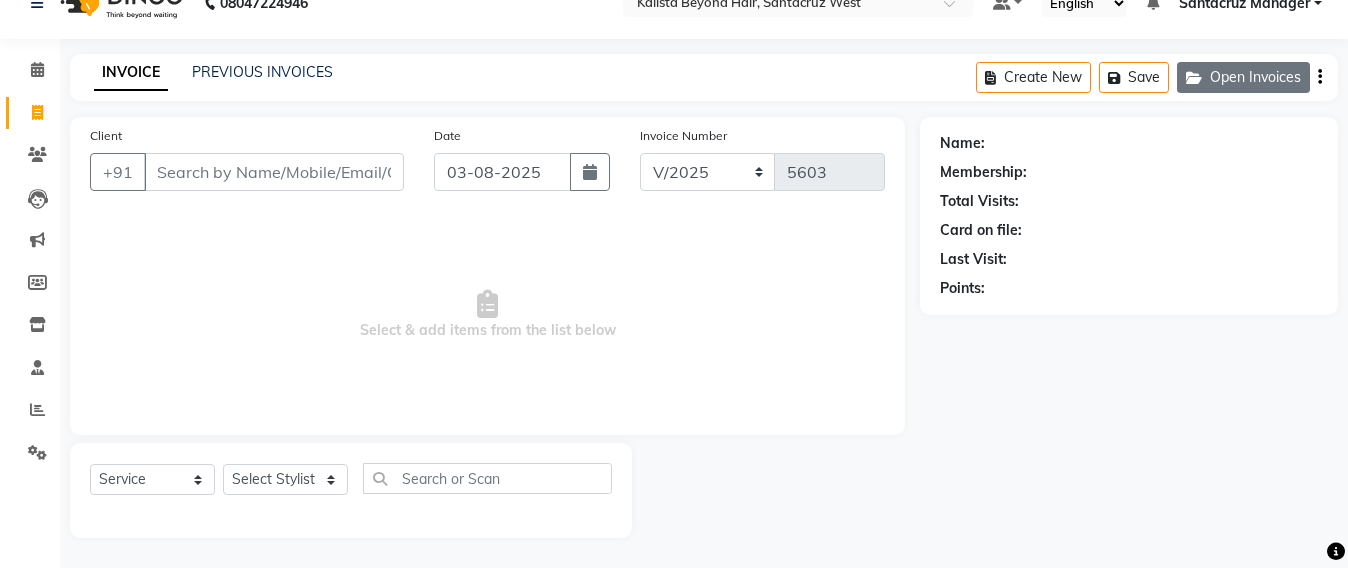 click on "Open Invoices" 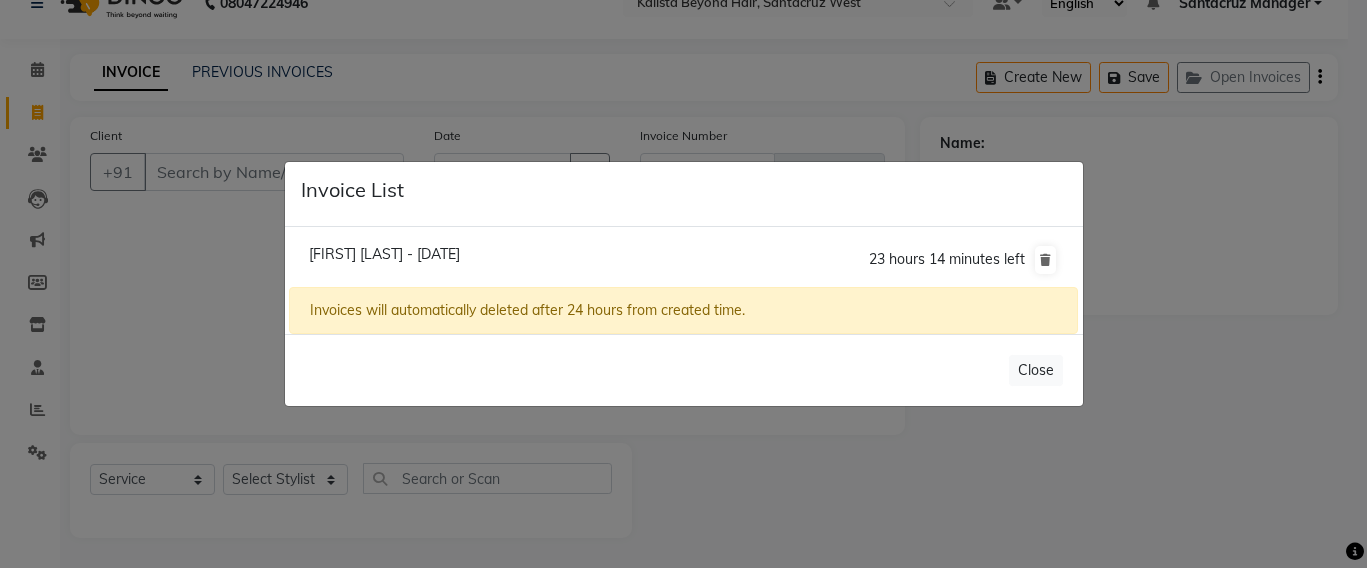 click on "Invoice List  [FIRST] [LAST] - [NUMBER]/[DATE]  23 hours 14 minutes left  Invoices will automatically deleted after 24 hours from created time.   Close" 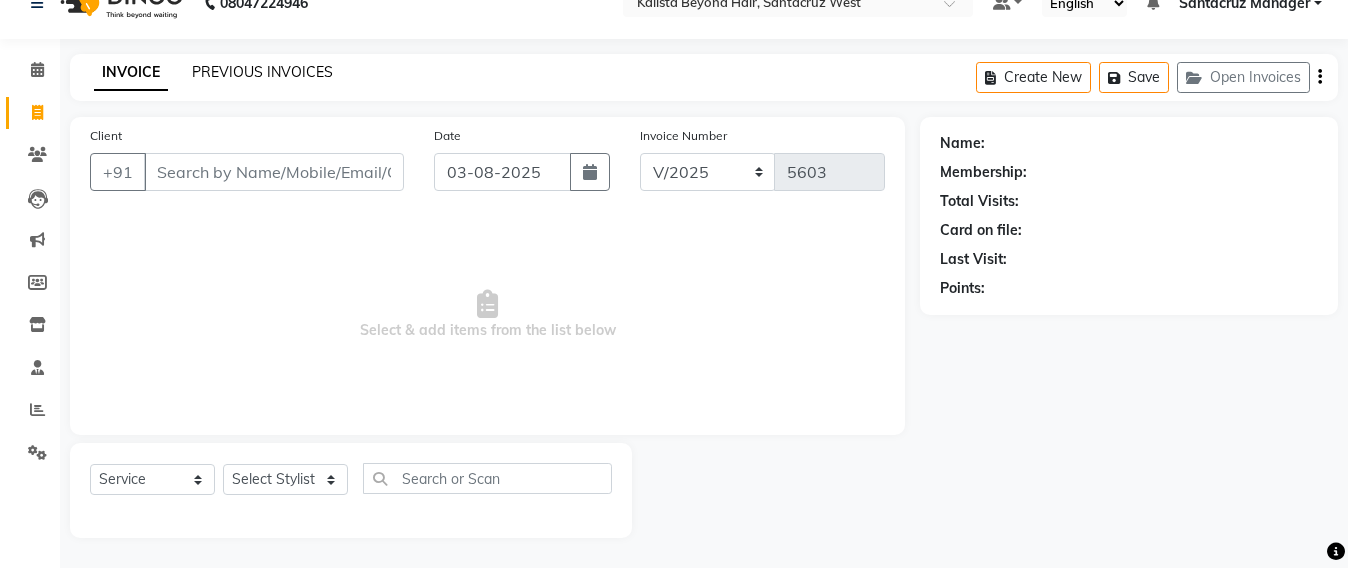 click on "PREVIOUS INVOICES" 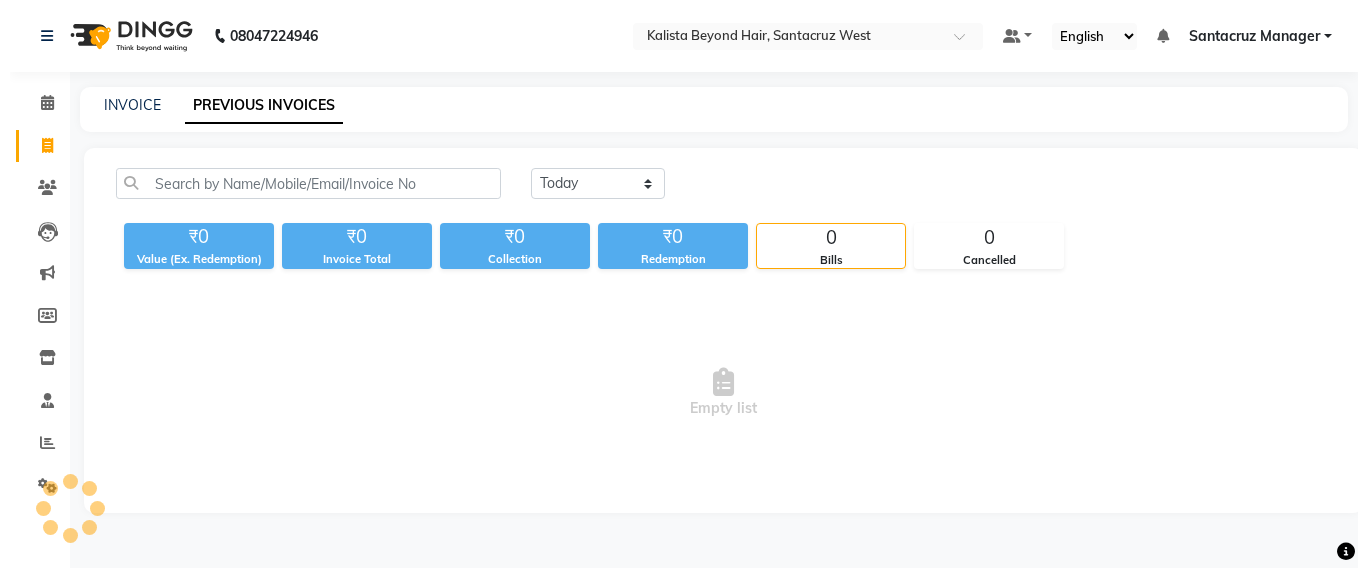 scroll, scrollTop: 0, scrollLeft: 0, axis: both 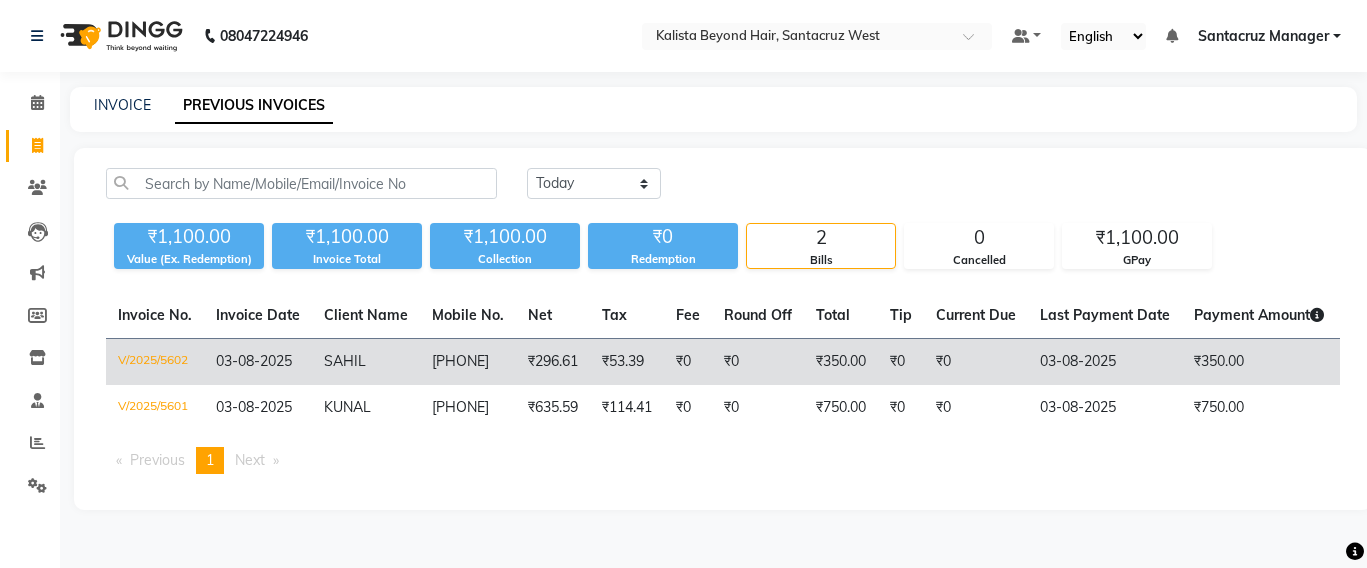 click on "₹296.61" 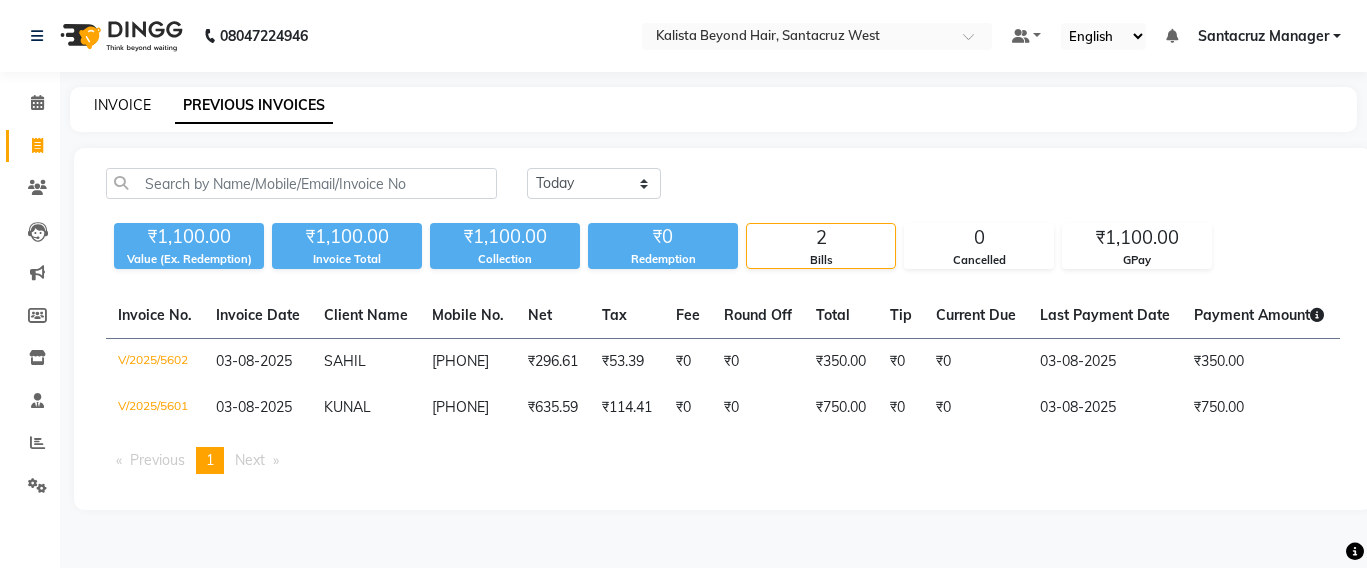 click on "INVOICE" 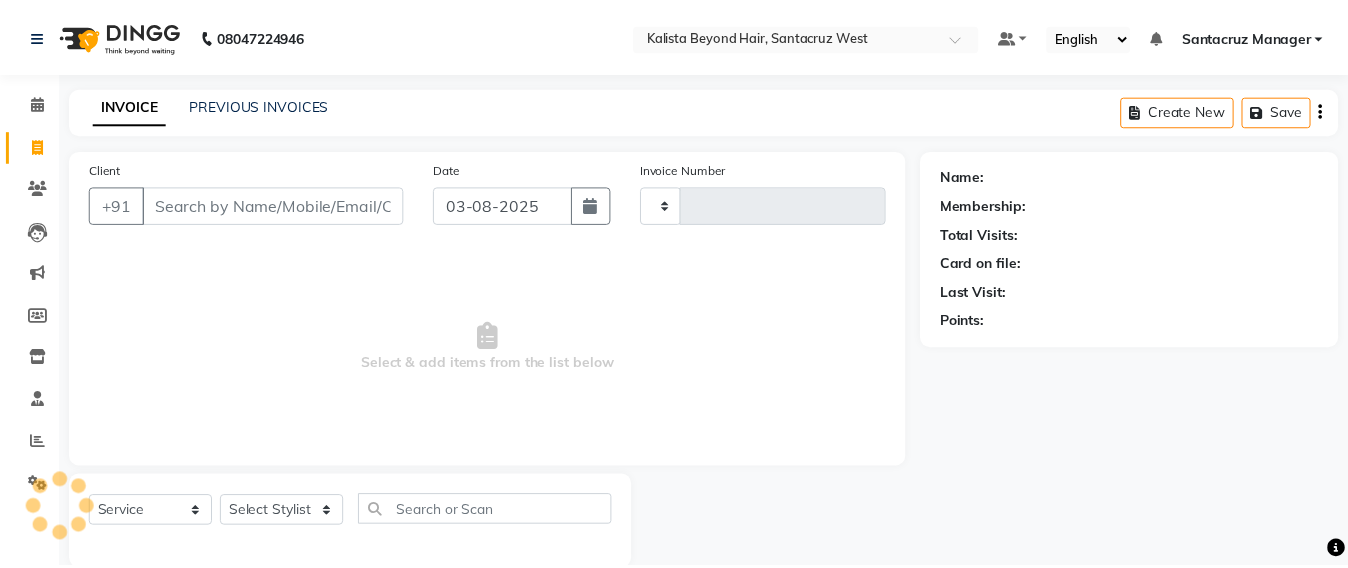 scroll, scrollTop: 33, scrollLeft: 0, axis: vertical 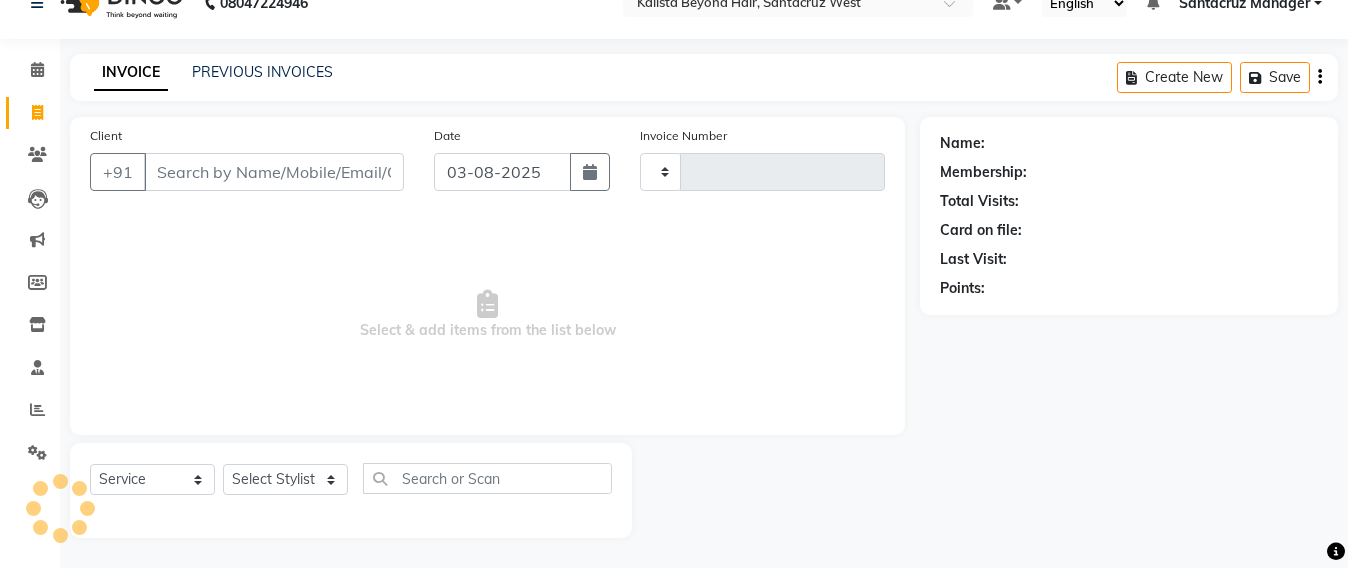 type on "5604" 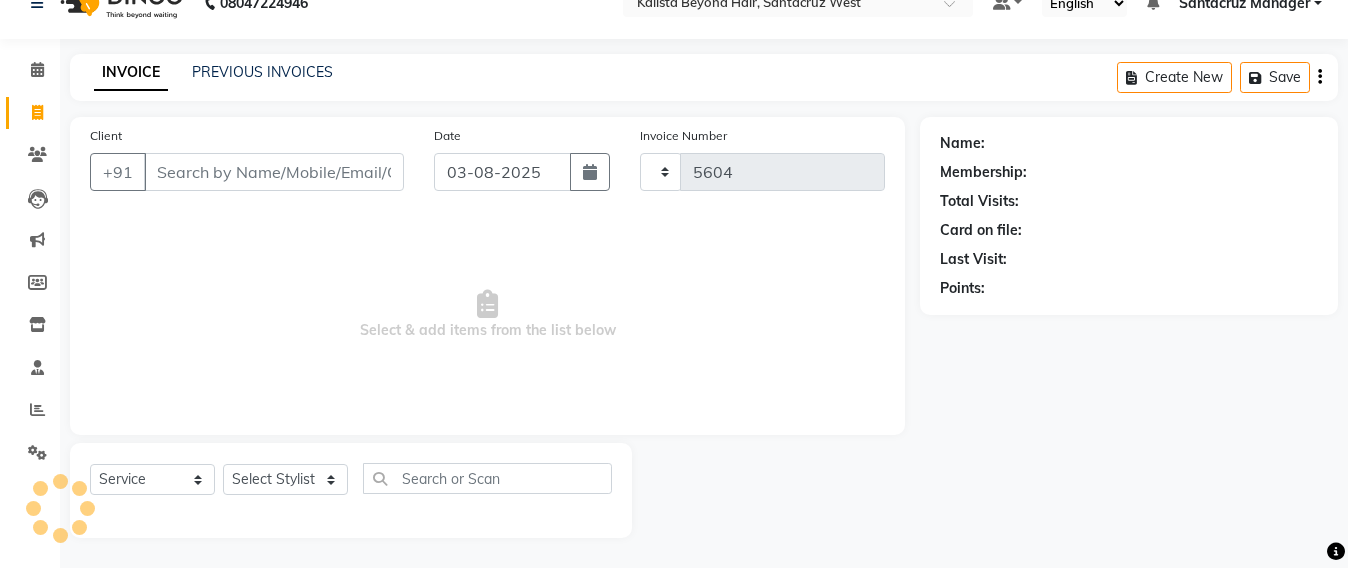 select on "6357" 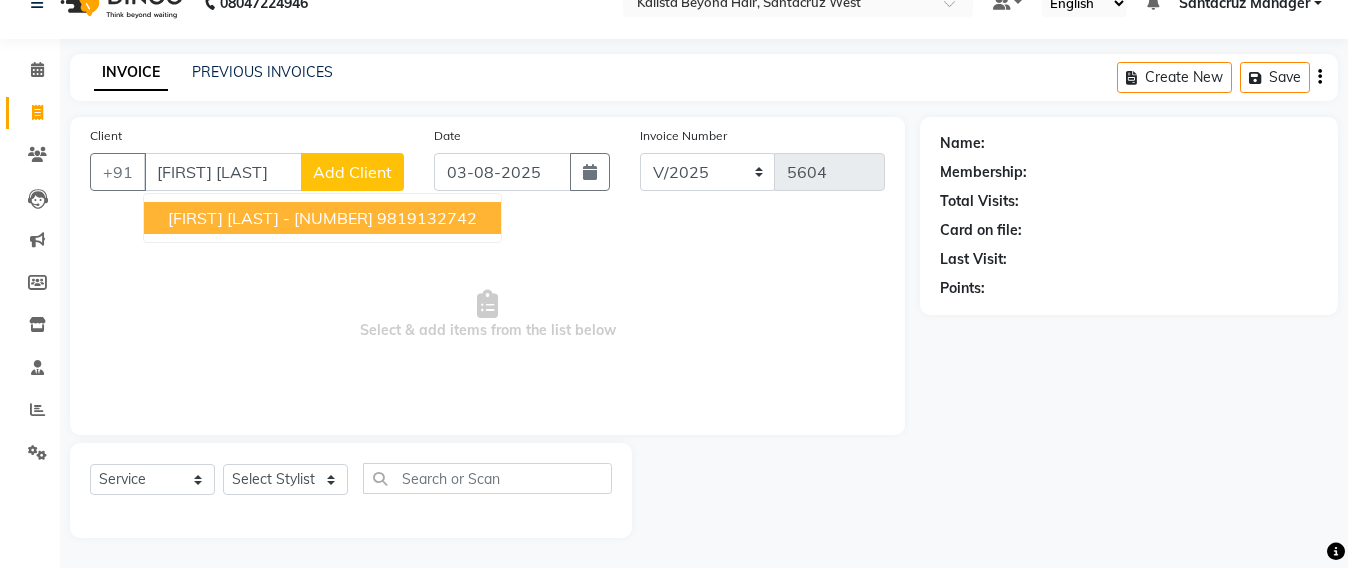 click on "[FIRST] [LAST] - [NUMBER]" at bounding box center [270, 218] 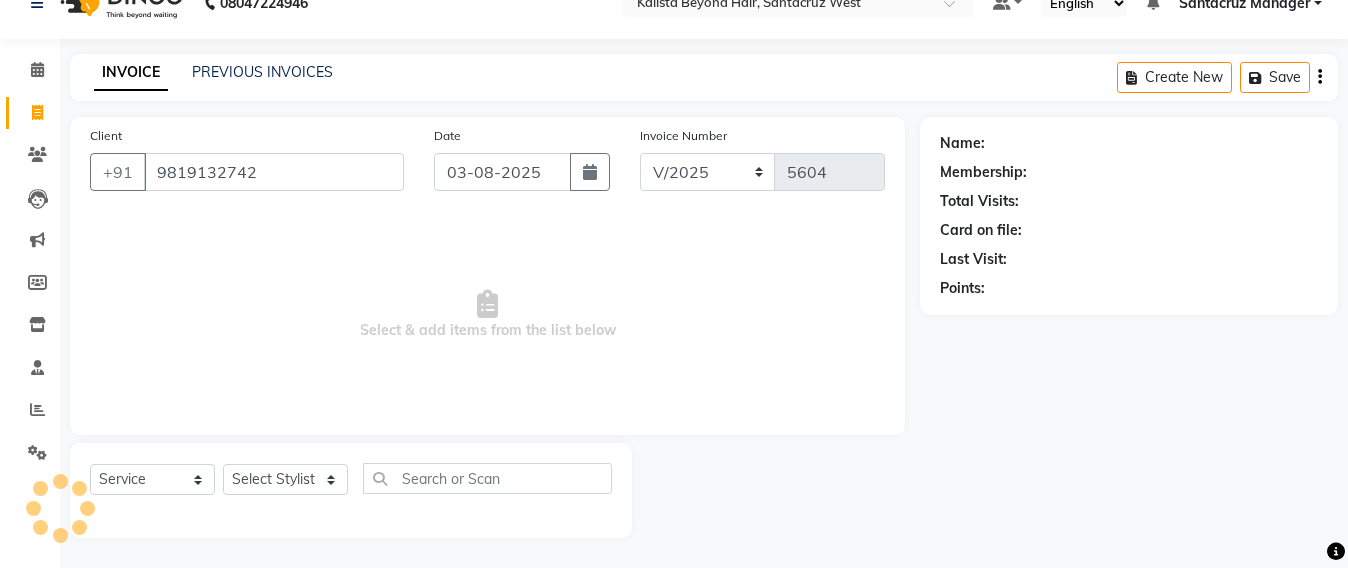 type on "9819132742" 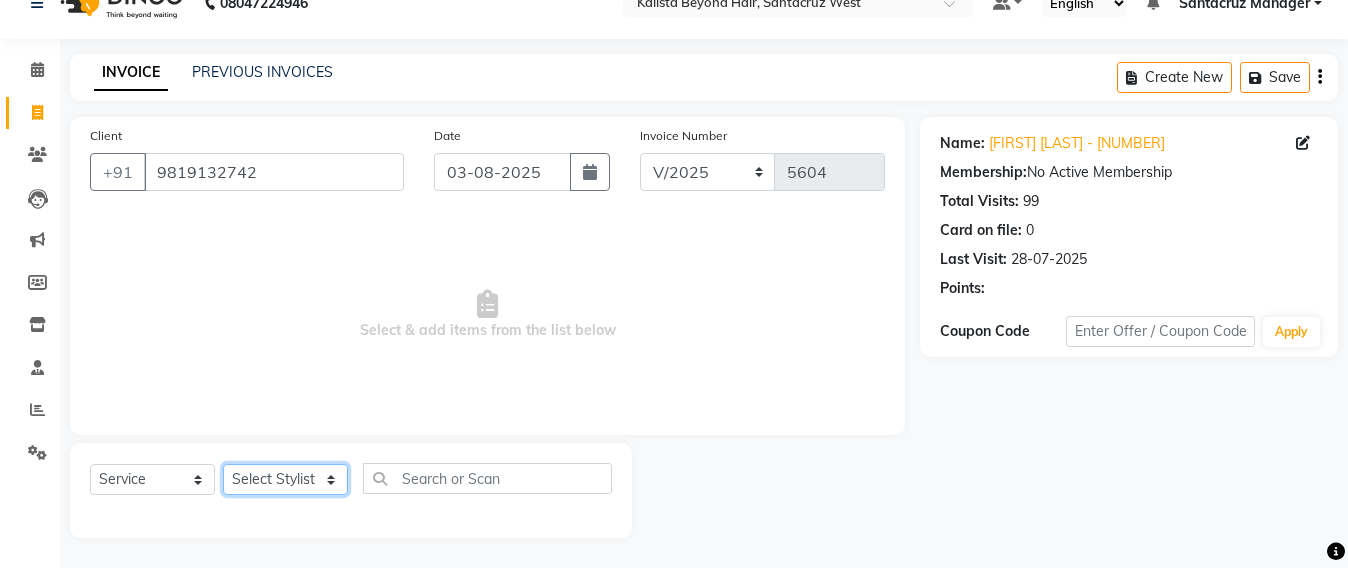 click on "Select Stylist Admin Avesh Sankat AZHER SHAIKH Jayeshree Mahtre Manisha Subodh Shedge Muskaan Pramila Vinayak Mhatre prathmesh mahattre Pratibha Nilesh Sharma RINKI SAV Rosy Sunil Jadhav Sameer shah admin Santacruz Manager SAURAV Siddhi SOMAYANG VASHUM Tejasvi Bhosle" 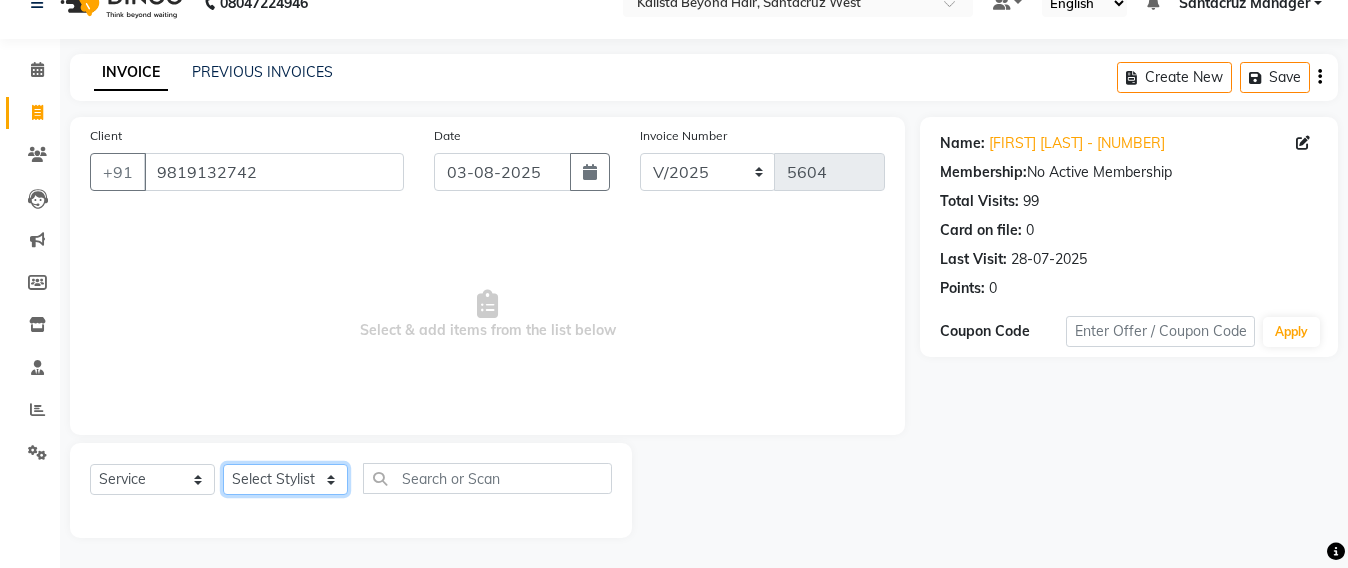 select on "85545" 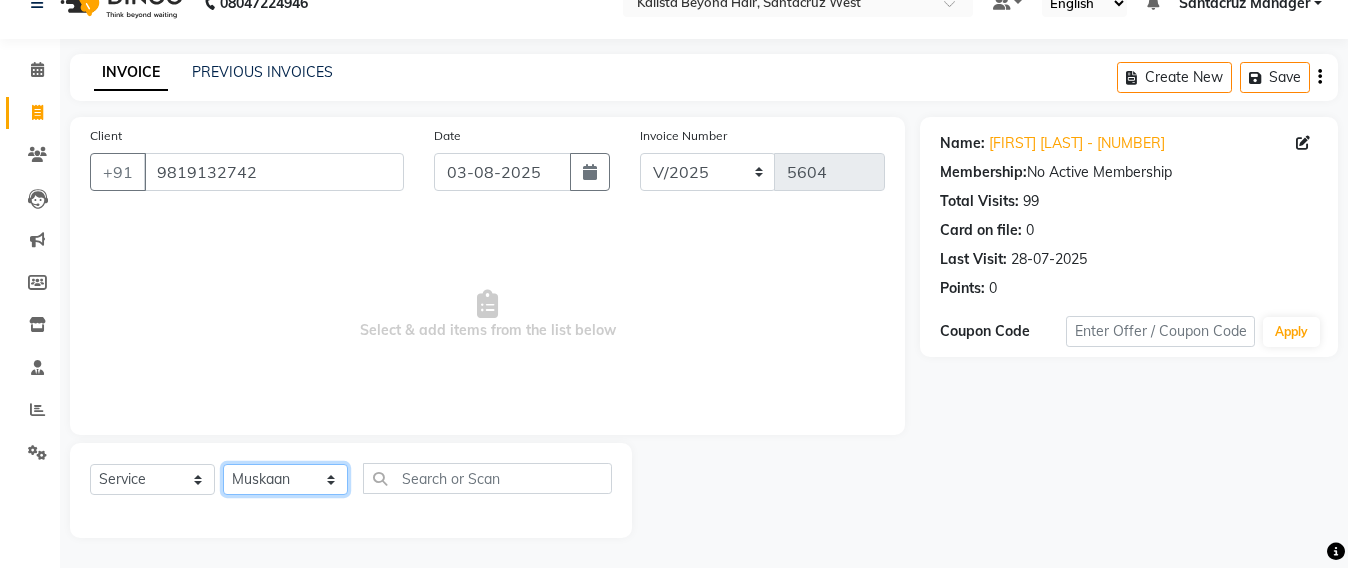 click on "Select Stylist Admin Avesh Sankat AZHER SHAIKH Jayeshree Mahtre Manisha Subodh Shedge Muskaan Pramila Vinayak Mhatre prathmesh mahattre Pratibha Nilesh Sharma RINKI SAV Rosy Sunil Jadhav Sameer shah admin Santacruz Manager SAURAV Siddhi SOMAYANG VASHUM Tejasvi Bhosle" 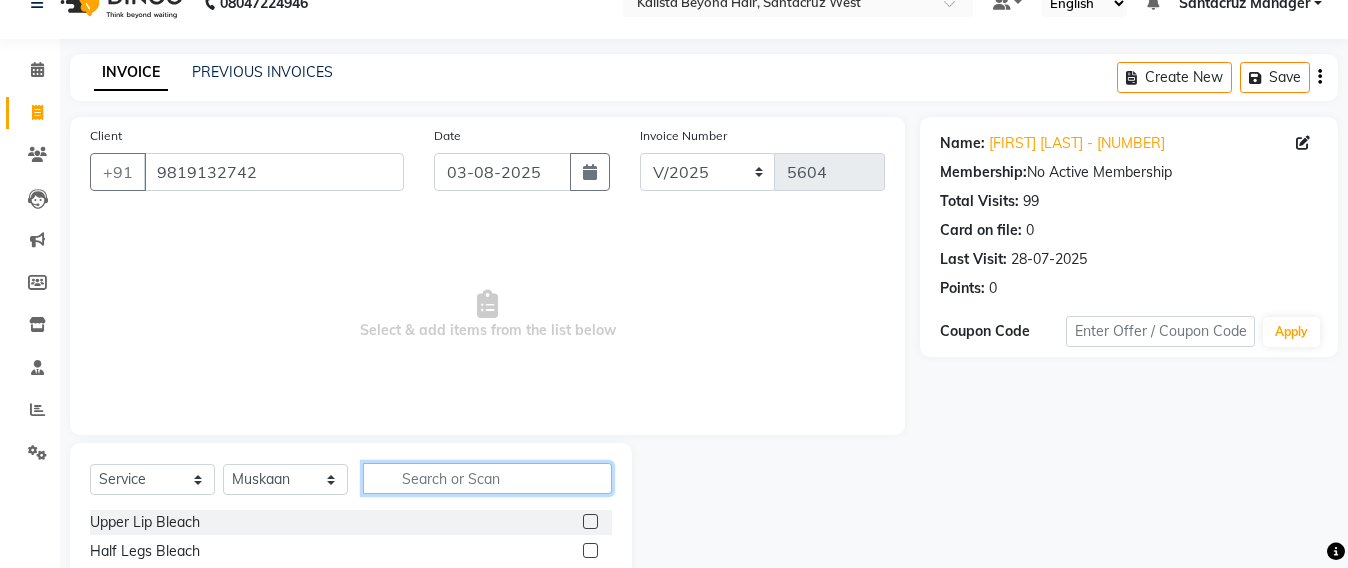 click 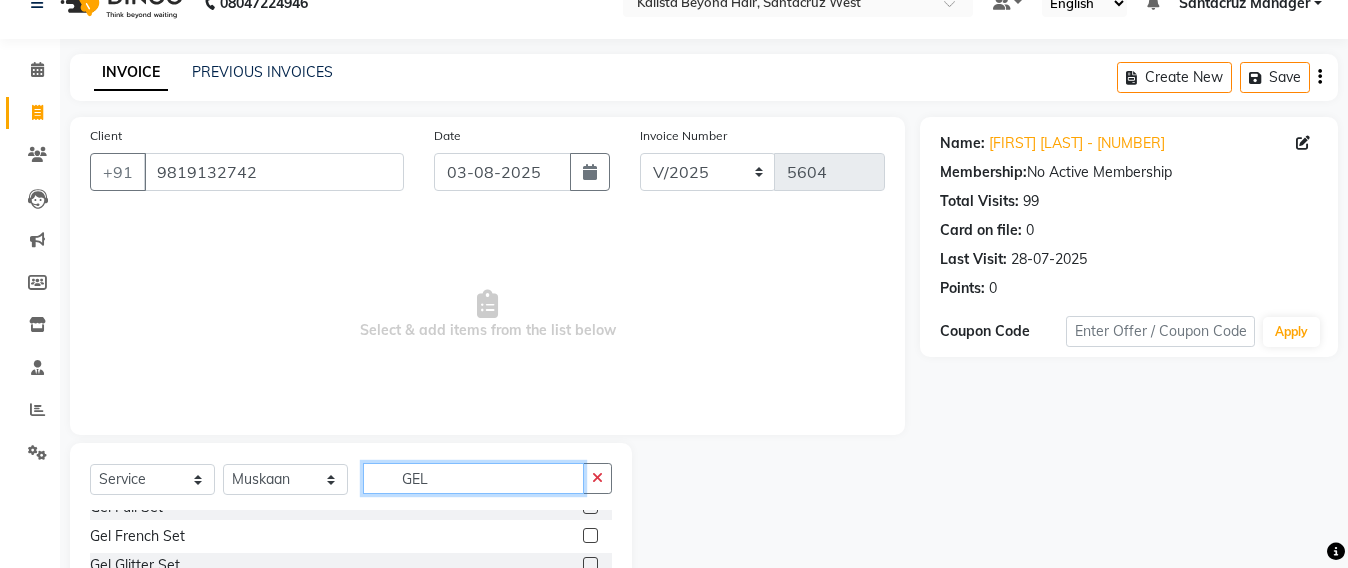 scroll, scrollTop: 61, scrollLeft: 0, axis: vertical 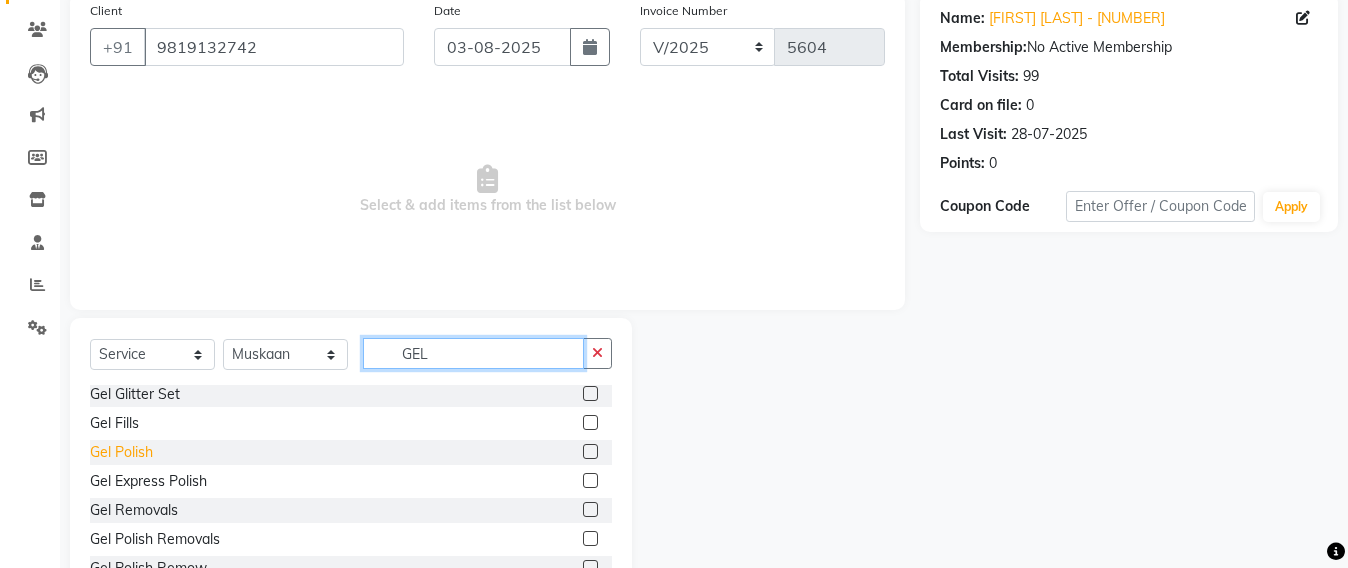 type on "GEL" 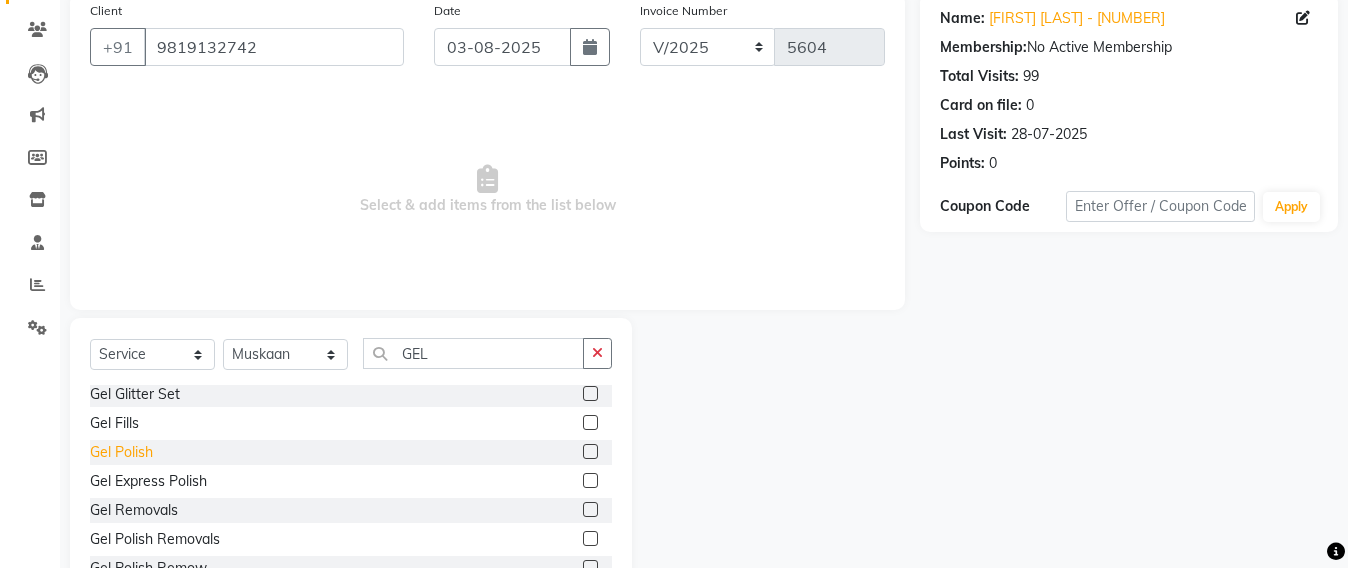 click on "Gel Polish" 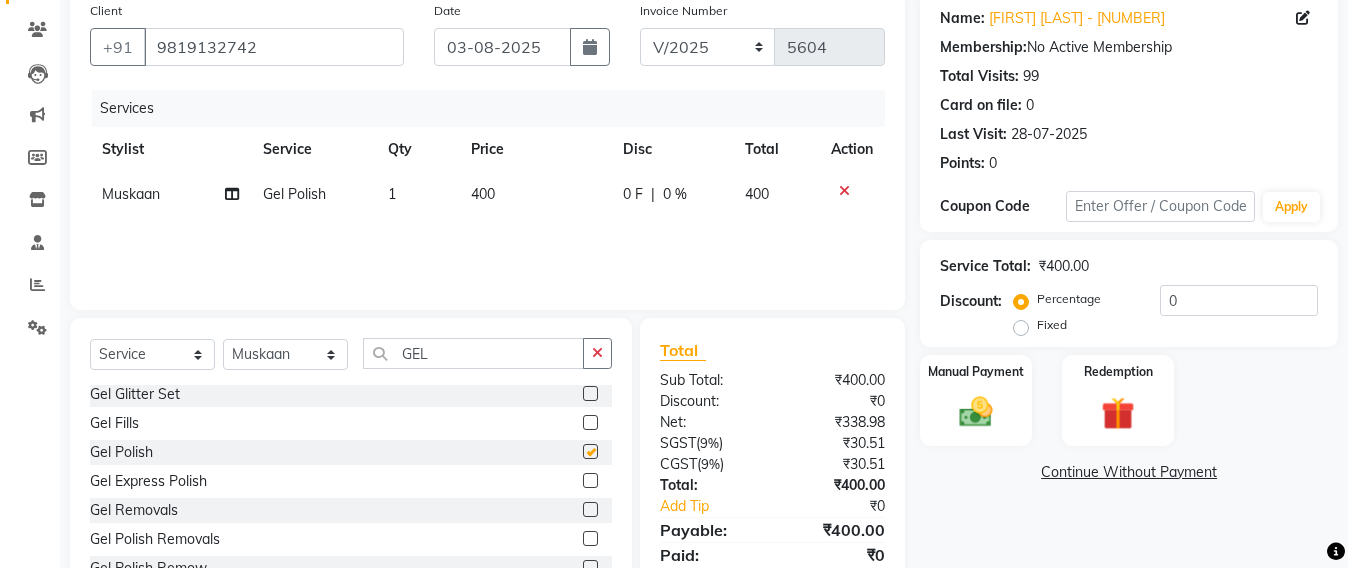 checkbox on "false" 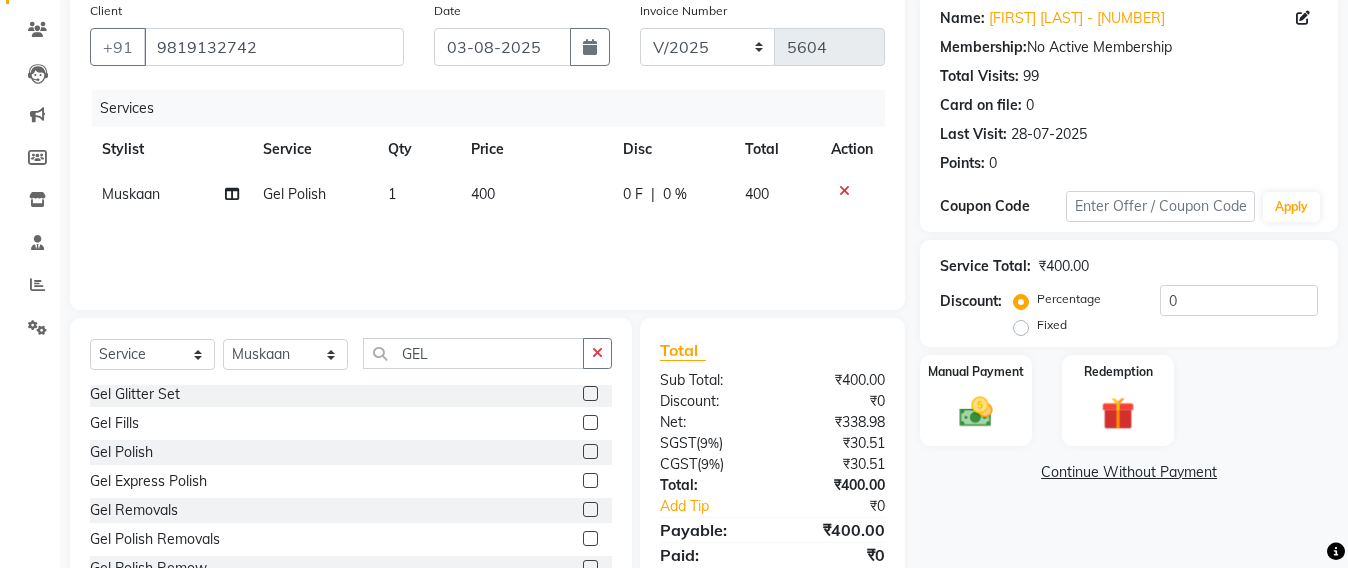 click on "400" 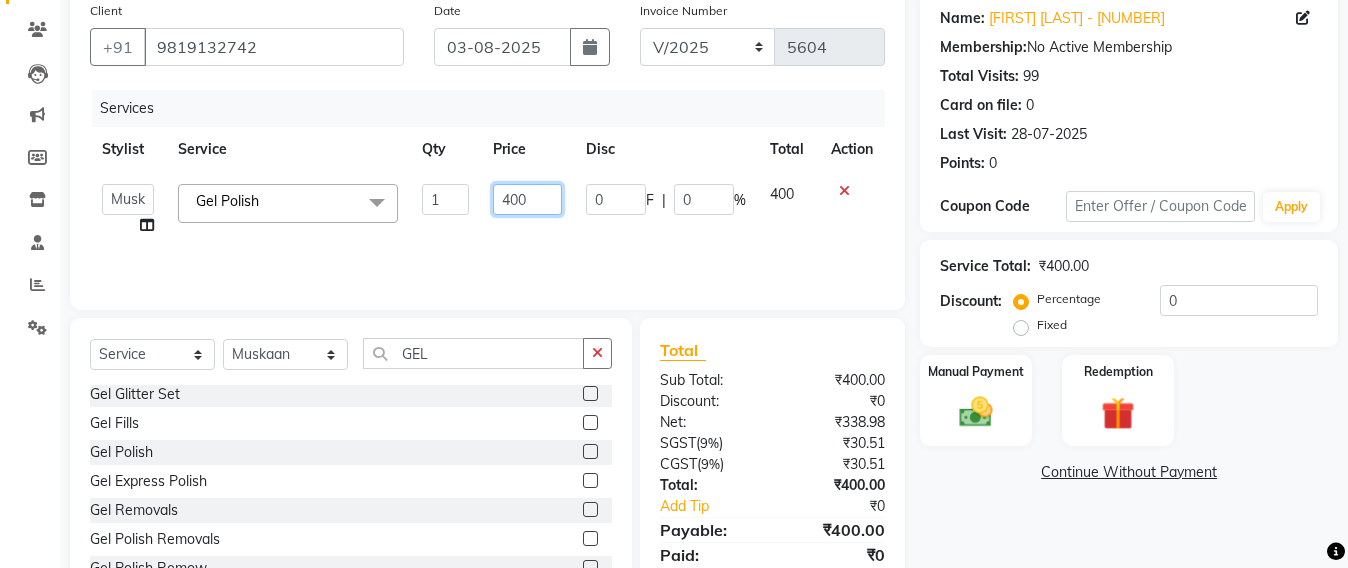 click on "400" 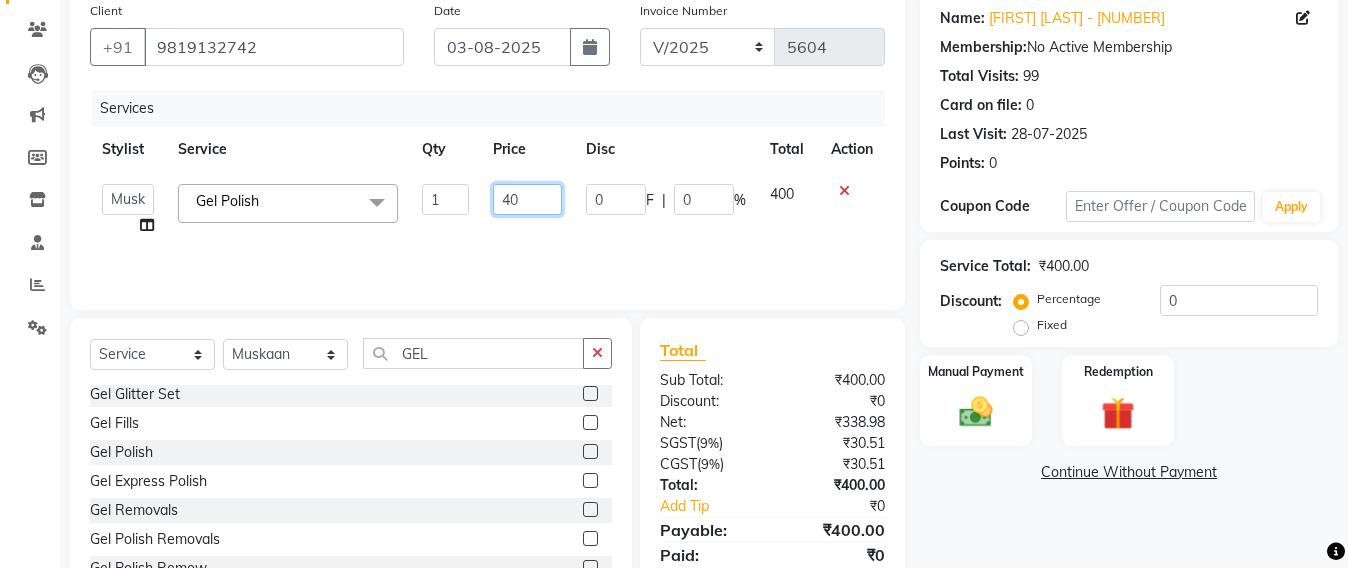 type on "4" 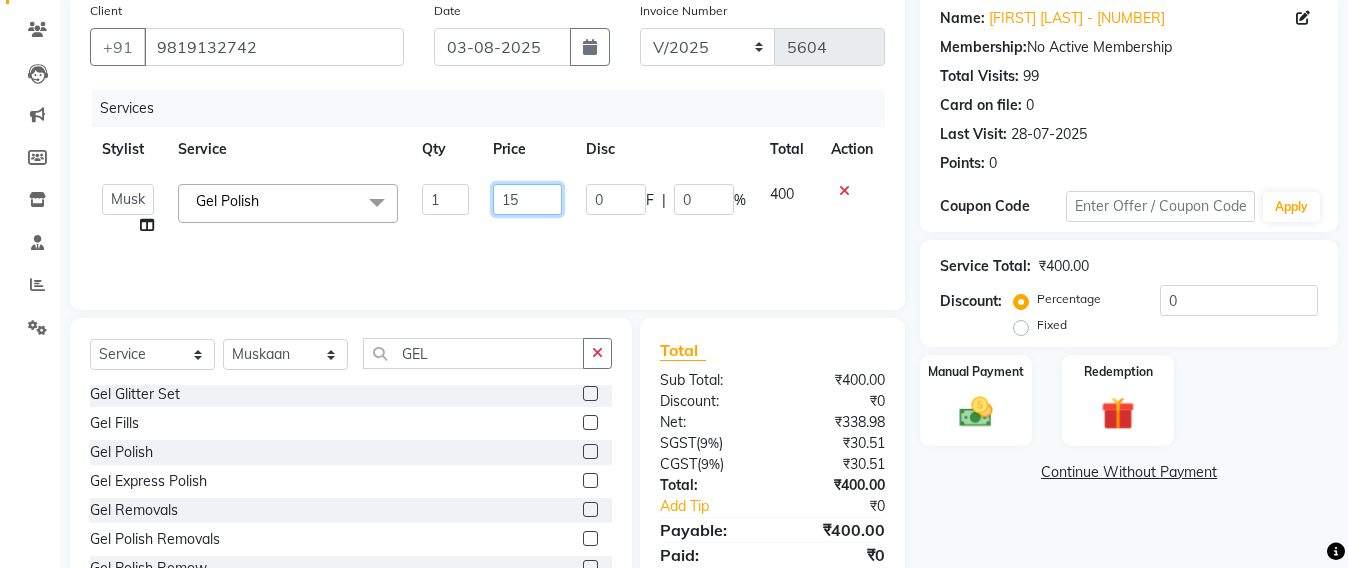 type on "150" 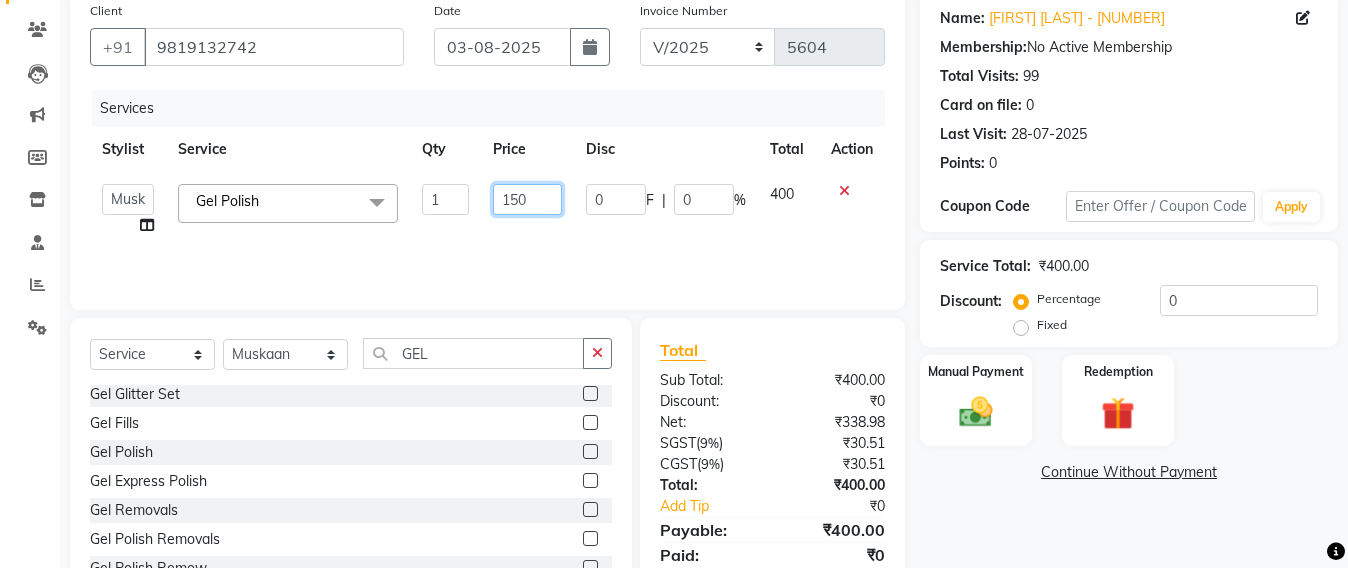 scroll, scrollTop: 233, scrollLeft: 0, axis: vertical 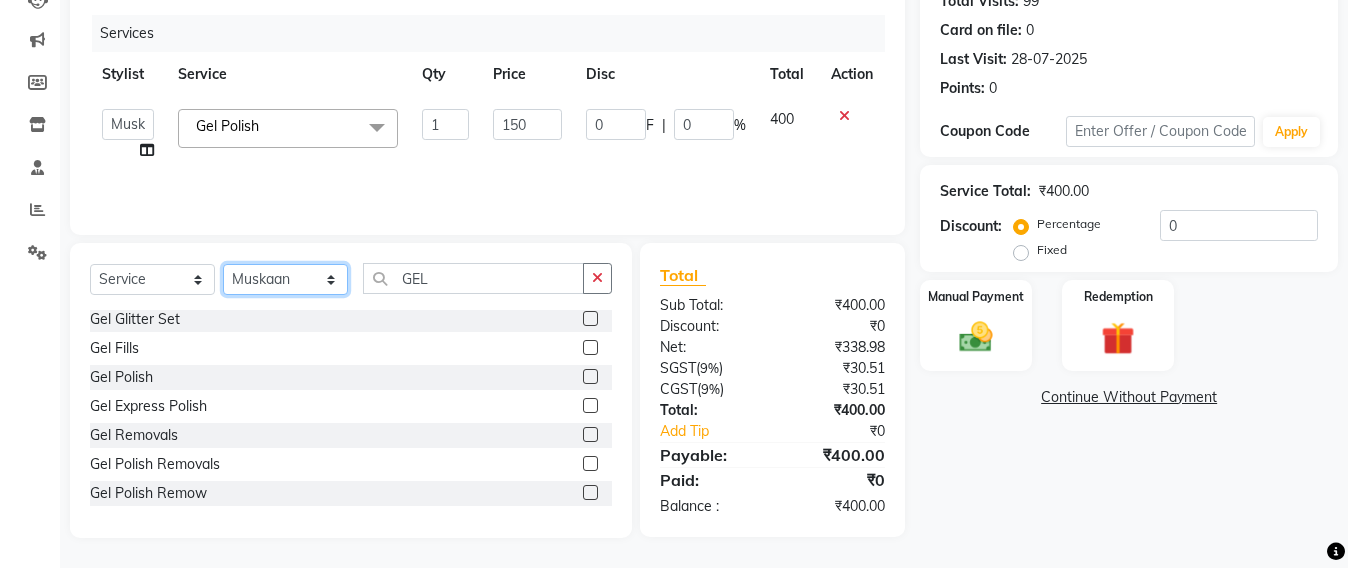 drag, startPoint x: 274, startPoint y: 282, endPoint x: 276, endPoint y: 266, distance: 16.124516 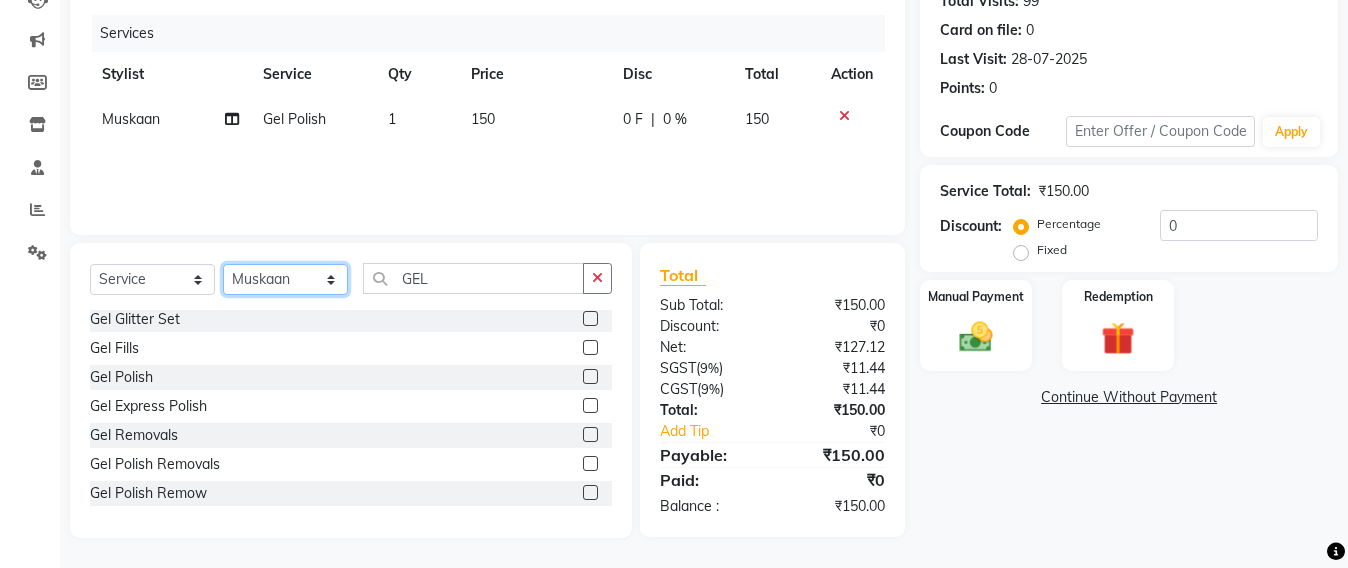 select on "47916" 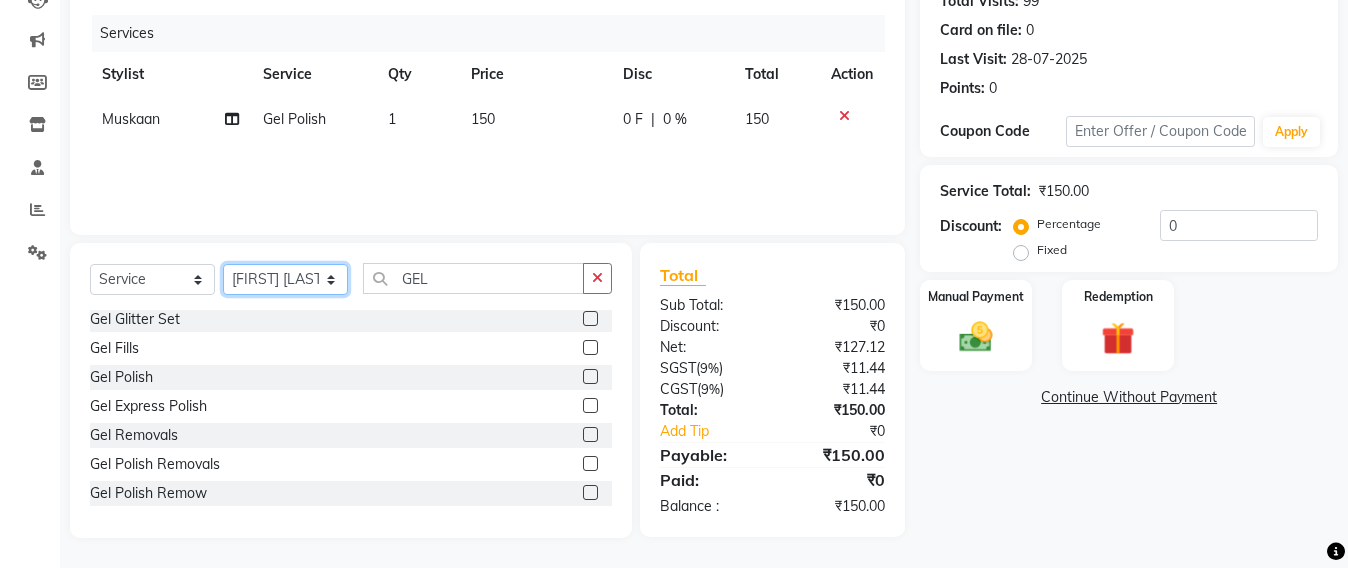 click on "Select Stylist Admin Avesh Sankat AZHER SHAIKH Jayeshree Mahtre Manisha Subodh Shedge Muskaan Pramila Vinayak Mhatre prathmesh mahattre Pratibha Nilesh Sharma RINKI SAV Rosy Sunil Jadhav Sameer shah admin Santacruz Manager SAURAV Siddhi SOMAYANG VASHUM Tejasvi Bhosle" 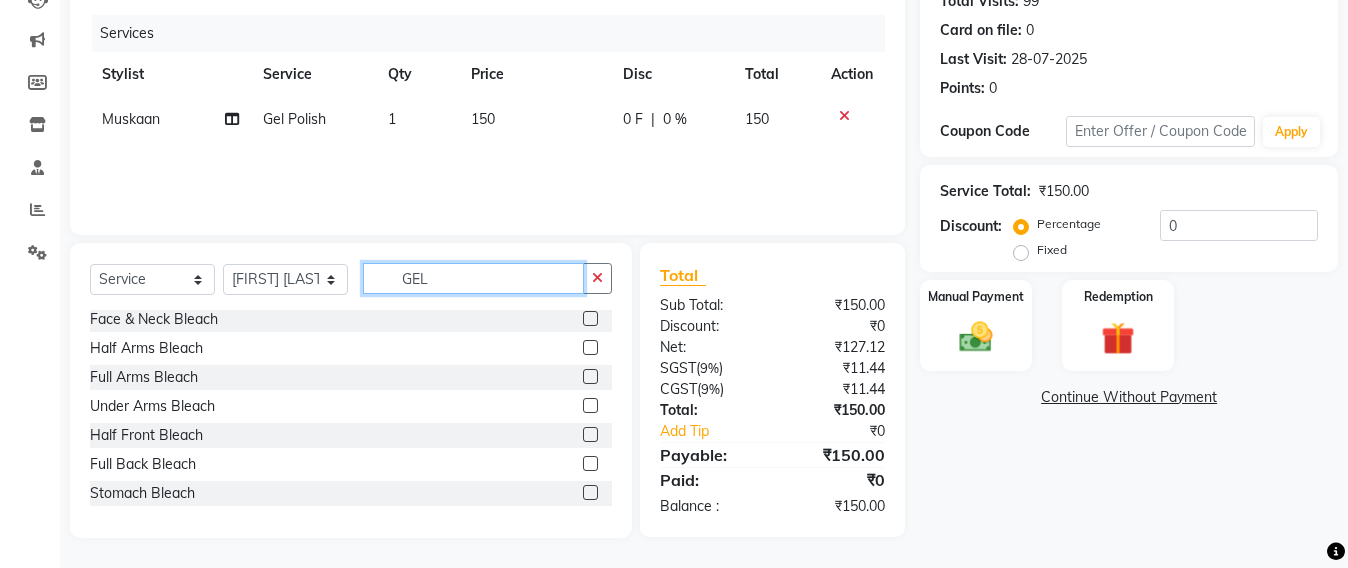 click on "GEL" 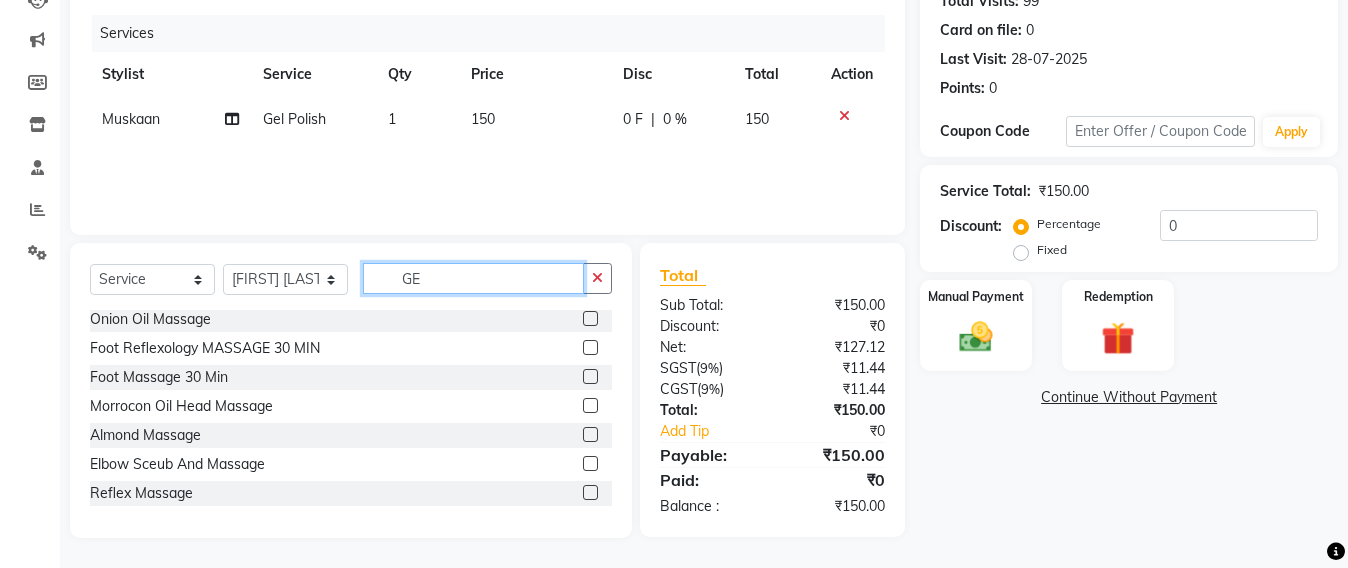 type on "G" 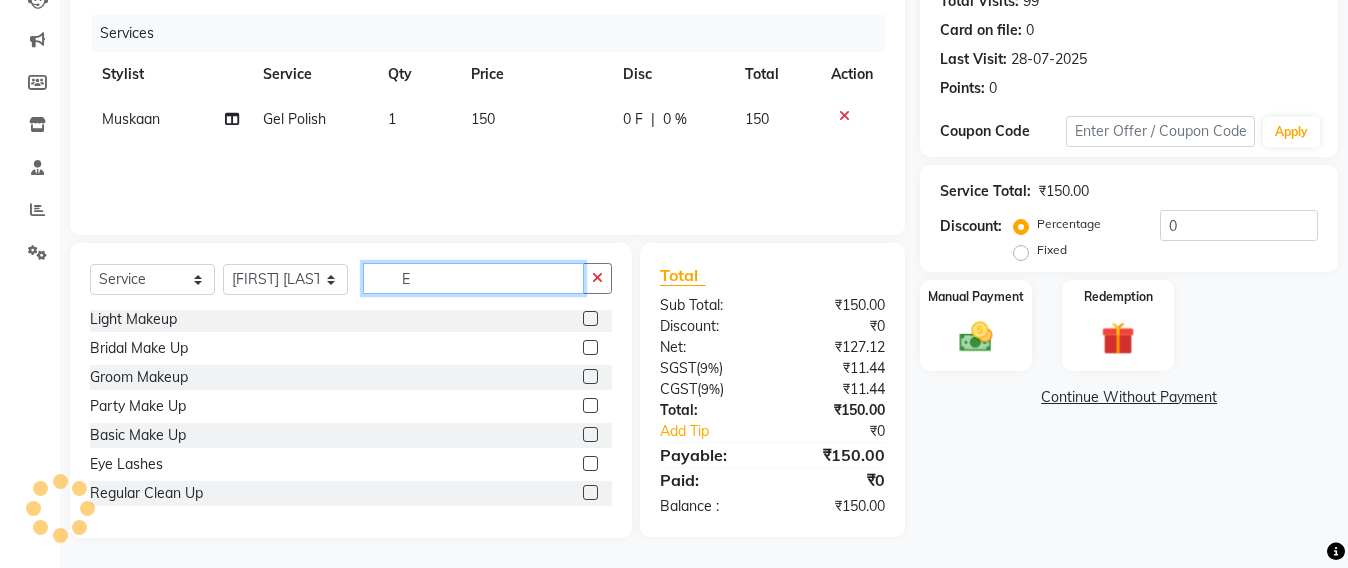 scroll, scrollTop: 554, scrollLeft: 0, axis: vertical 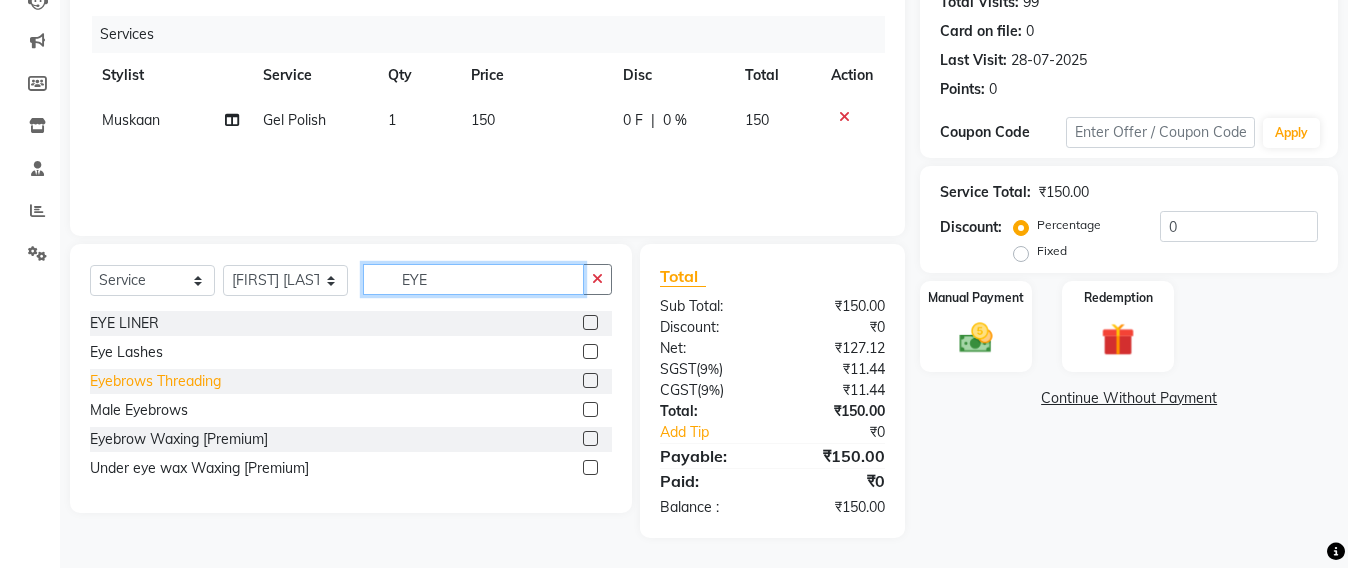 type on "EYE" 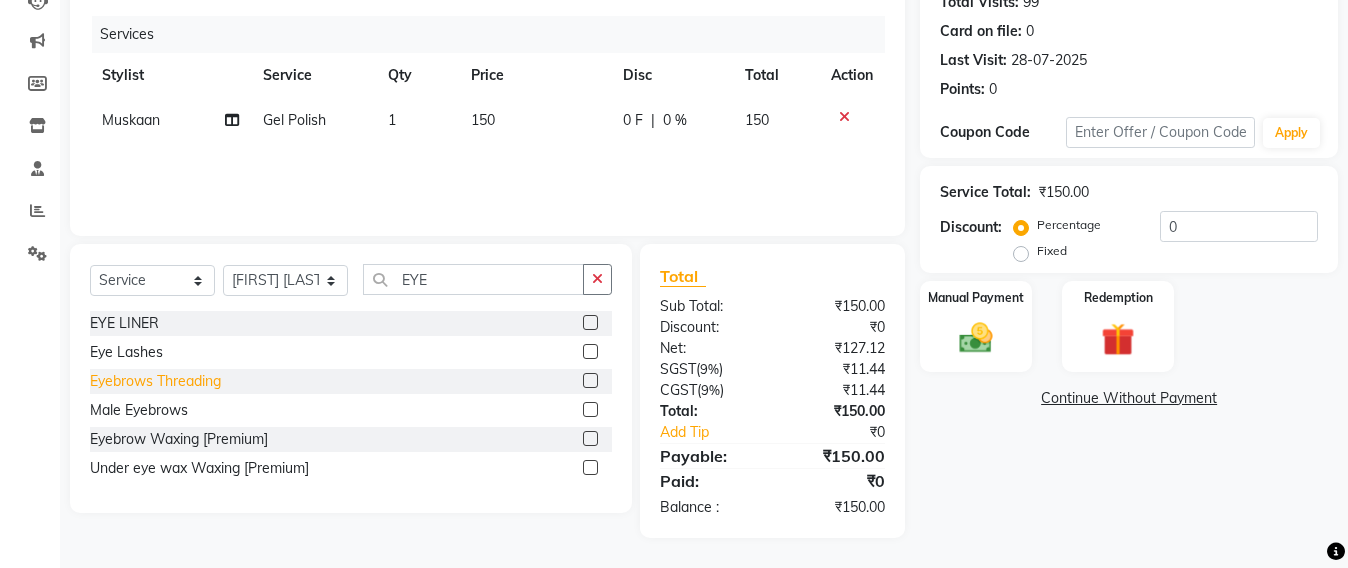 click on "Eyebrows Threading" 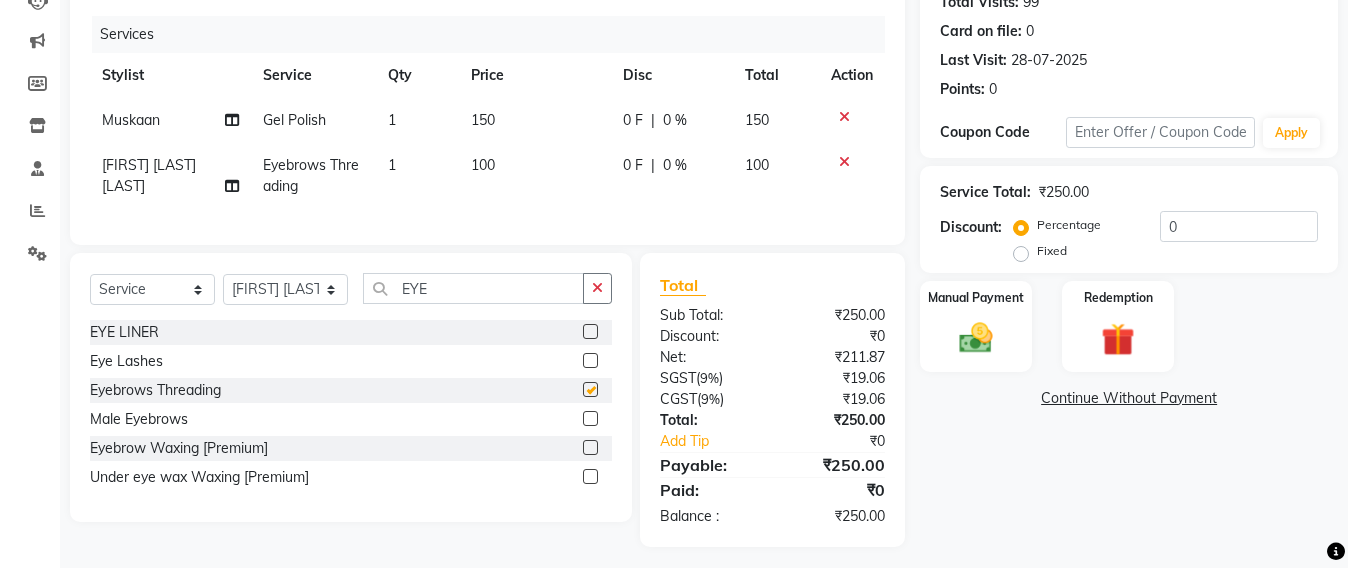 checkbox on "false" 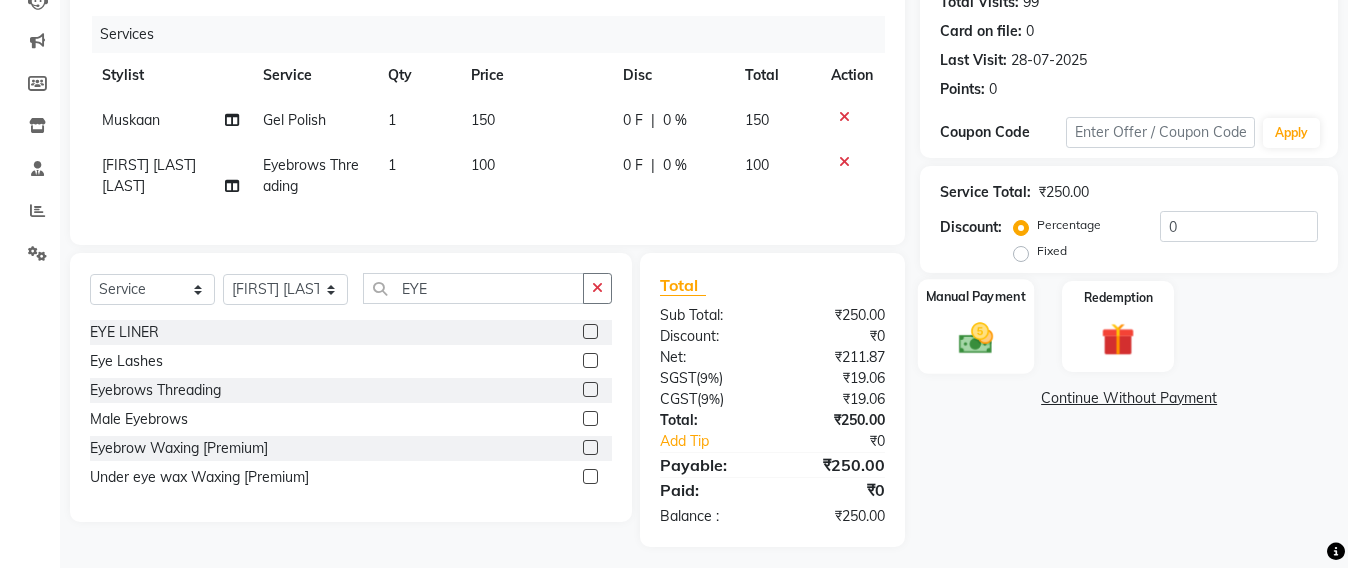 click 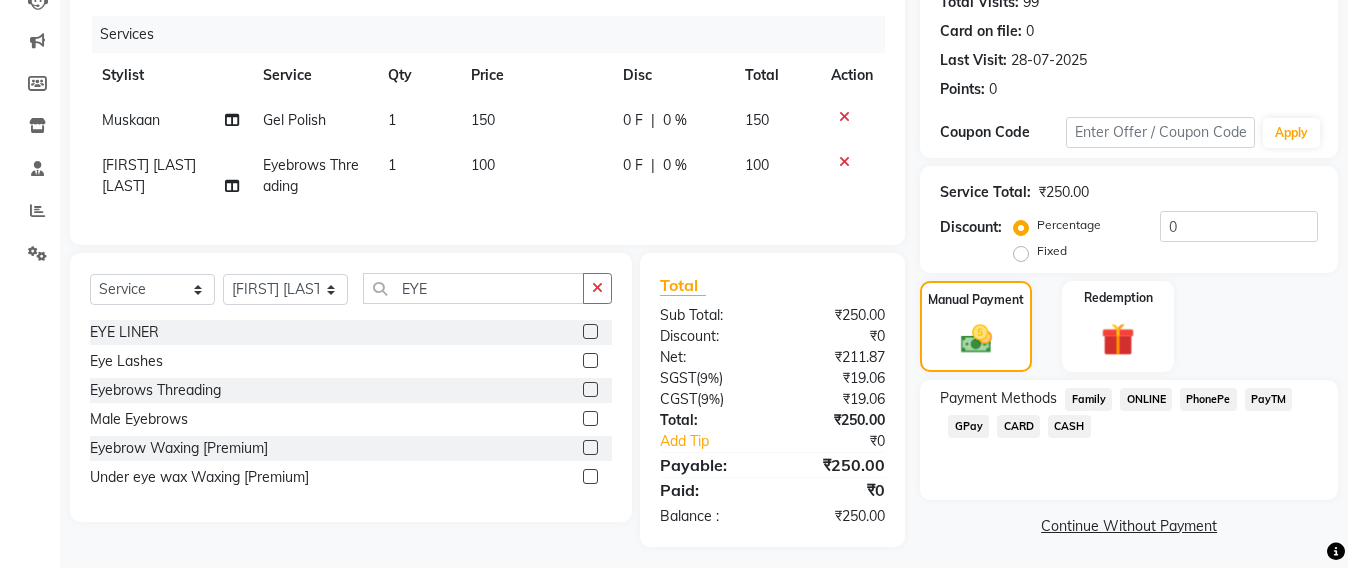 click on "CARD" 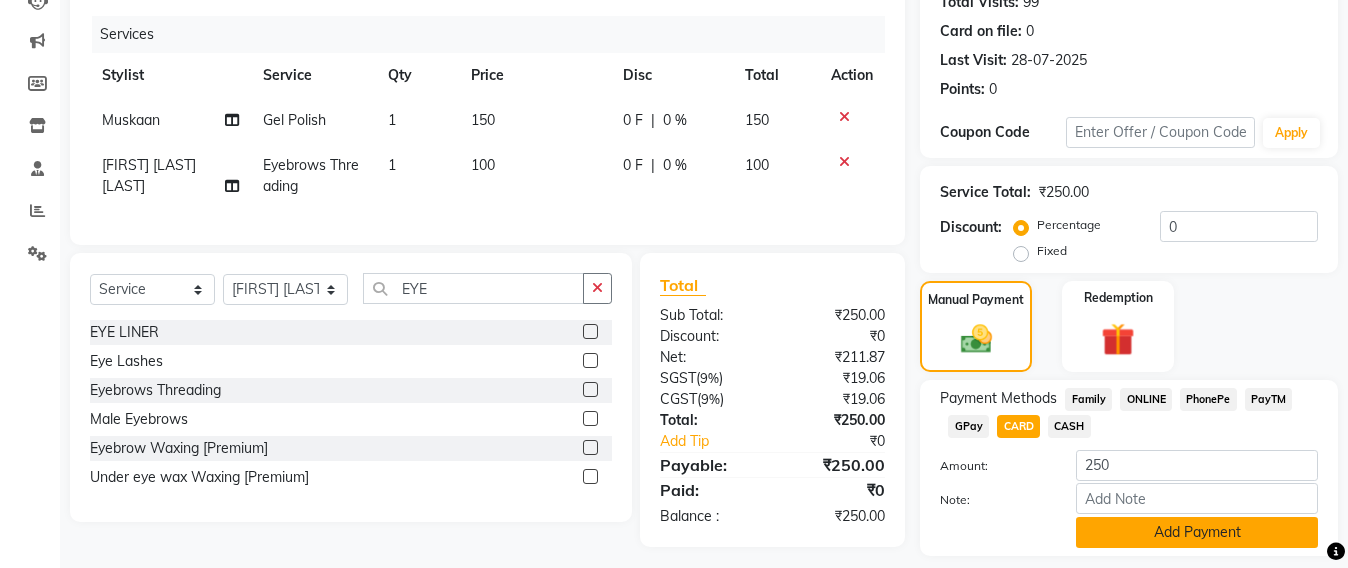 click on "Add Payment" 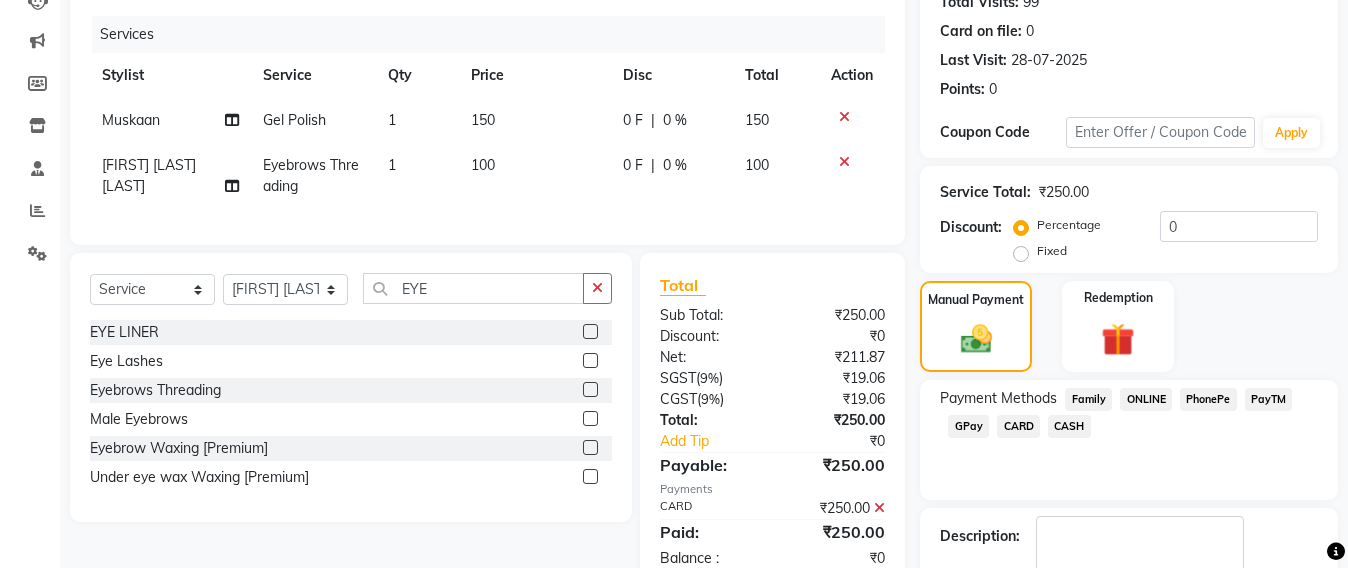 scroll, scrollTop: 348, scrollLeft: 0, axis: vertical 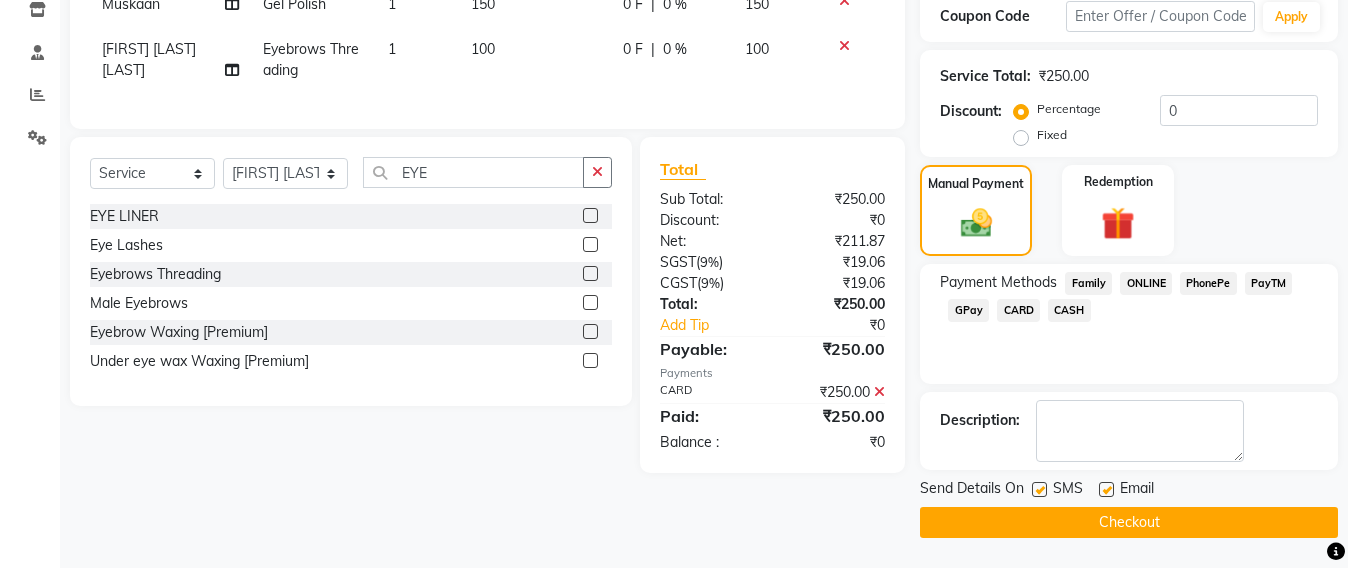 click on "Checkout" 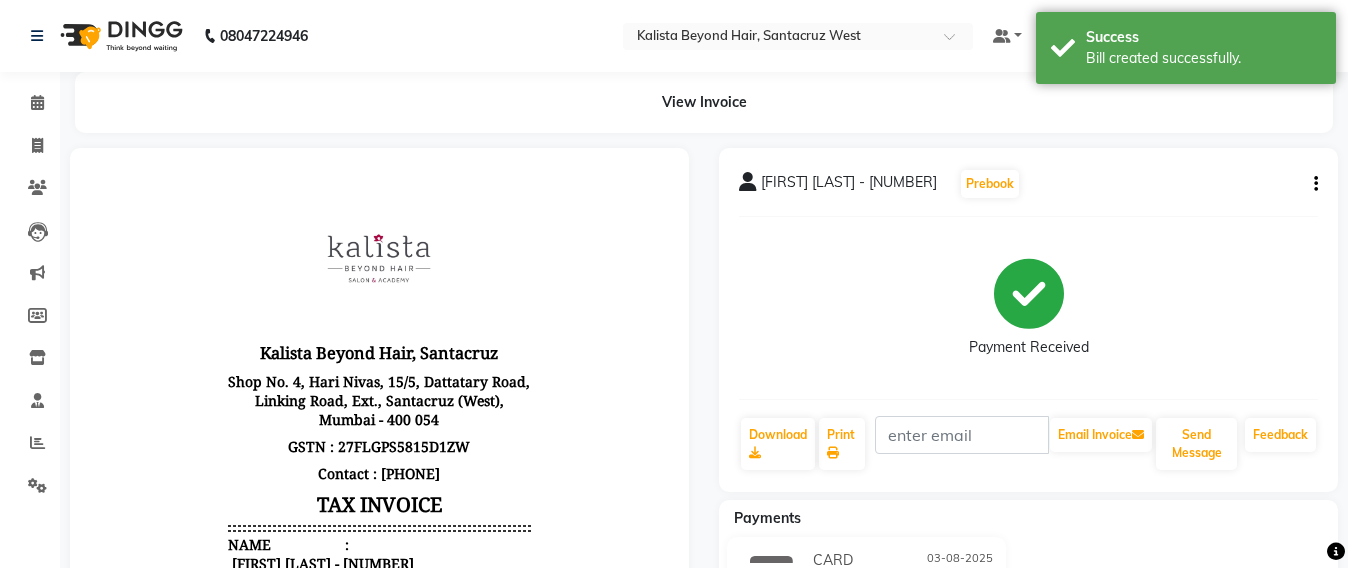 scroll, scrollTop: 0, scrollLeft: 0, axis: both 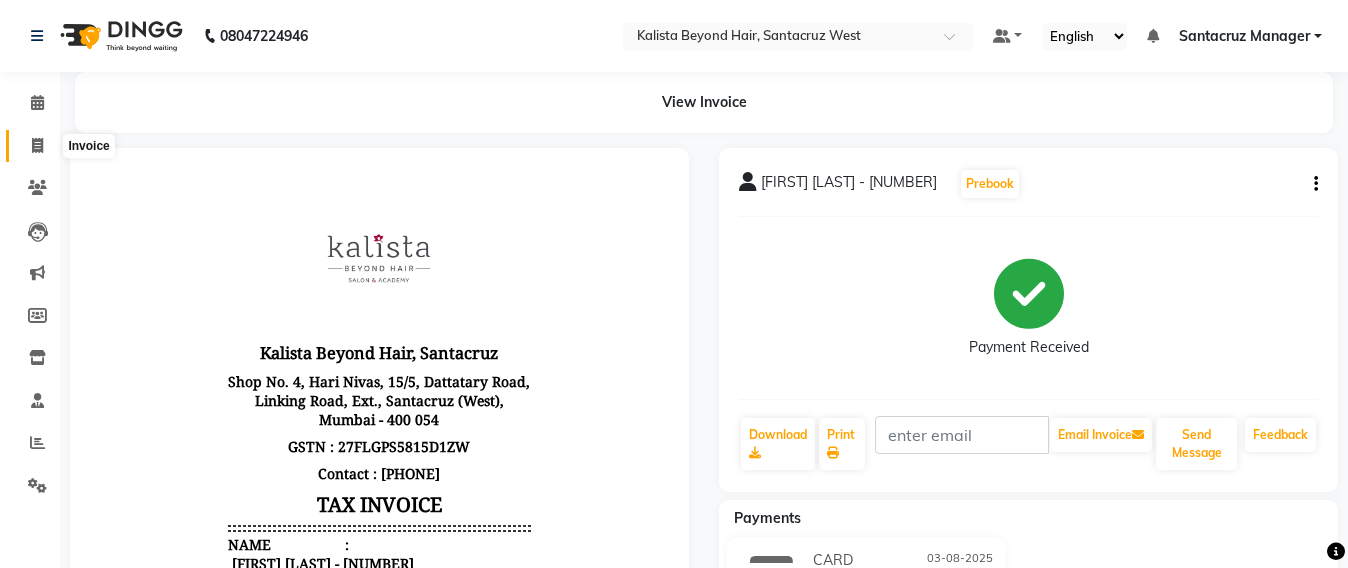 click 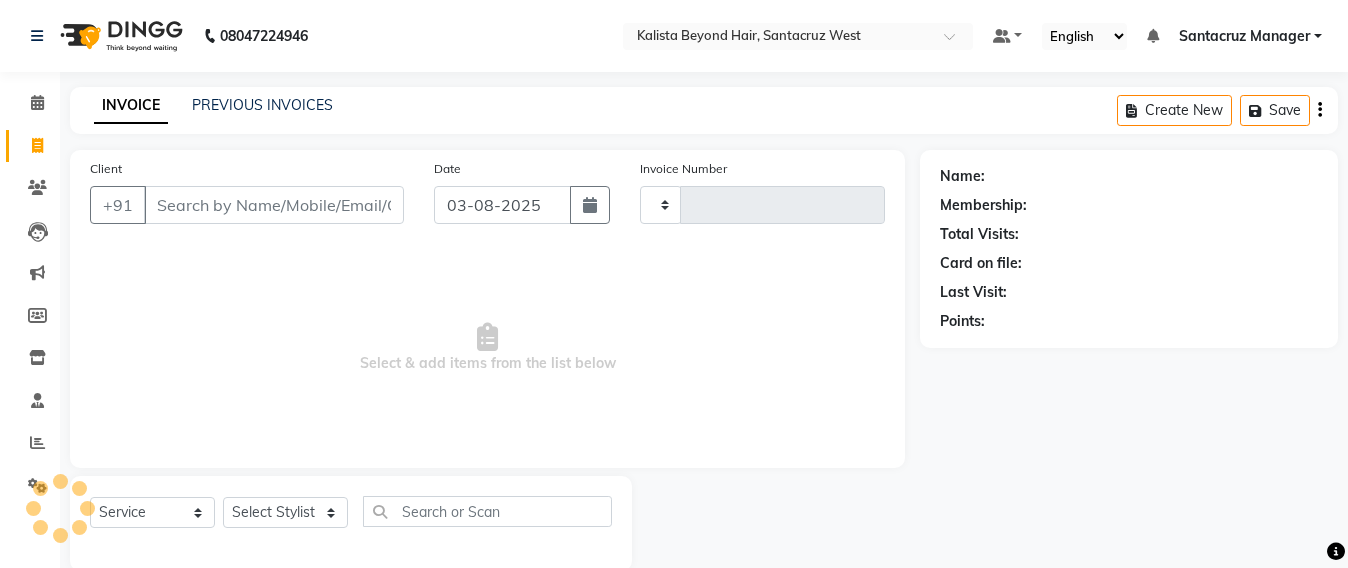 scroll, scrollTop: 33, scrollLeft: 0, axis: vertical 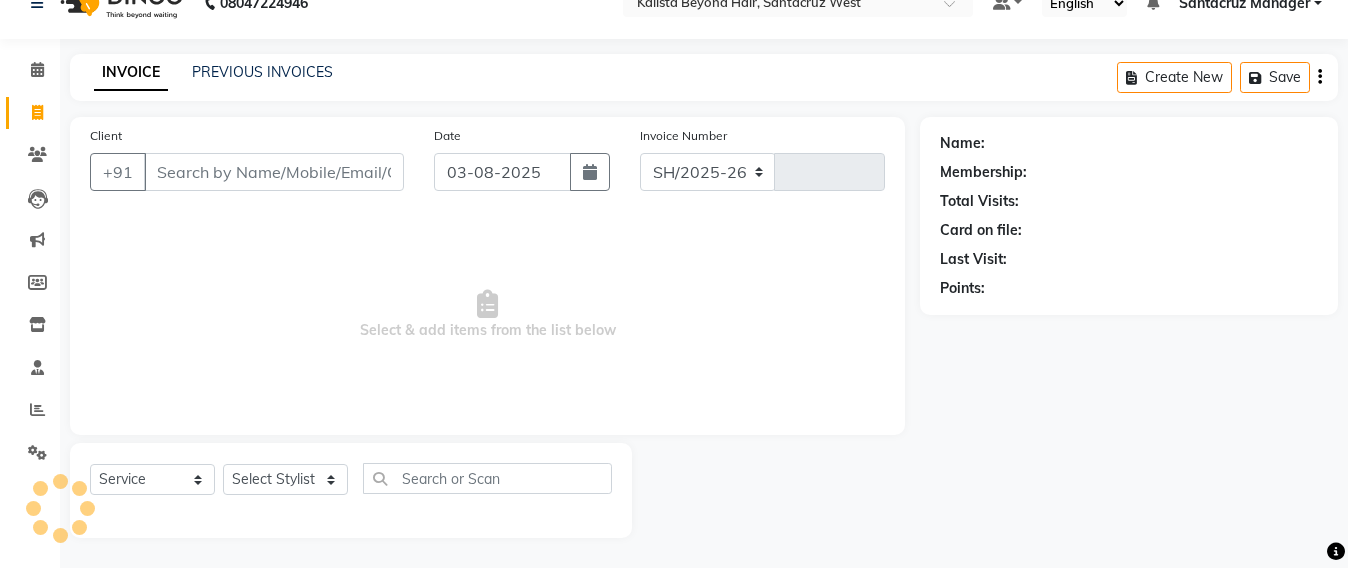 select on "6357" 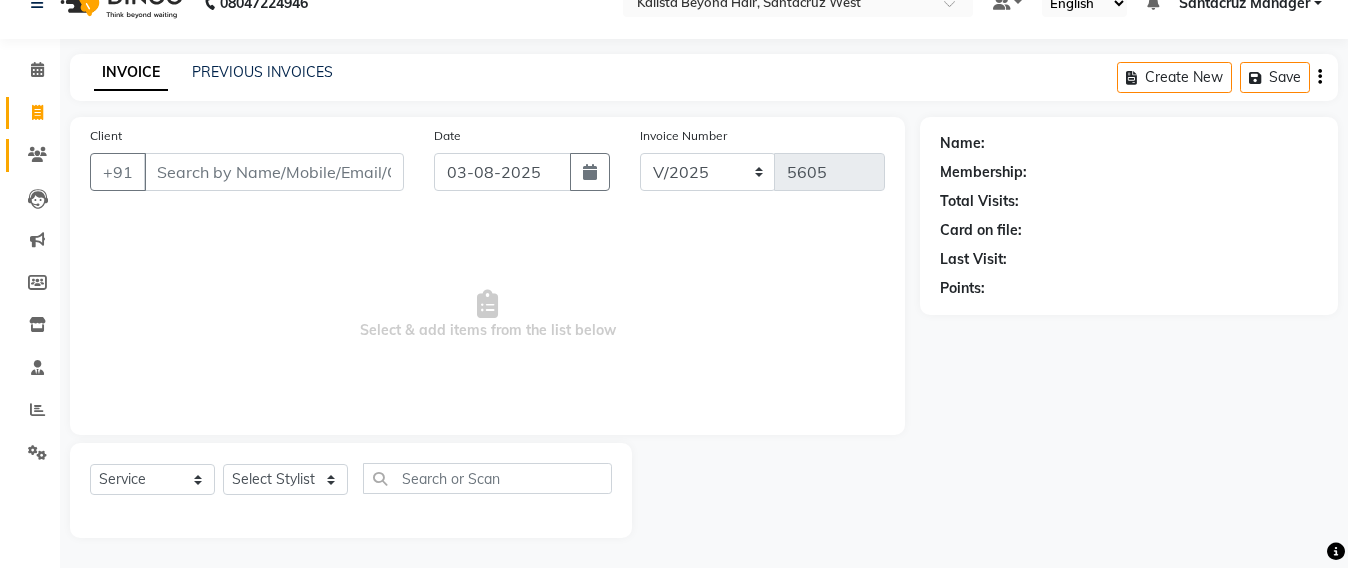 click on "Clients" 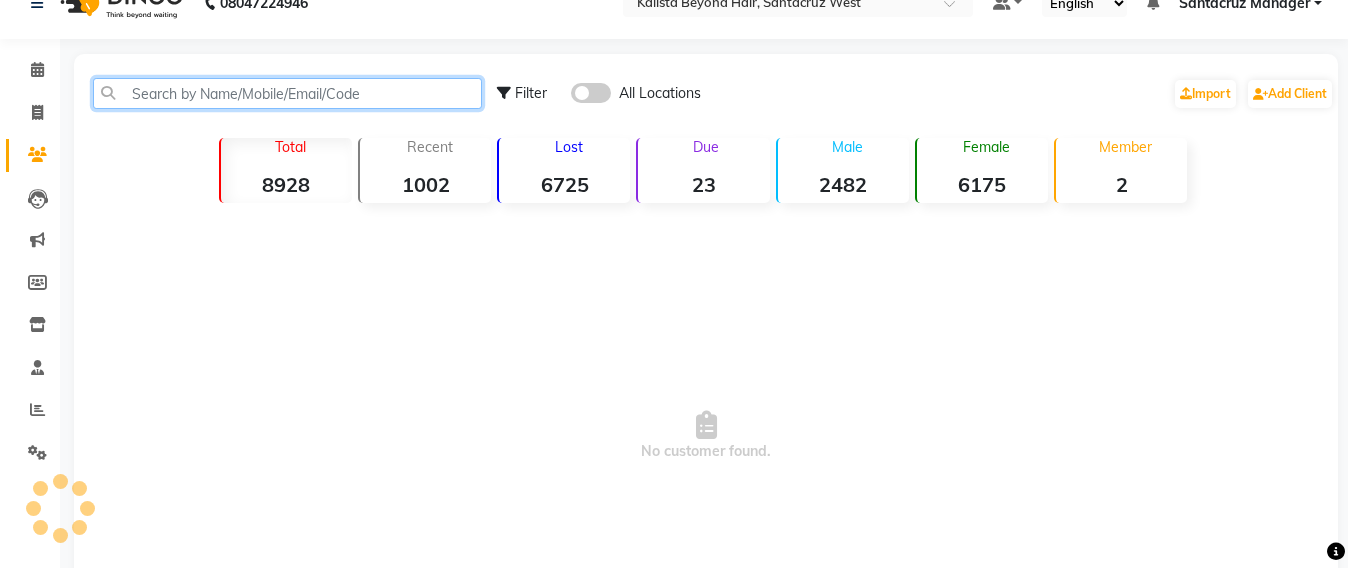 click 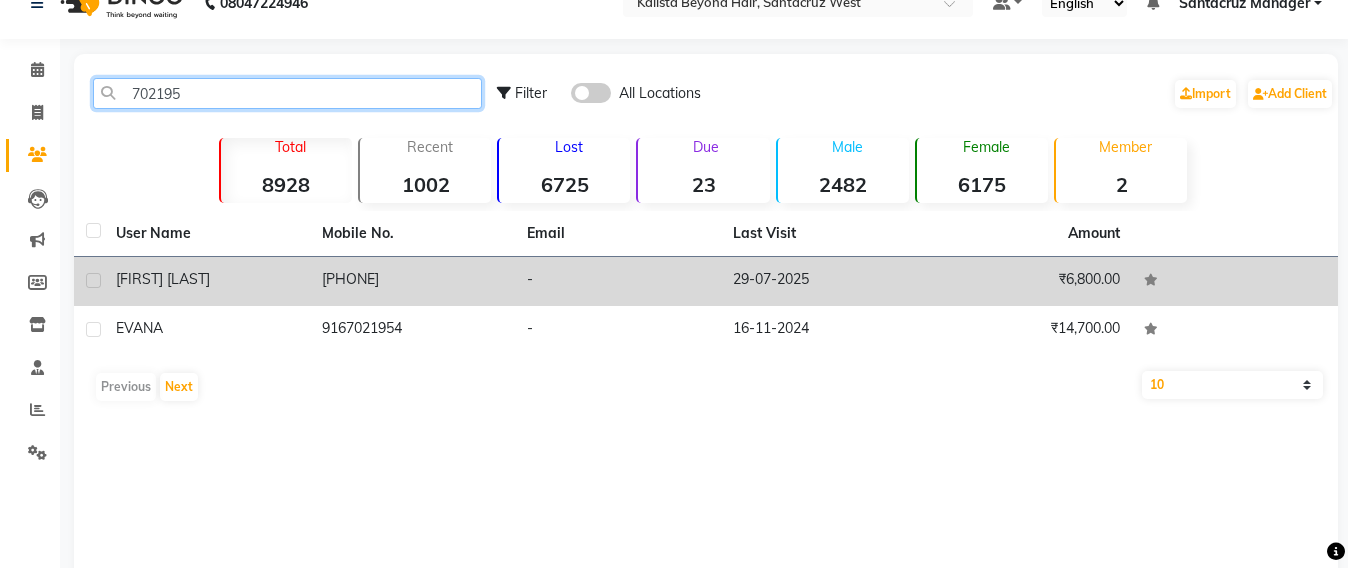 type on "702195" 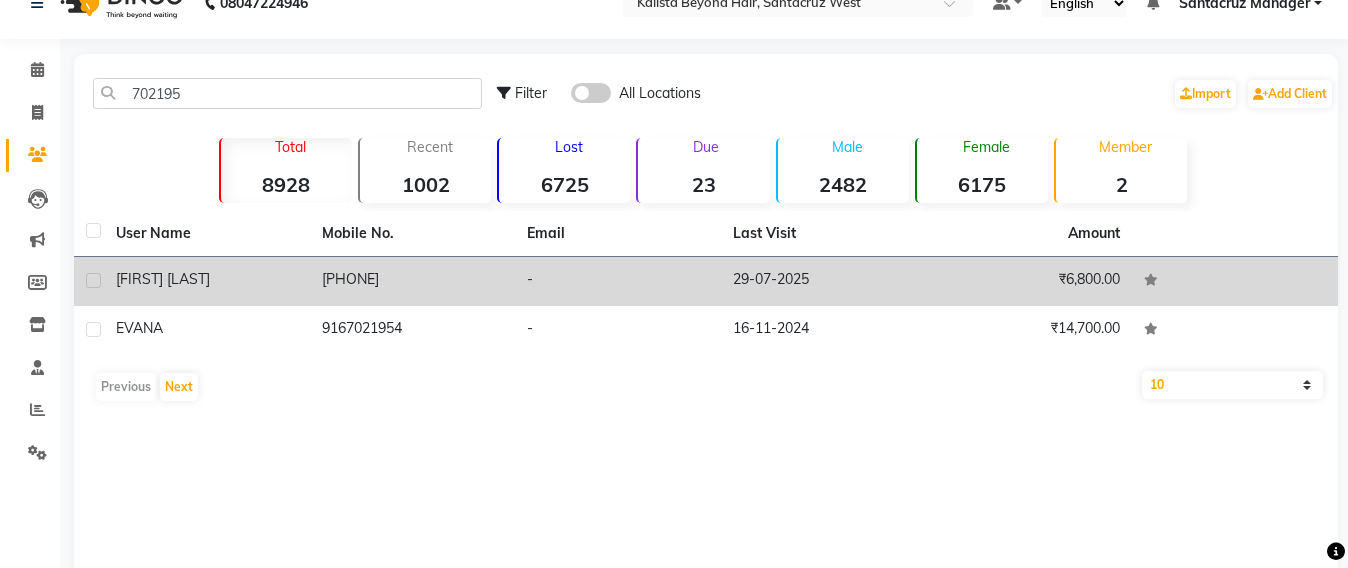 click on "29-07-2025" 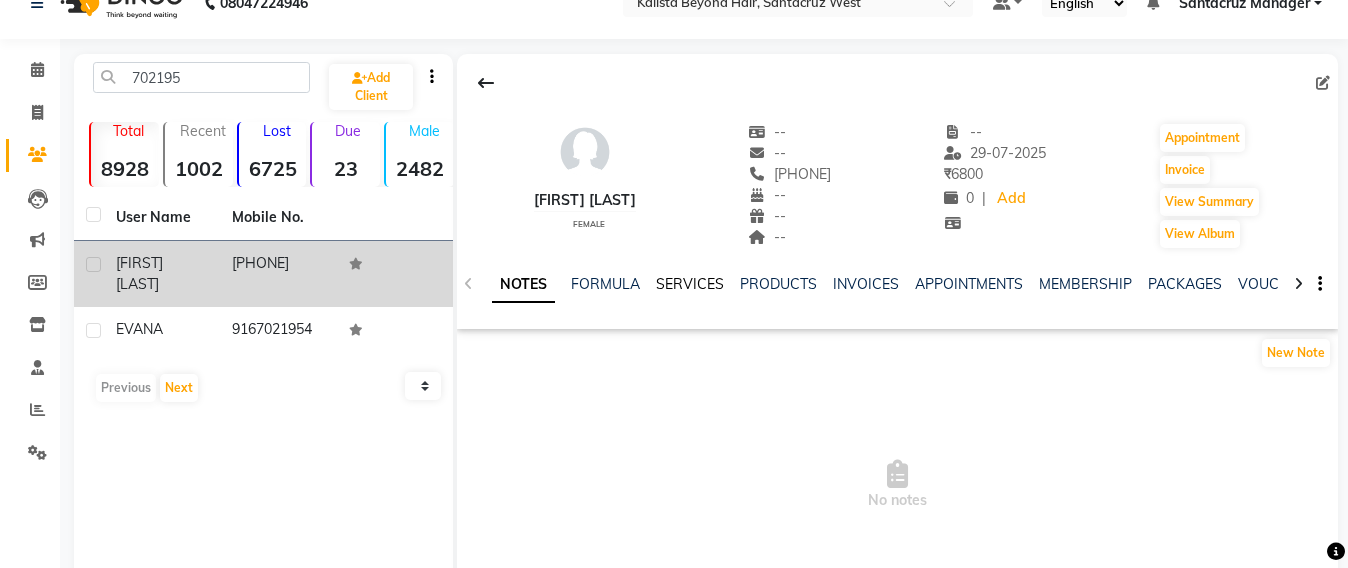 click on "SERVICES" 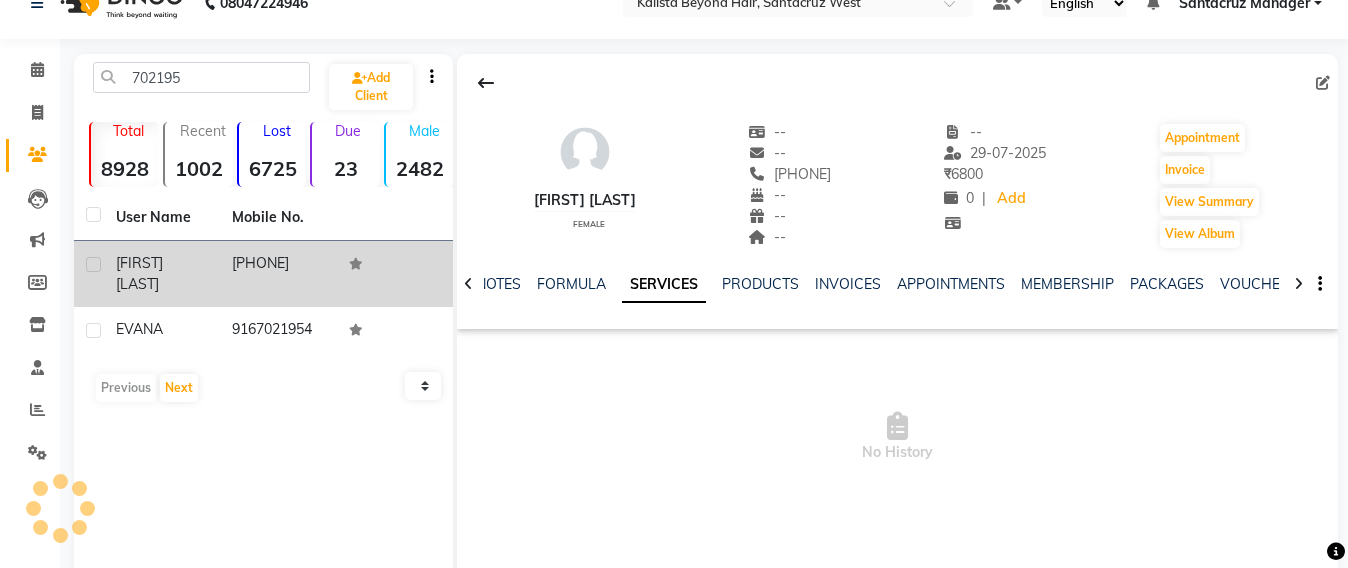 scroll, scrollTop: 149, scrollLeft: 0, axis: vertical 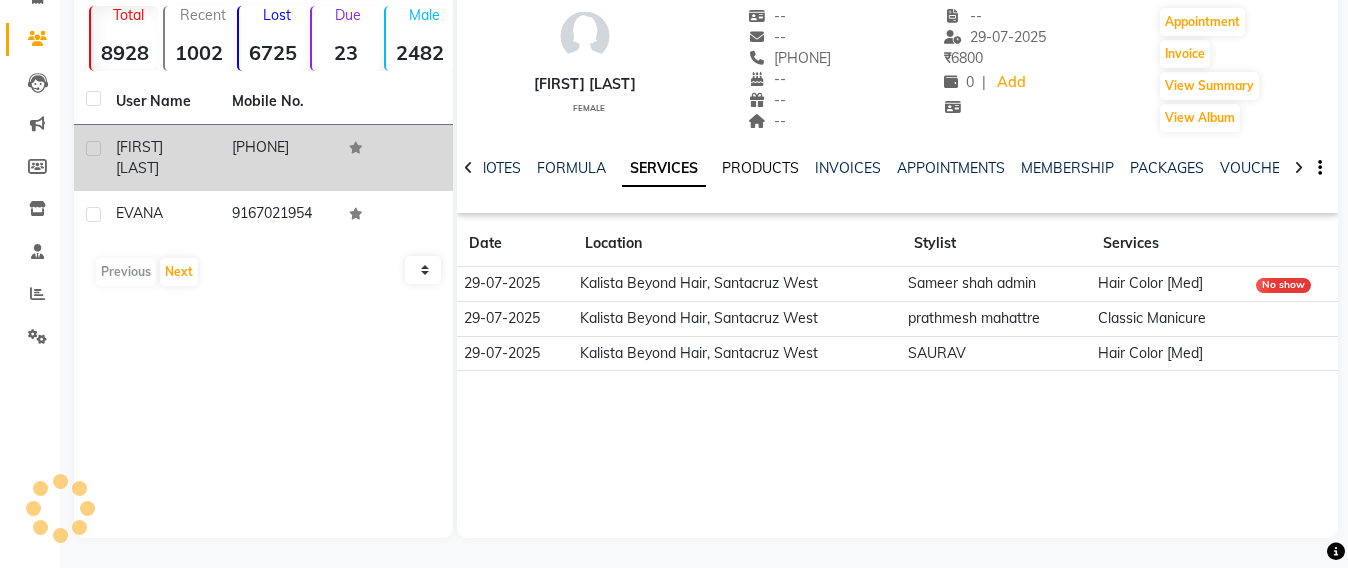 click on "PRODUCTS" 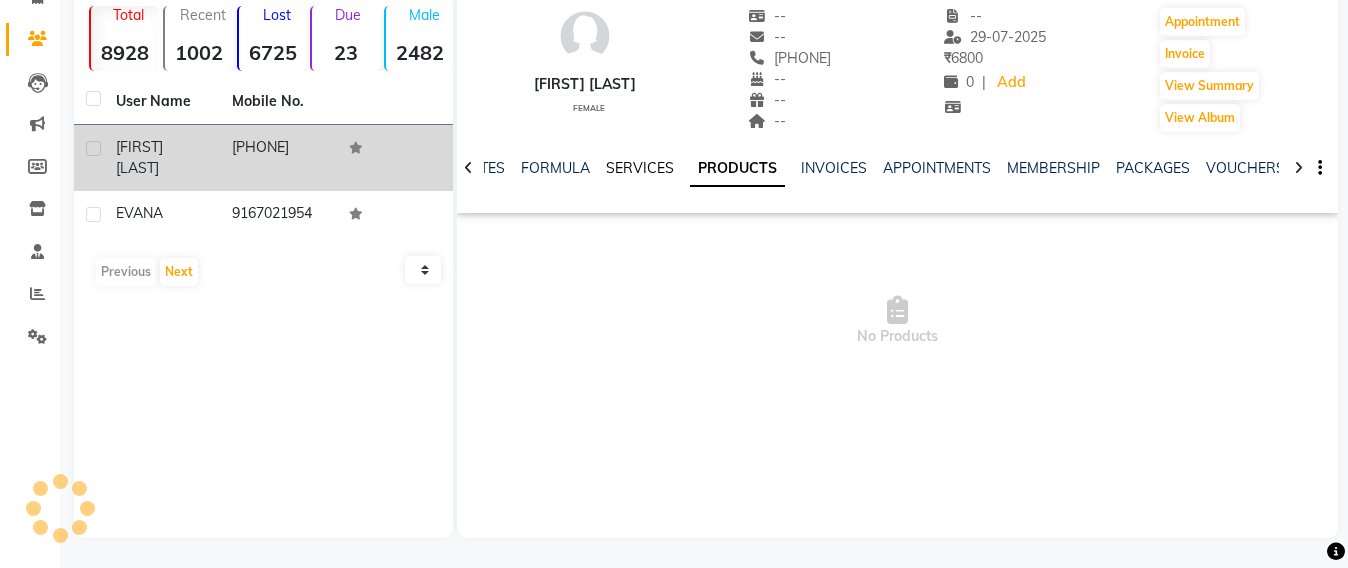 click on "SERVICES" 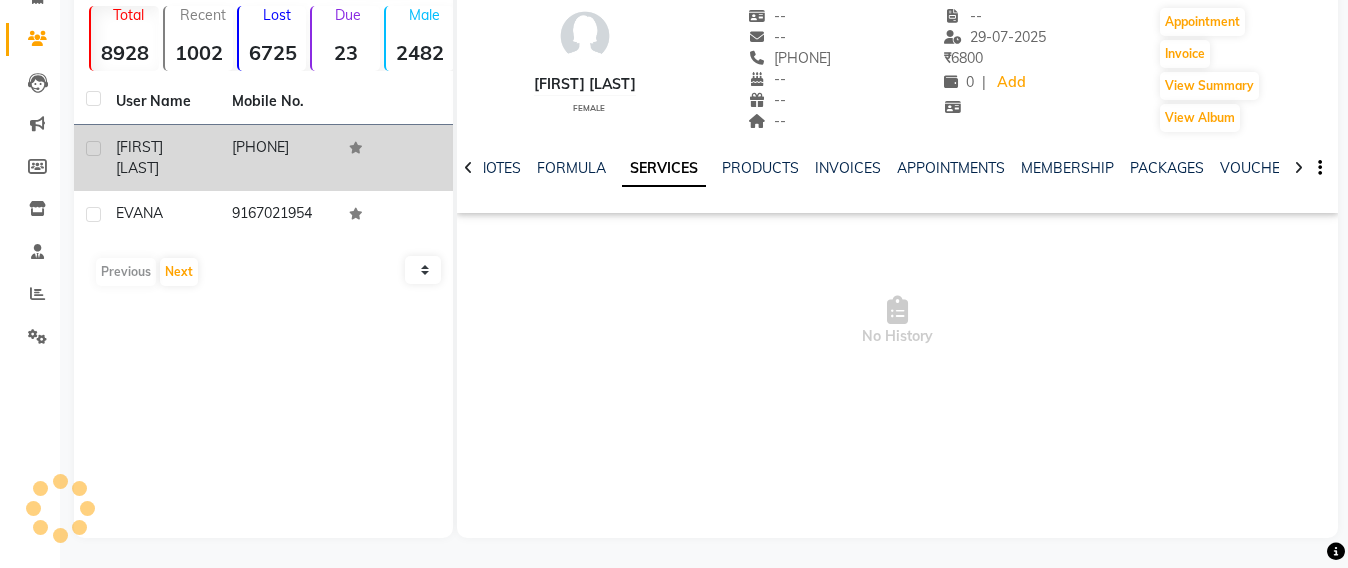 click on "SERVICES" 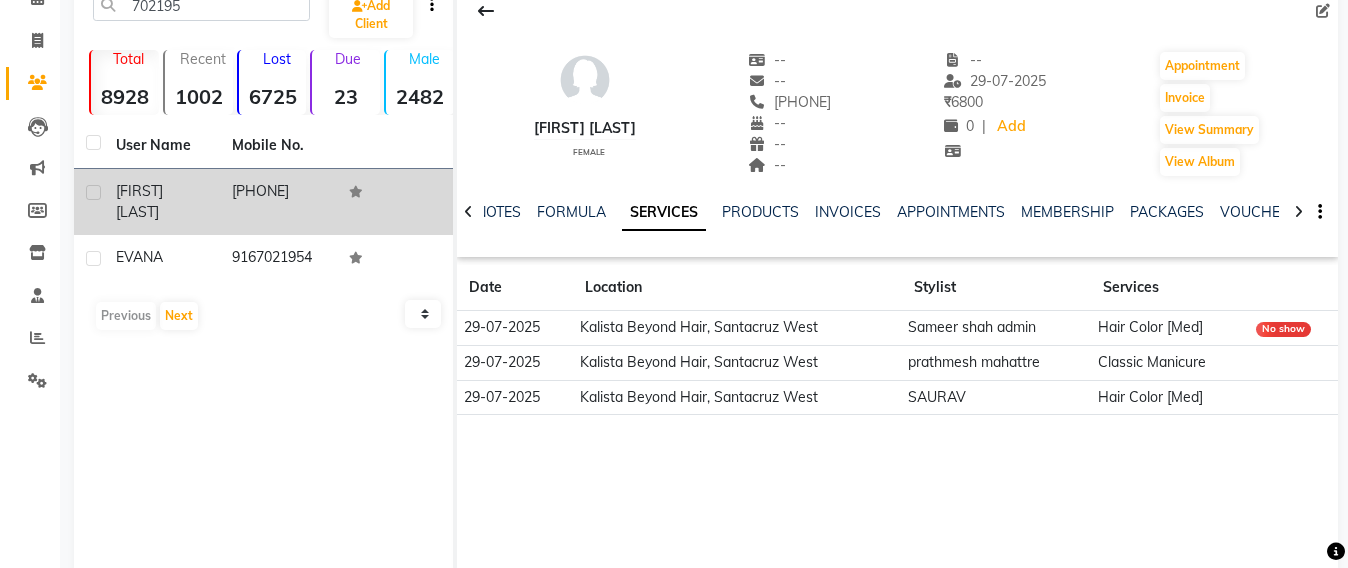 scroll, scrollTop: 0, scrollLeft: 0, axis: both 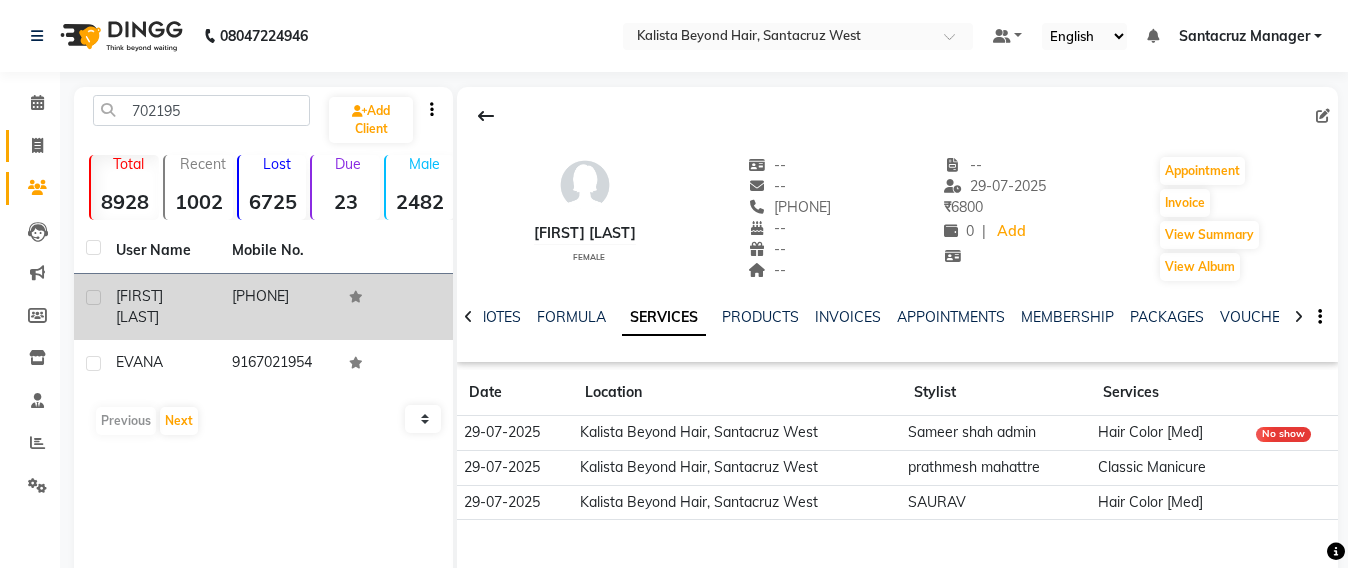 click 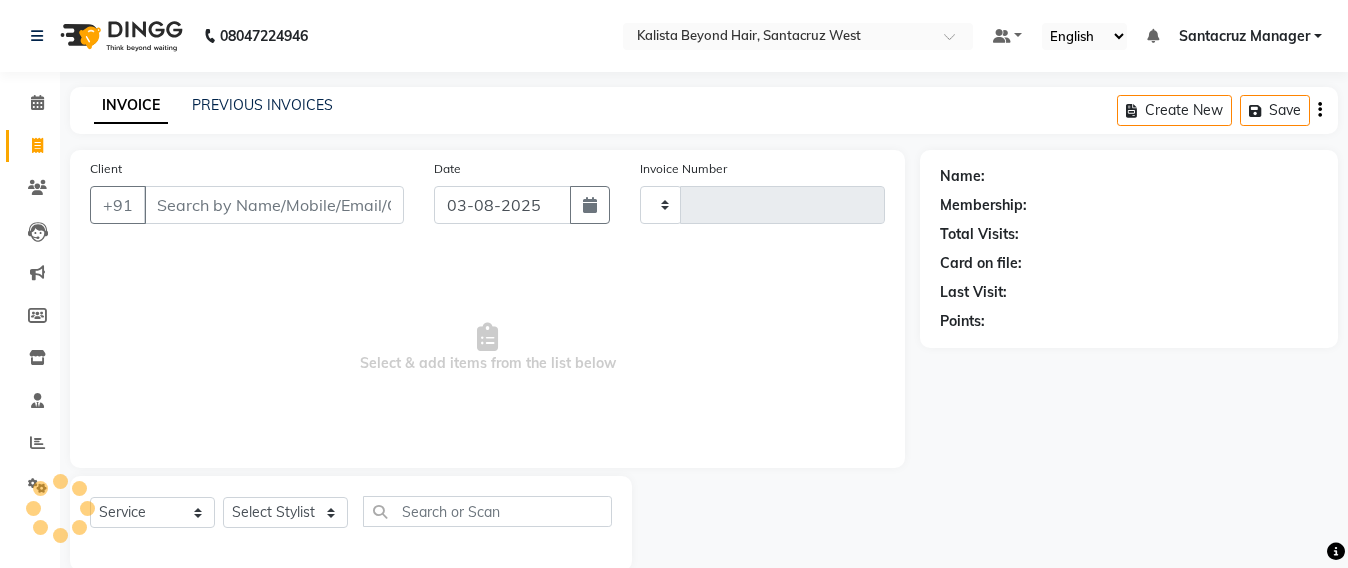 scroll, scrollTop: 33, scrollLeft: 0, axis: vertical 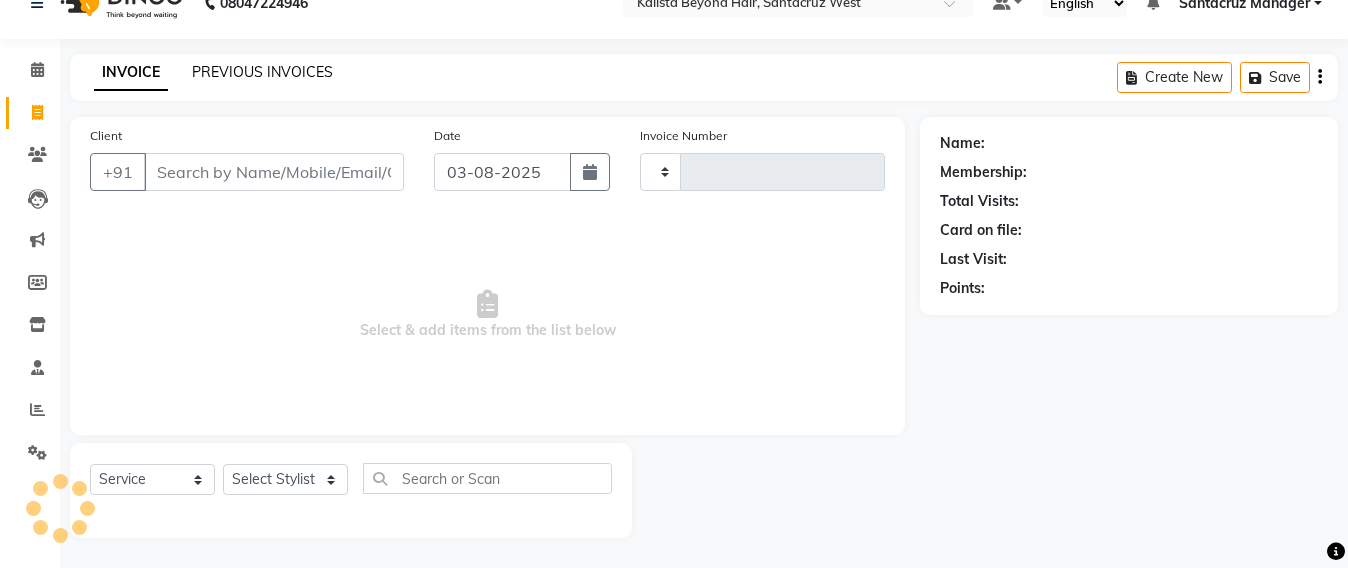 type on "5605" 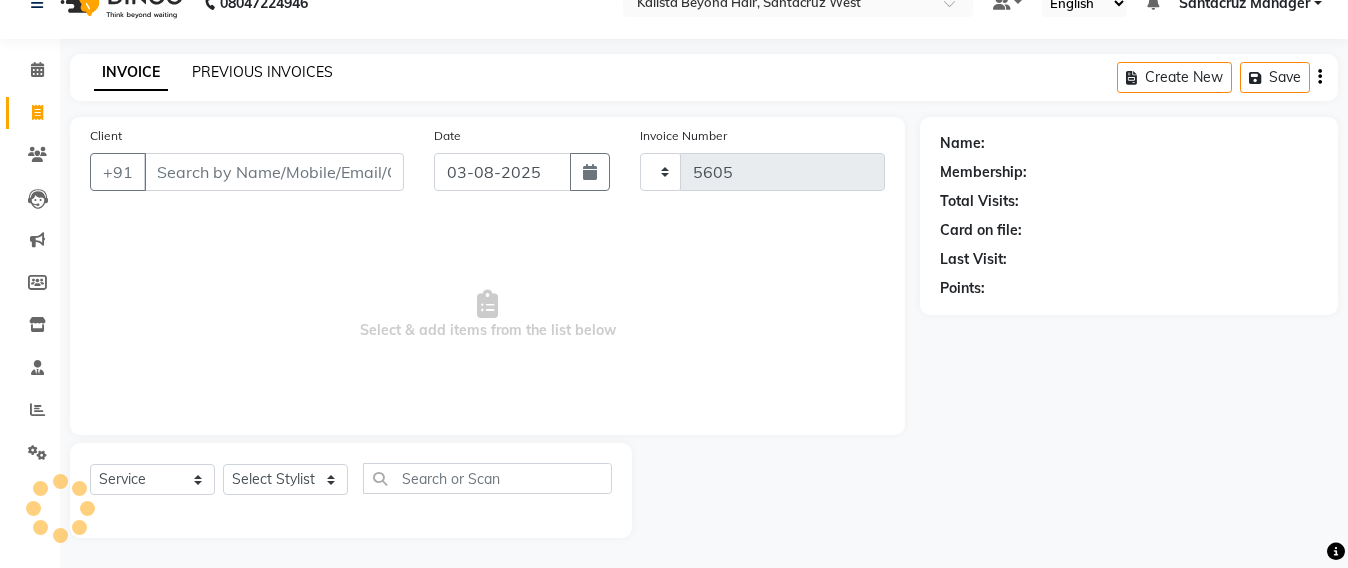 select on "6357" 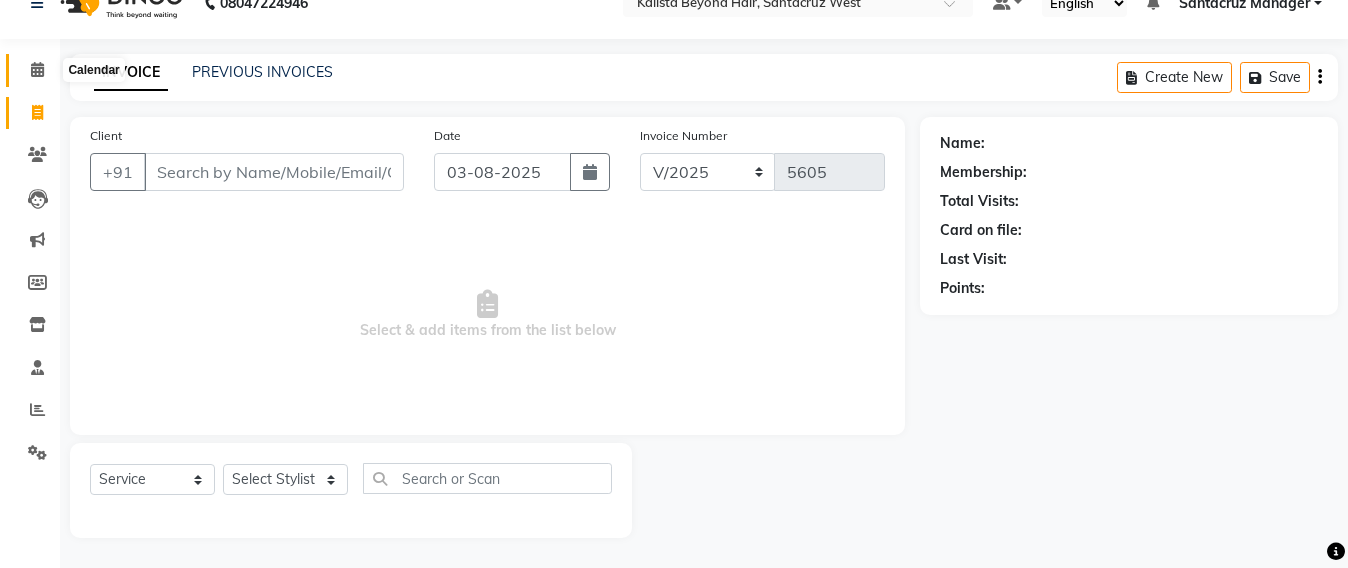 click 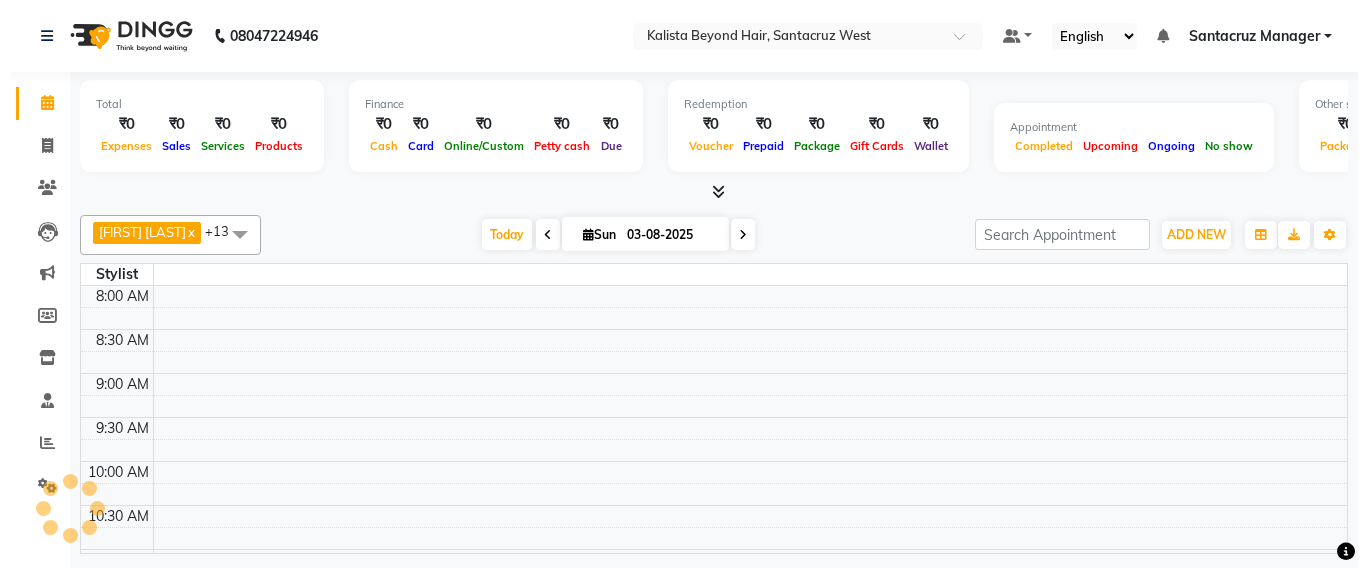 scroll, scrollTop: 0, scrollLeft: 0, axis: both 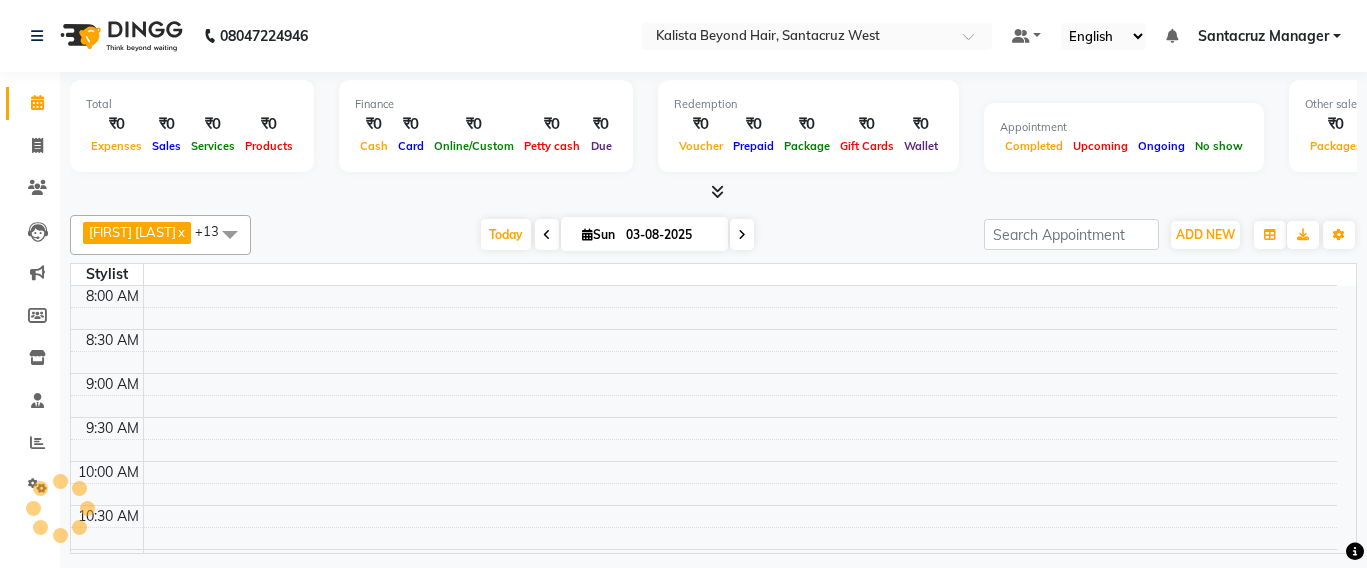 click at bounding box center [742, 235] 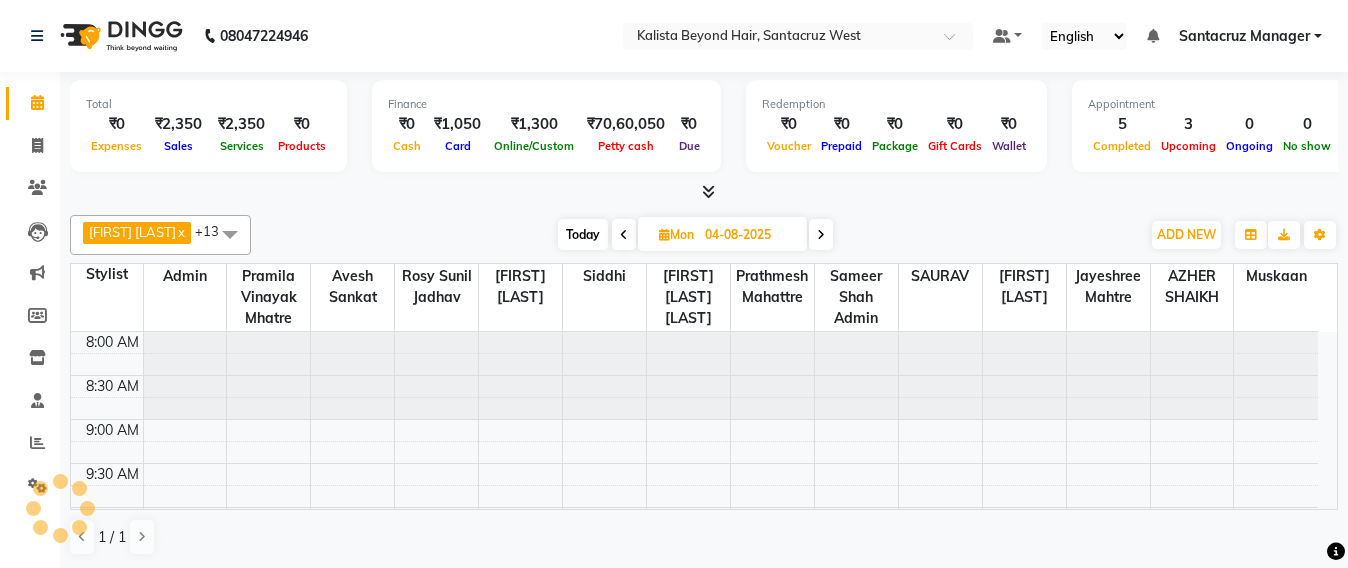 scroll, scrollTop: 529, scrollLeft: 0, axis: vertical 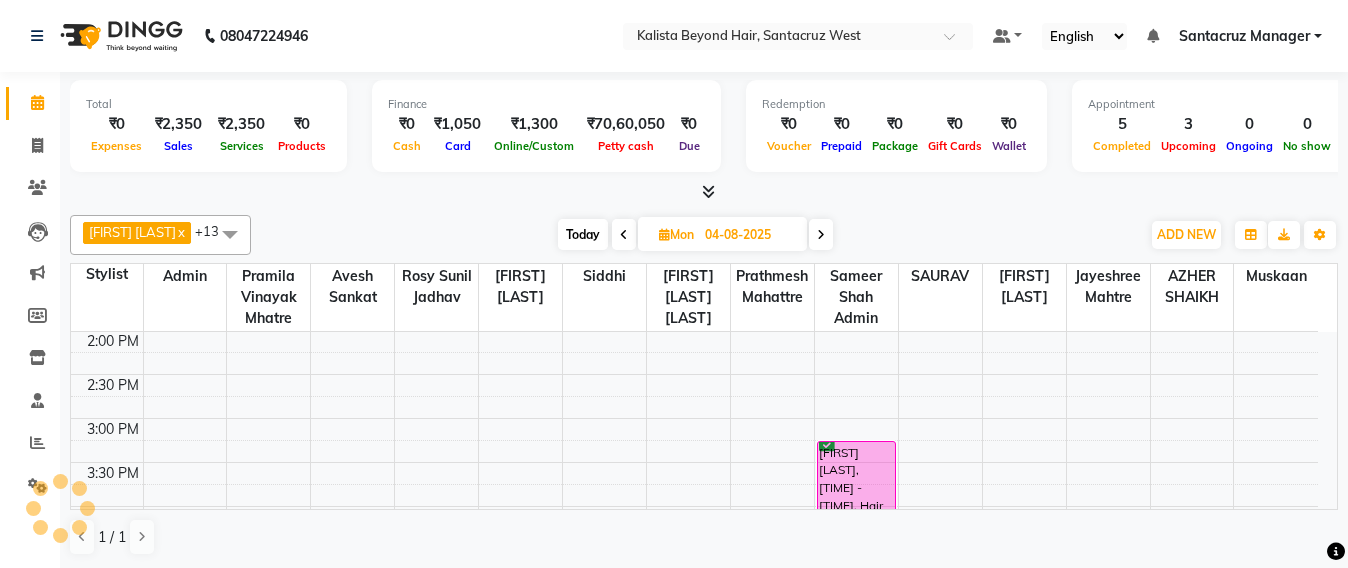 click on "8:00 AM 8:30 AM 9:00 AM 9:30 AM 10:00 AM 10:30 AM 11:00 AM 11:30 AM 12:00 PM 12:30 PM 1:00 PM 1:30 PM 2:00 PM 2:30 PM 3:00 PM 3:30 PM 4:00 PM 4:30 PM 5:00 PM 5:30 PM 6:00 PM 6:30 PM 7:00 PM 7:30 PM 8:00 PM 8:30 PM     [FIRST] [LAST], [TIME] - [TIME], The Best Botox     [FIRST] [LAST], [TIME] - [TIME], Hair Color [Ext. Long]" at bounding box center [694, 374] 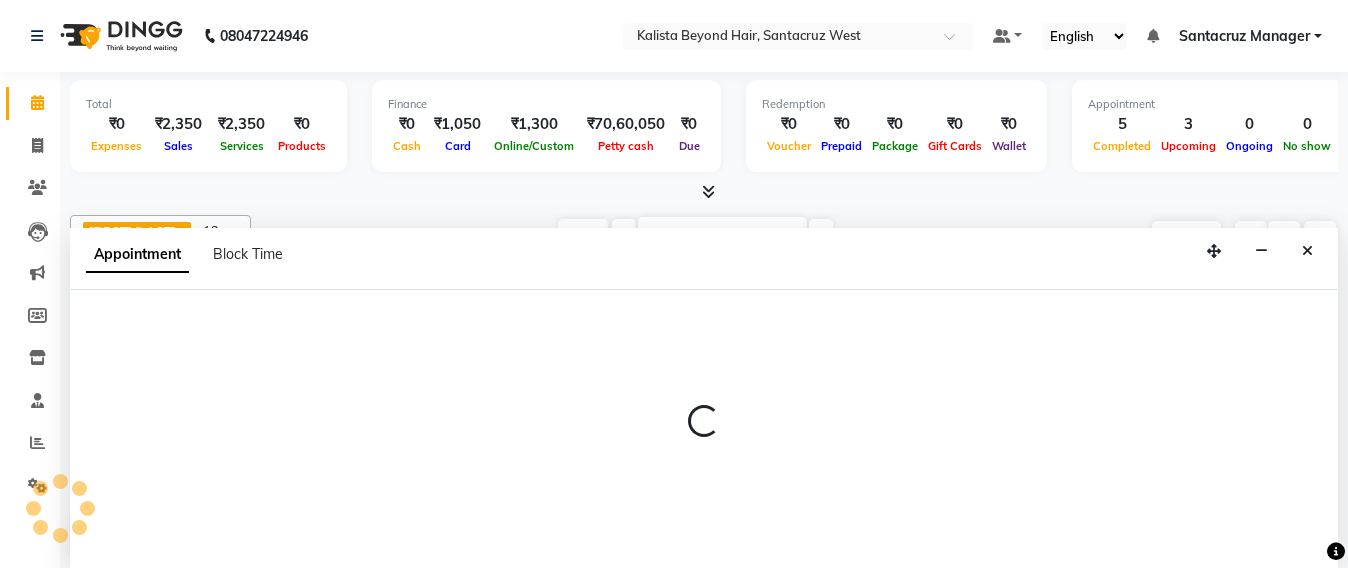 scroll, scrollTop: 1, scrollLeft: 0, axis: vertical 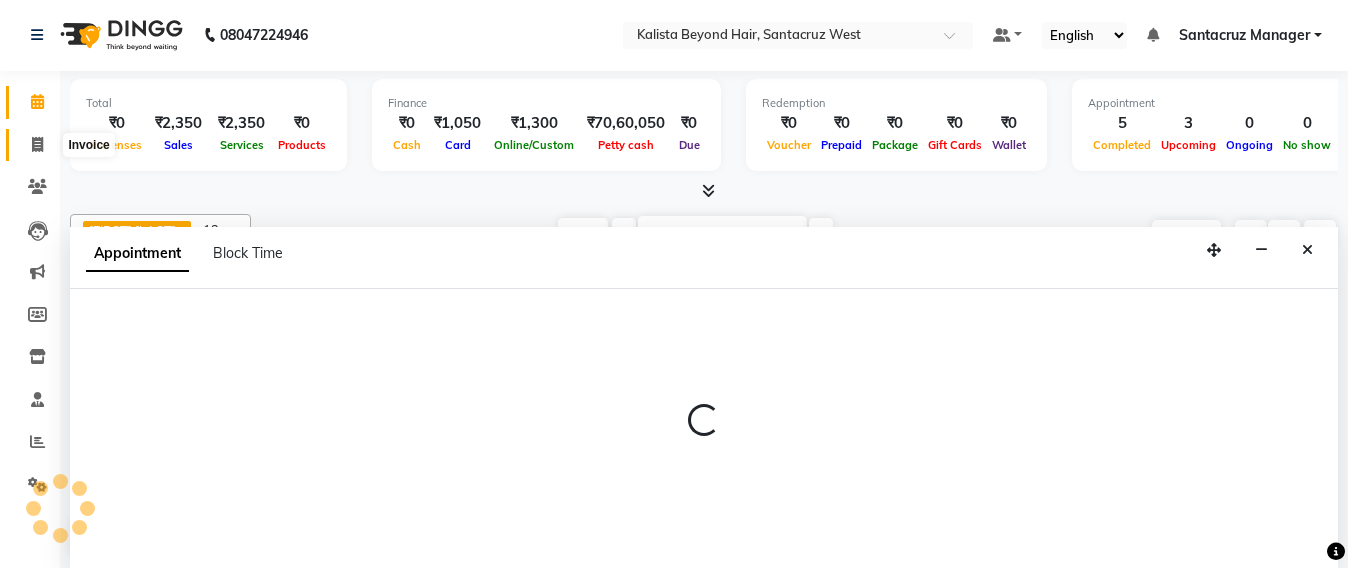 click 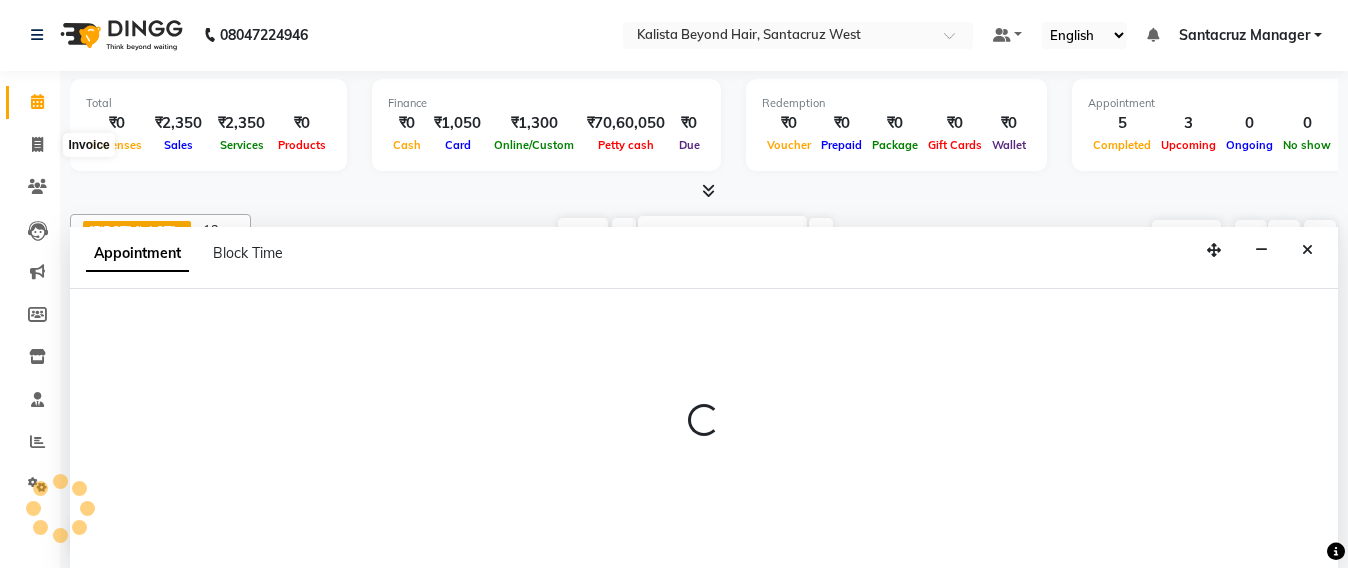 select on "service" 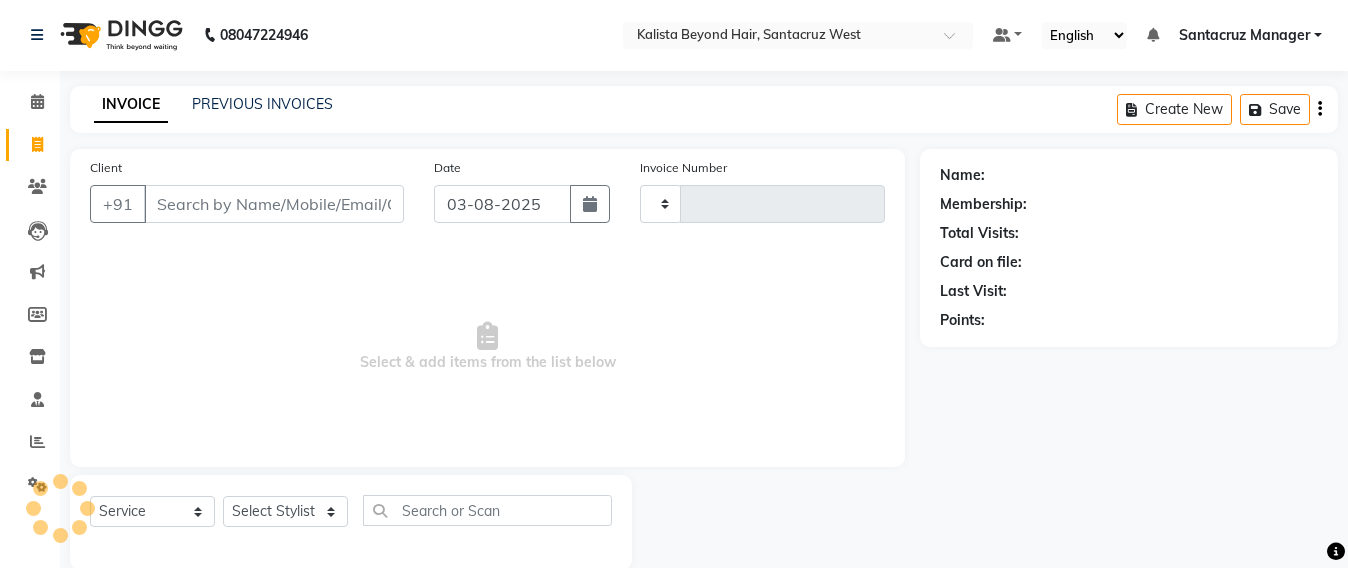 scroll, scrollTop: 0, scrollLeft: 0, axis: both 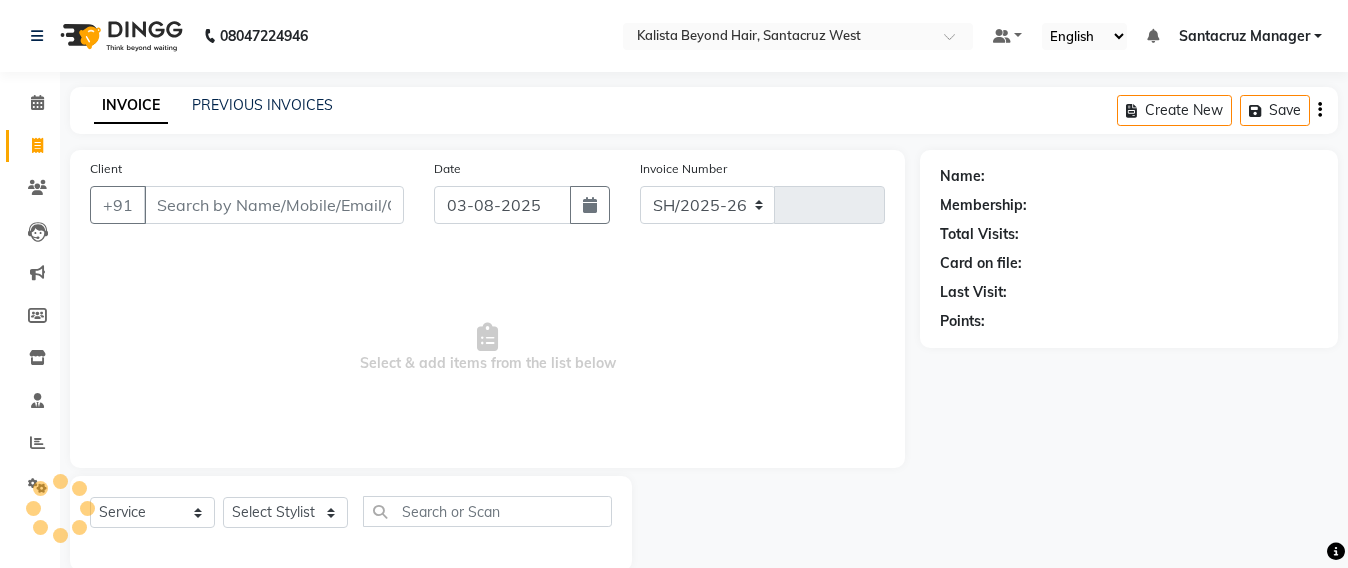 select on "6357" 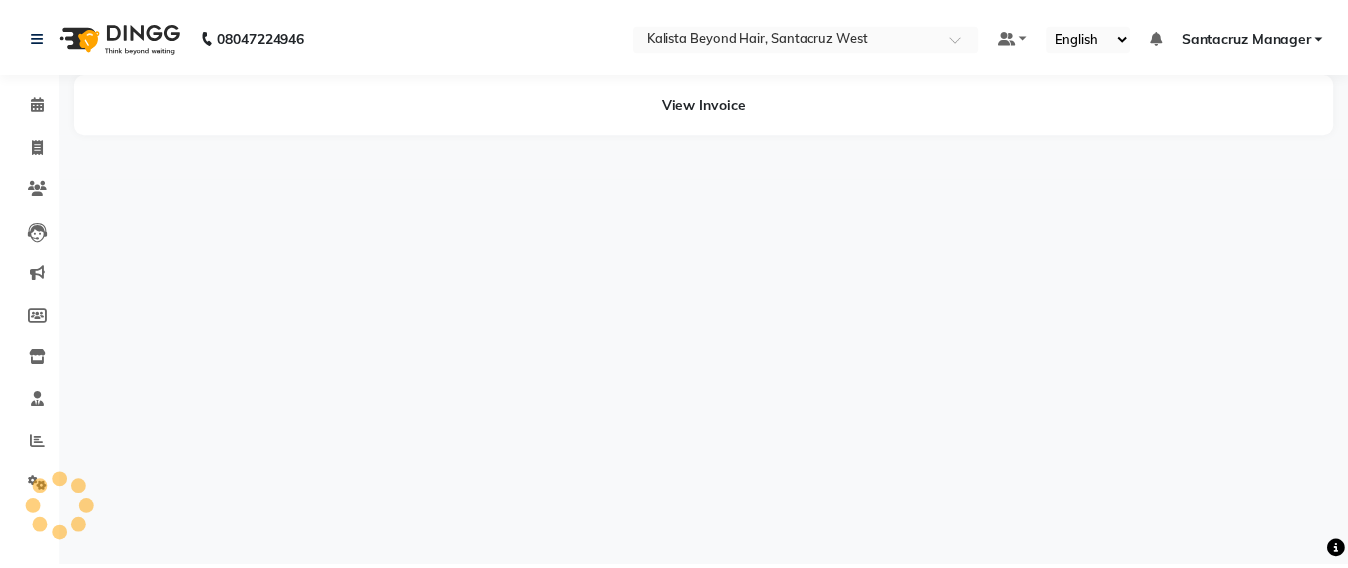 scroll, scrollTop: 0, scrollLeft: 0, axis: both 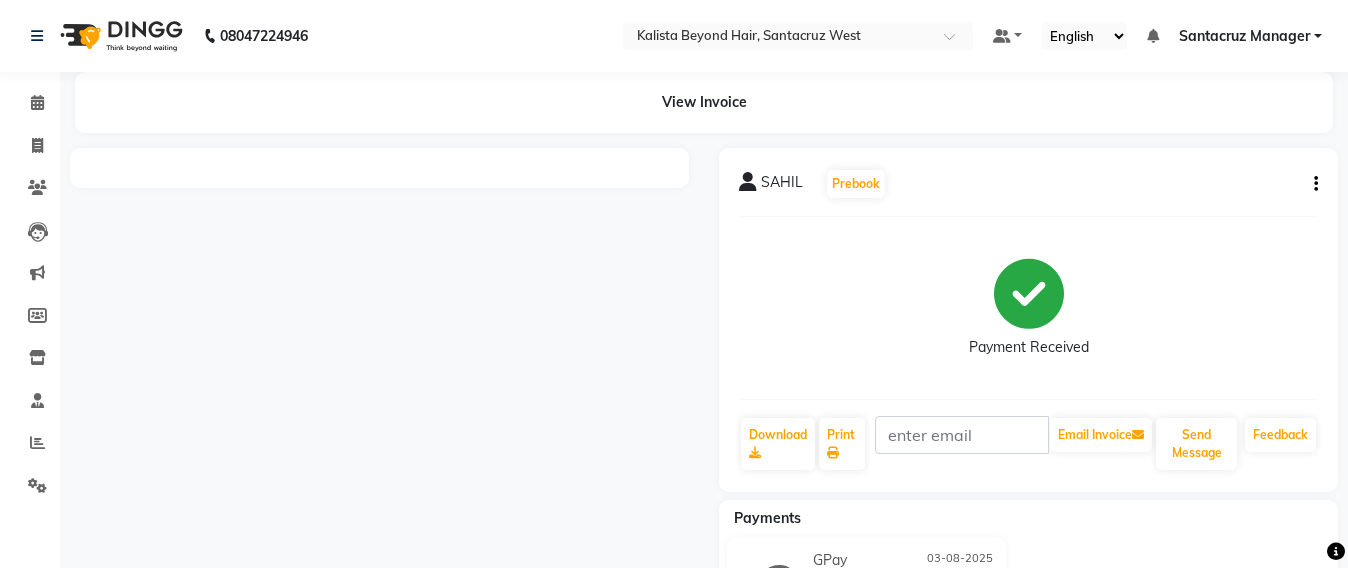 click 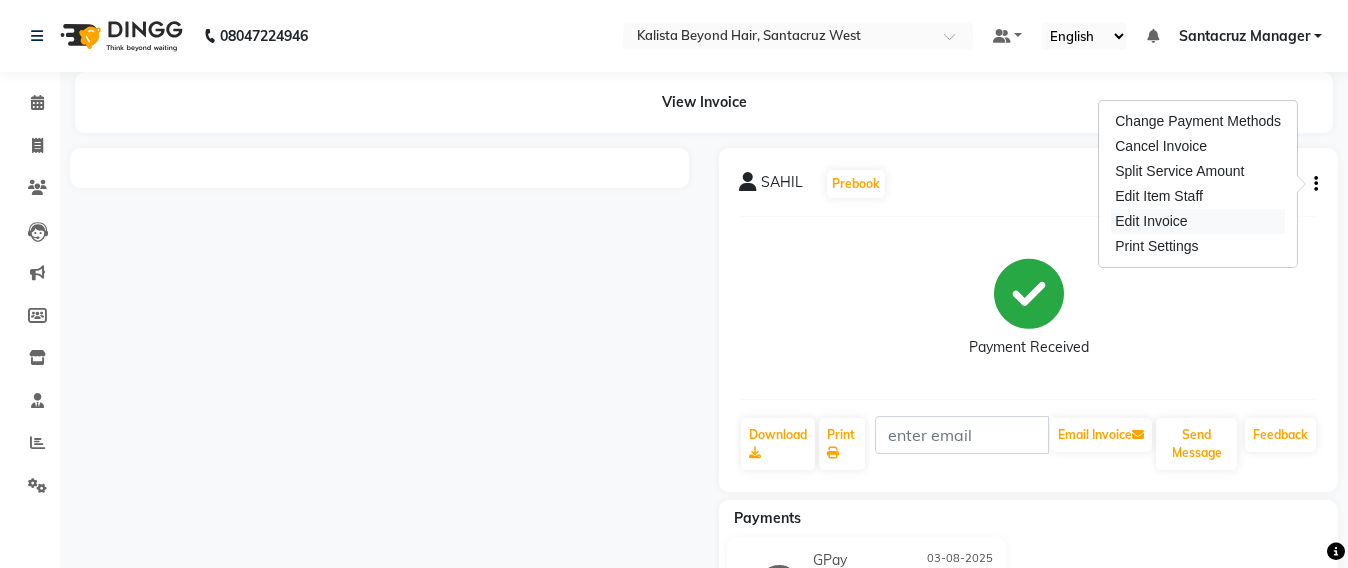 click on "Edit Invoice" at bounding box center [1198, 221] 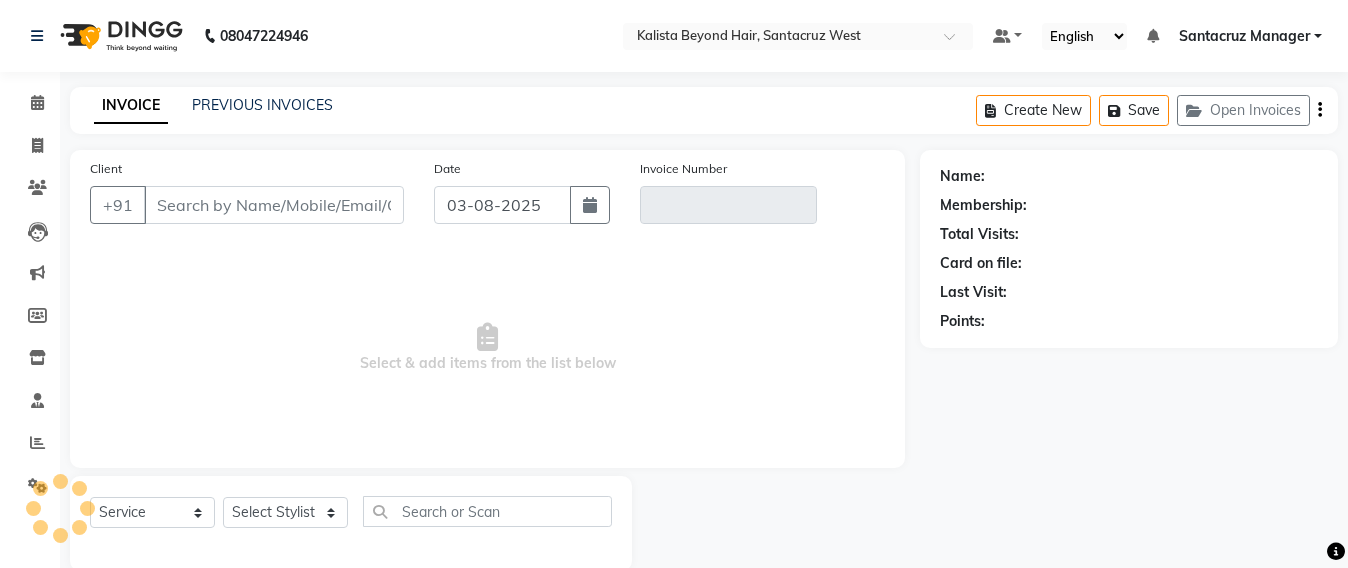 scroll, scrollTop: 33, scrollLeft: 0, axis: vertical 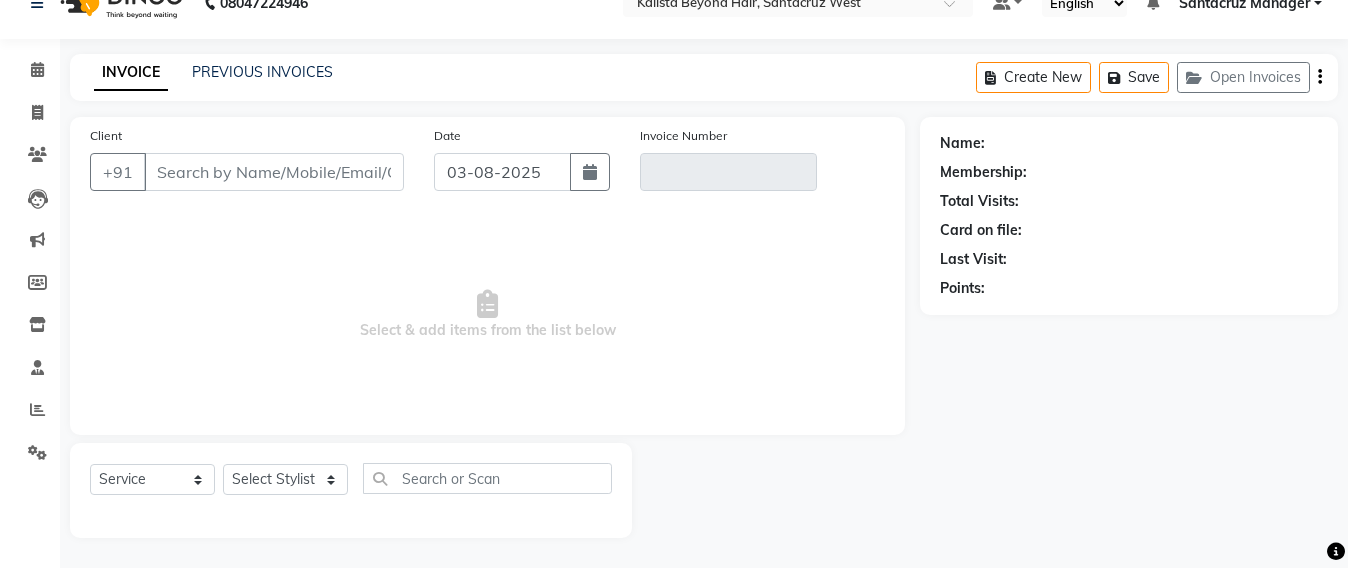 type on "[PHONE]" 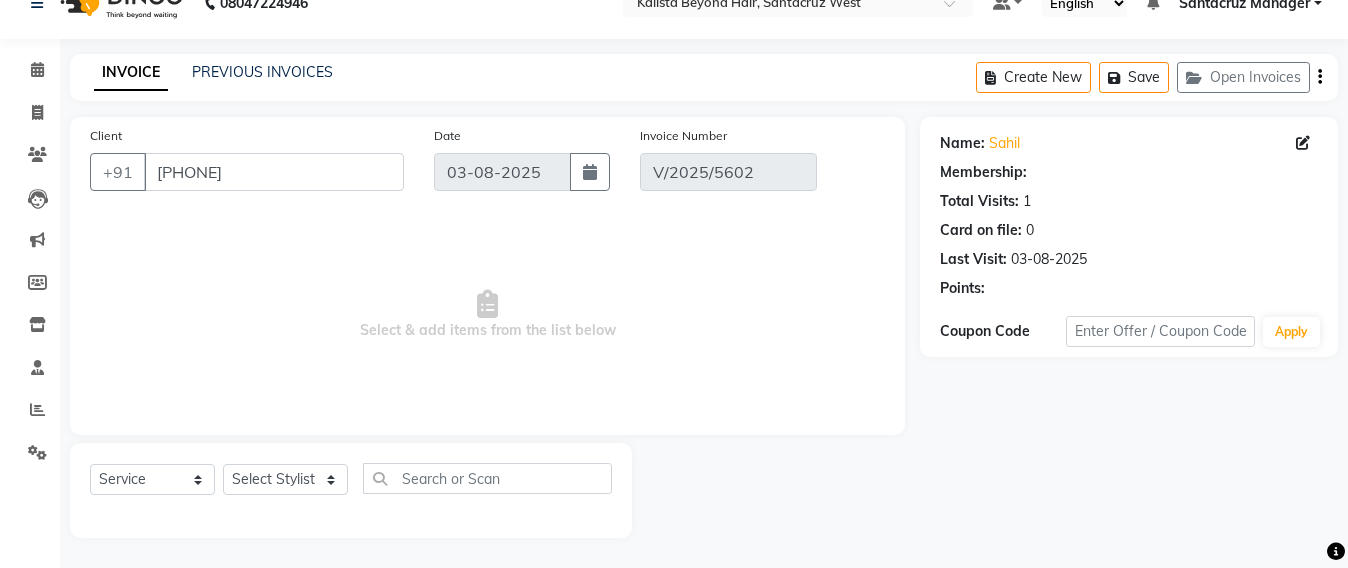 select on "select" 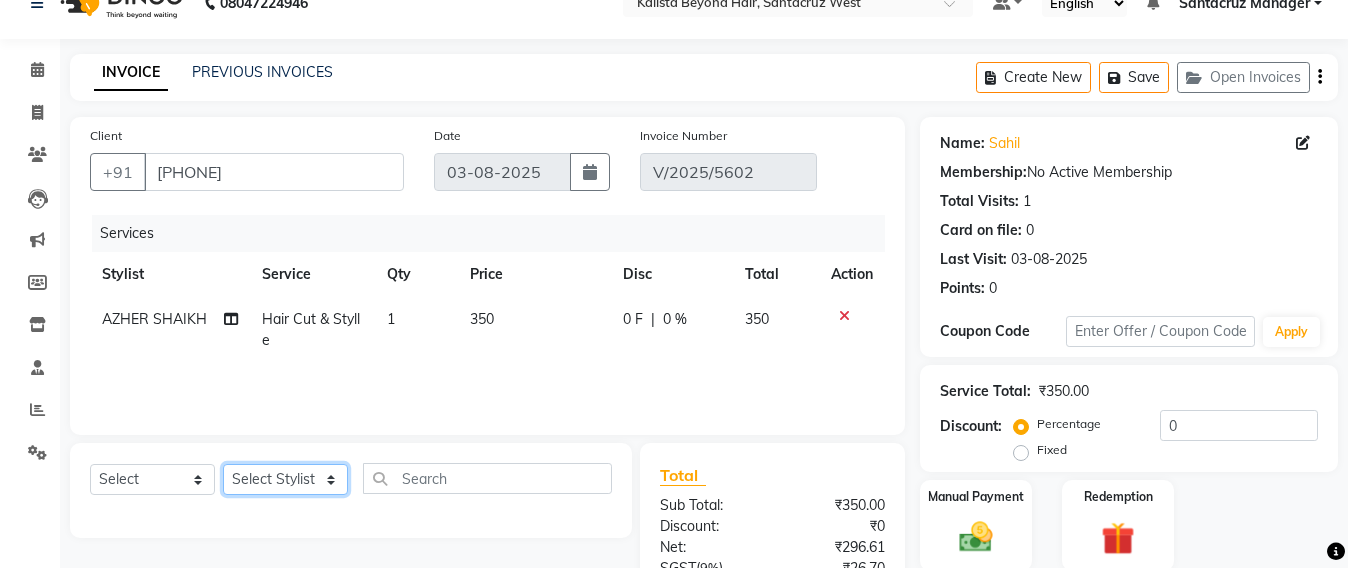 click on "Select Stylist Admin Avesh Sankat AZHER SHAIKH Jayeshree Mahtre Manisha Subodh Shedge Muskaan Pramila Vinayak Mhatre prathmesh mahattre Pratibha Nilesh Sharma RINKI SAV Rosy Sunil Jadhav Sameer shah admin Santacruz Manager SAURAV Siddhi SOMAYANG VASHUM Tejasvi Bhosle" 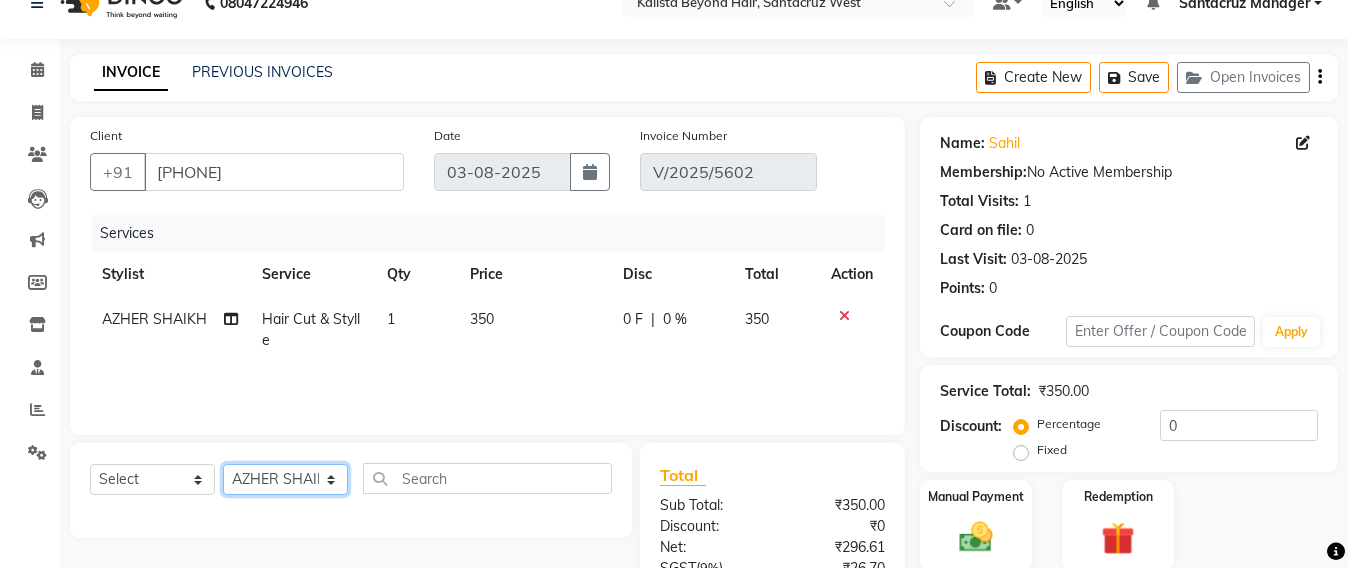 click on "Select Stylist Admin Avesh Sankat AZHER SHAIKH Jayeshree Mahtre Manisha Subodh Shedge Muskaan Pramila Vinayak Mhatre prathmesh mahattre Pratibha Nilesh Sharma RINKI SAV Rosy Sunil Jadhav Sameer shah admin Santacruz Manager SAURAV Siddhi SOMAYANG VASHUM Tejasvi Bhosle" 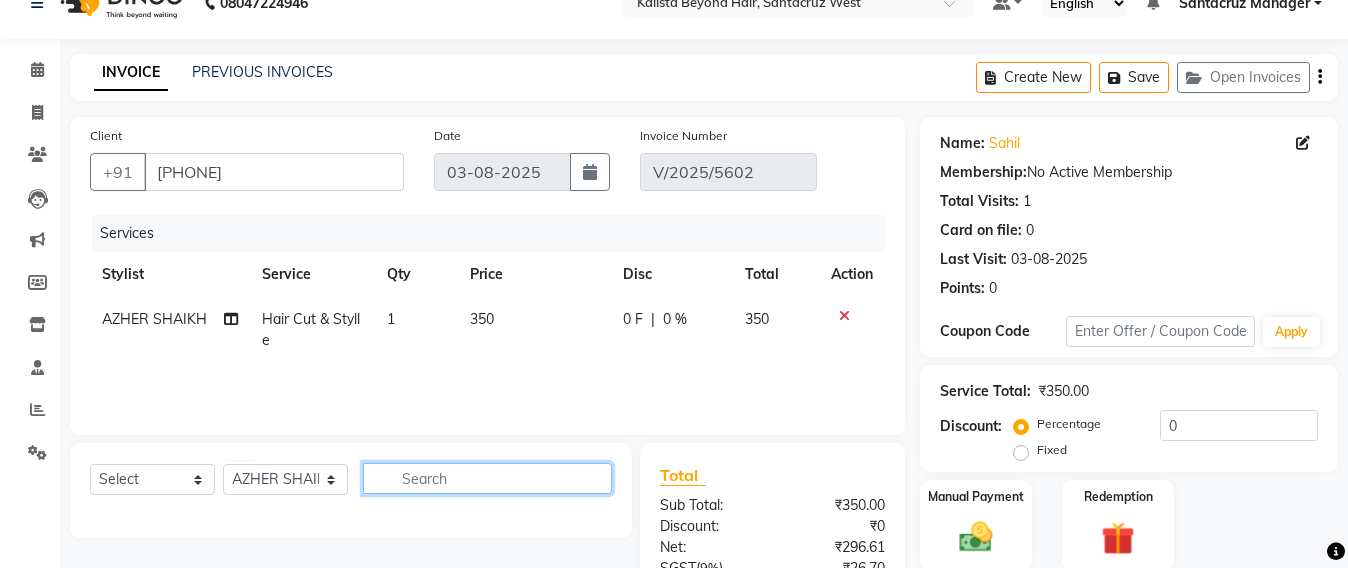 click 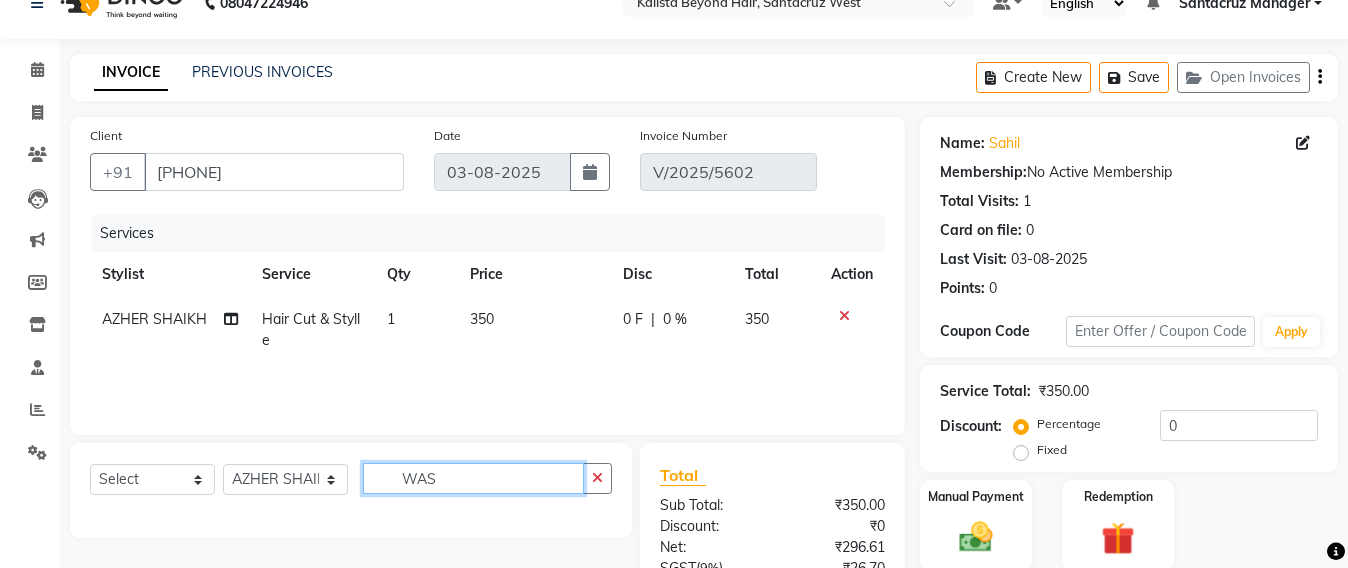 type on "WAS" 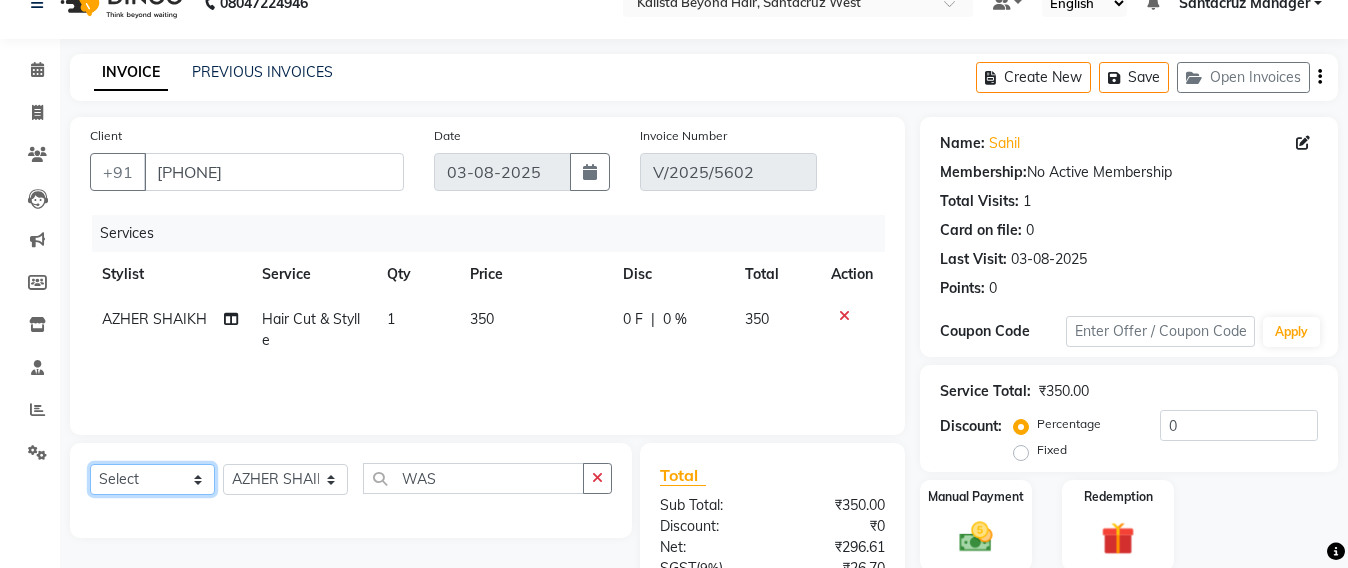 click on "Select  Service  Product  Membership  Package Voucher Prepaid Gift Card" 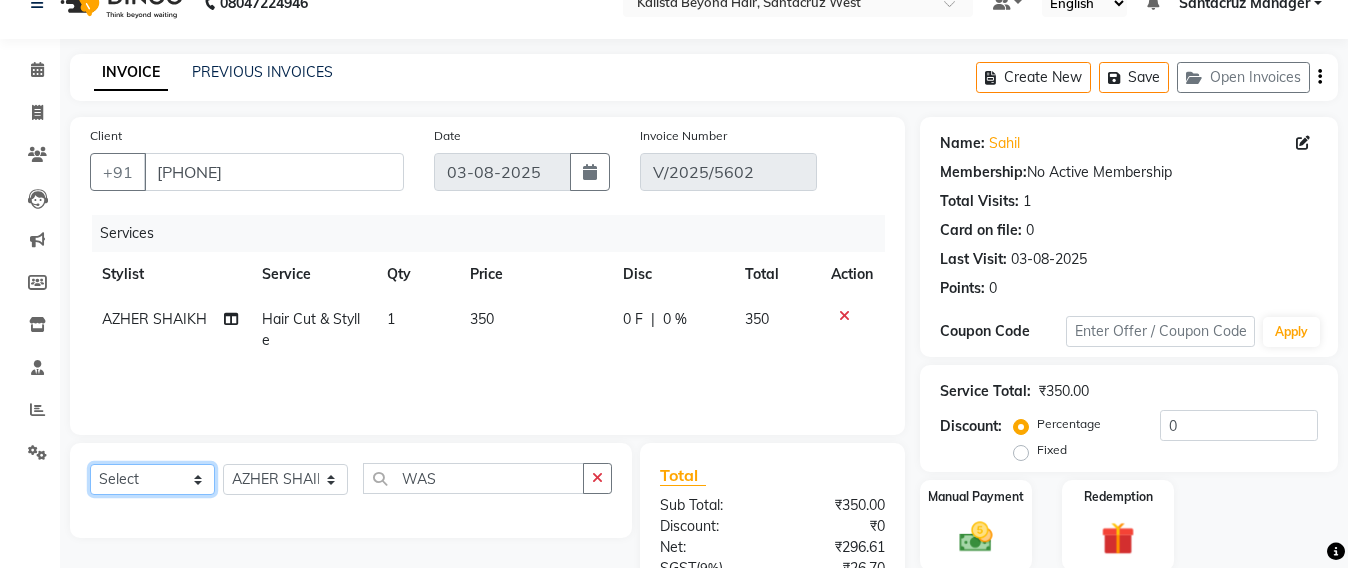 select on "service" 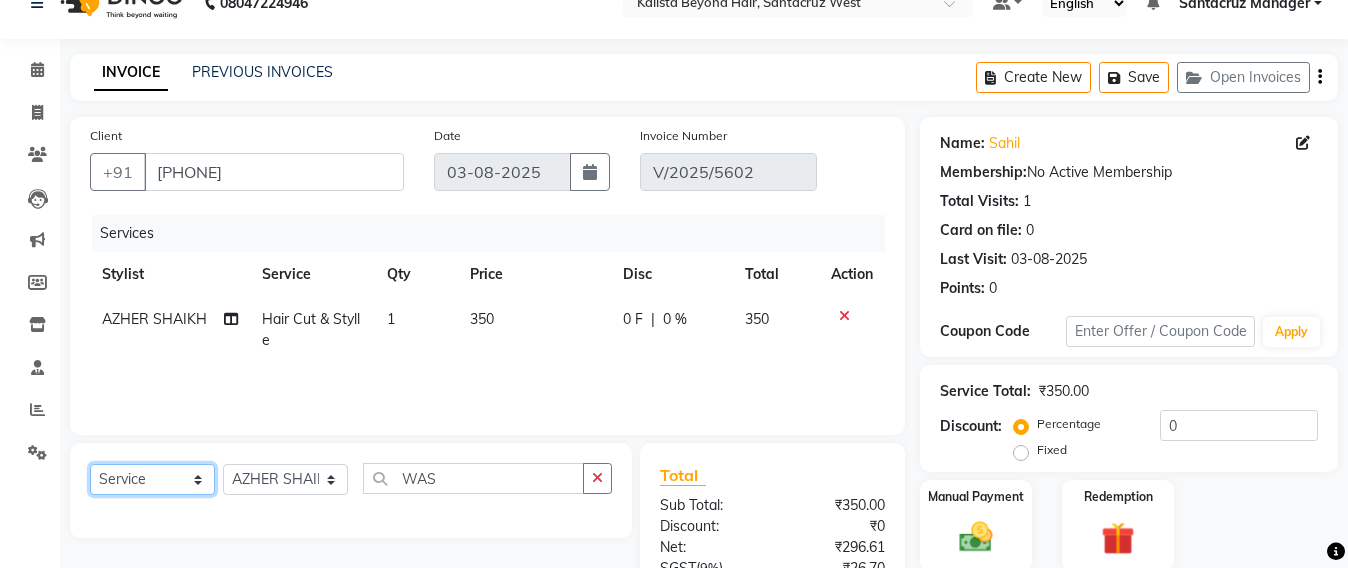 click on "Select  Service  Product  Membership  Package Voucher Prepaid Gift Card" 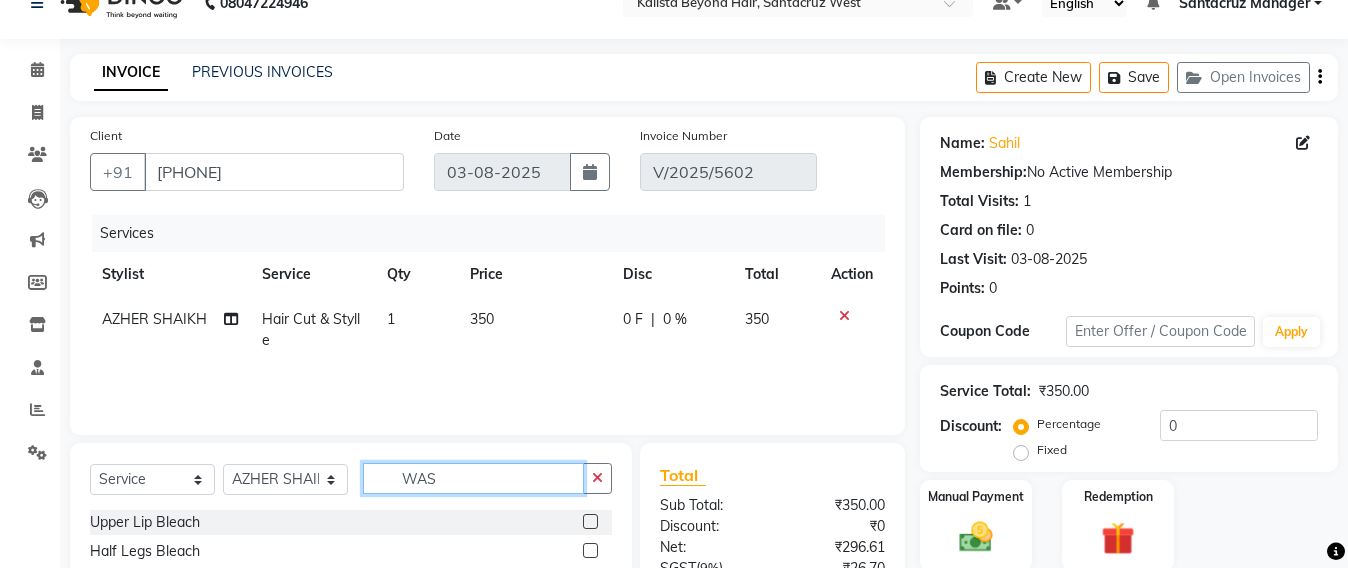 click on "WAS" 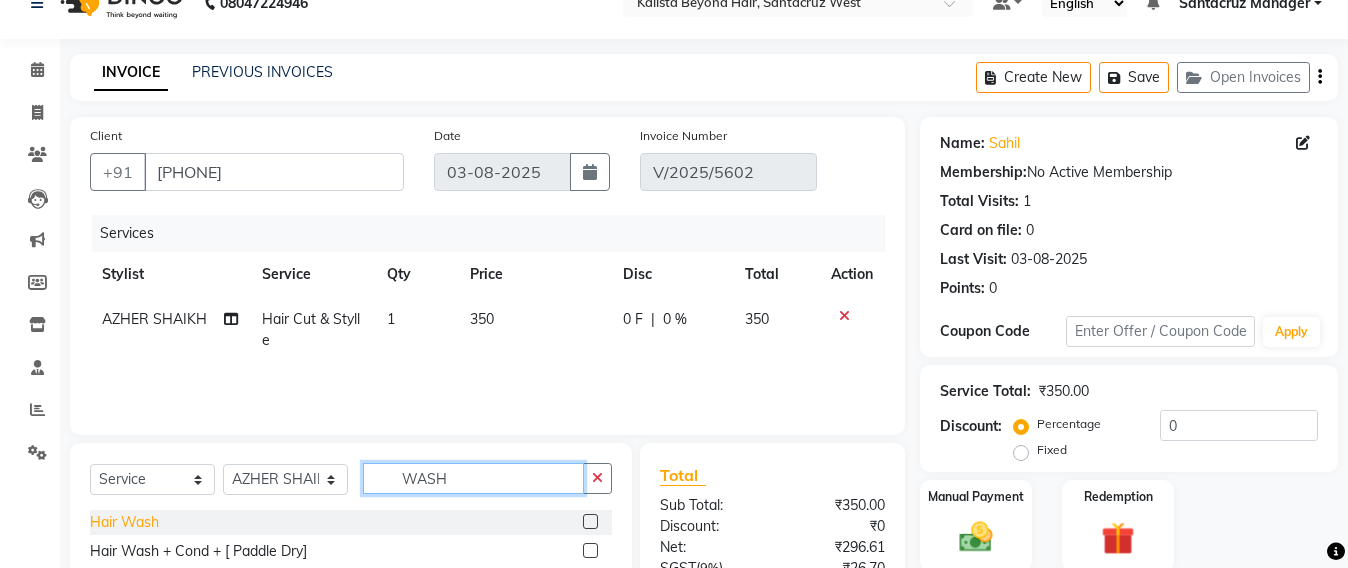 type on "WASH" 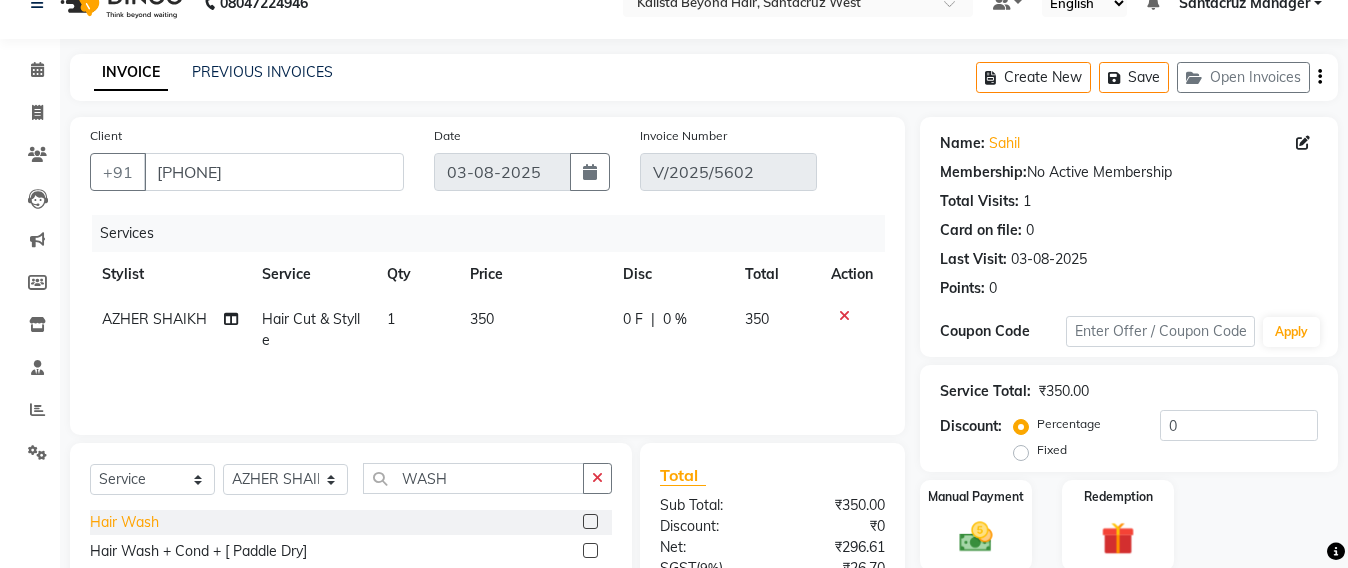 click on "Hair Wash" 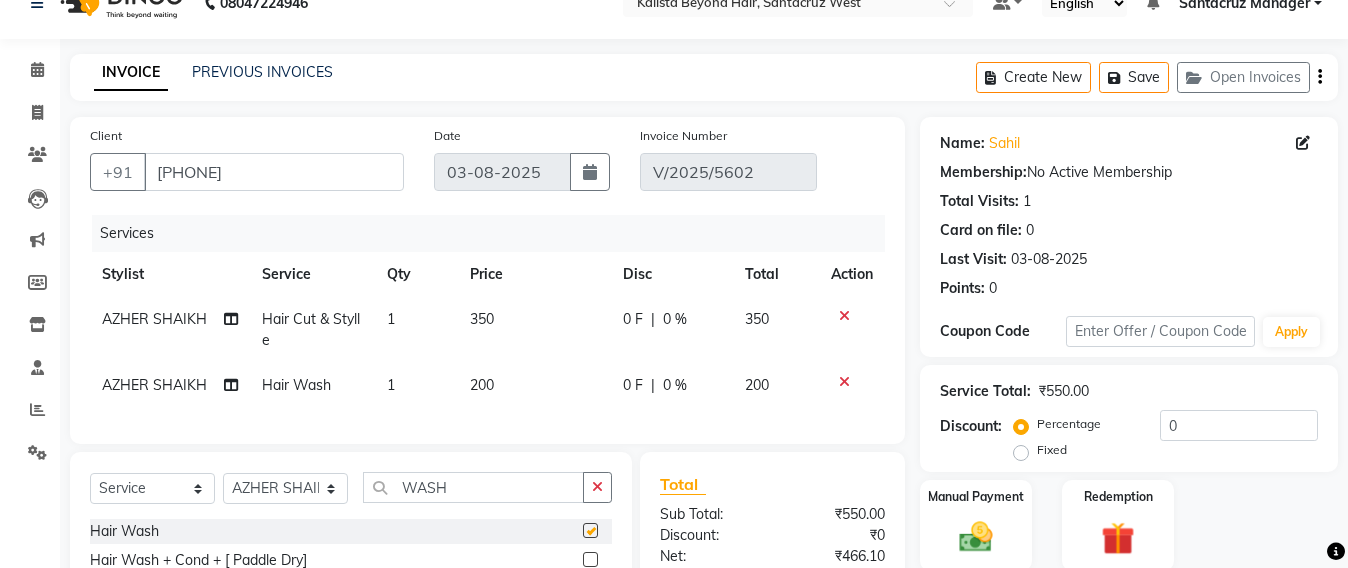 checkbox on "false" 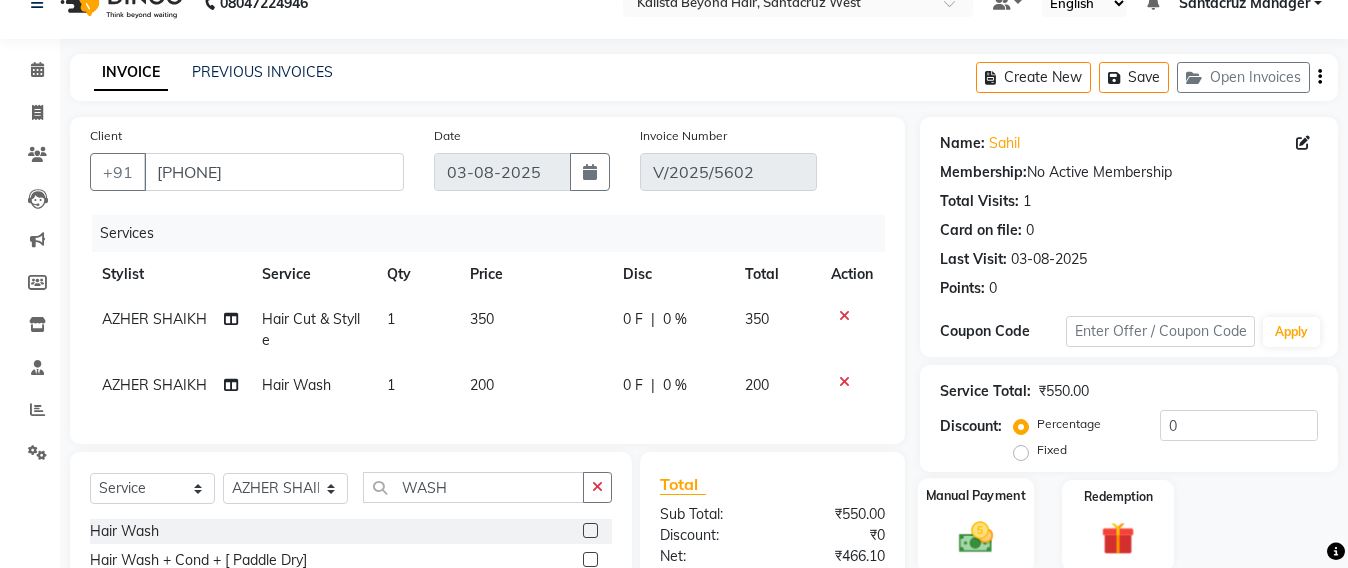 click 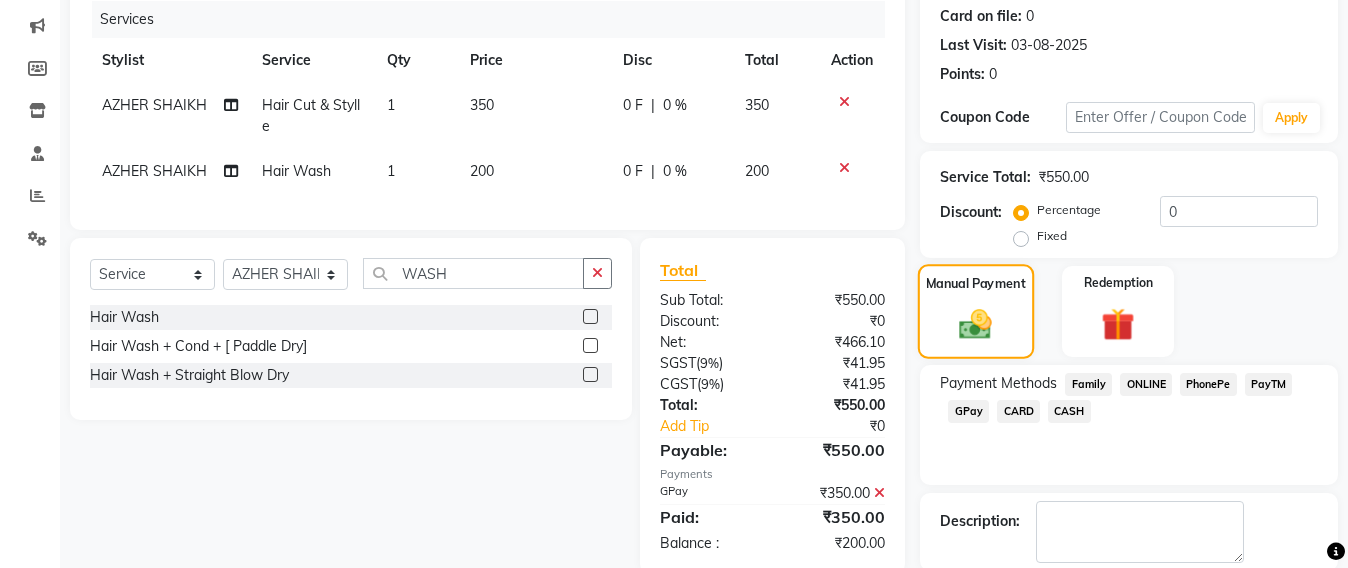 scroll, scrollTop: 283, scrollLeft: 0, axis: vertical 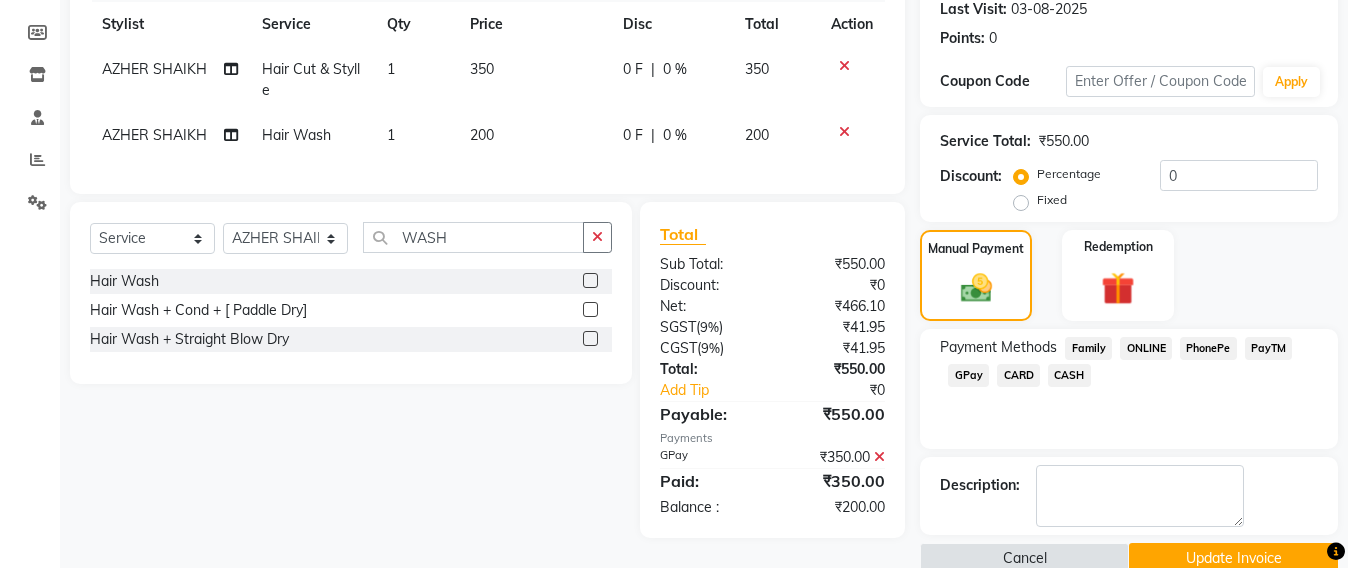 click 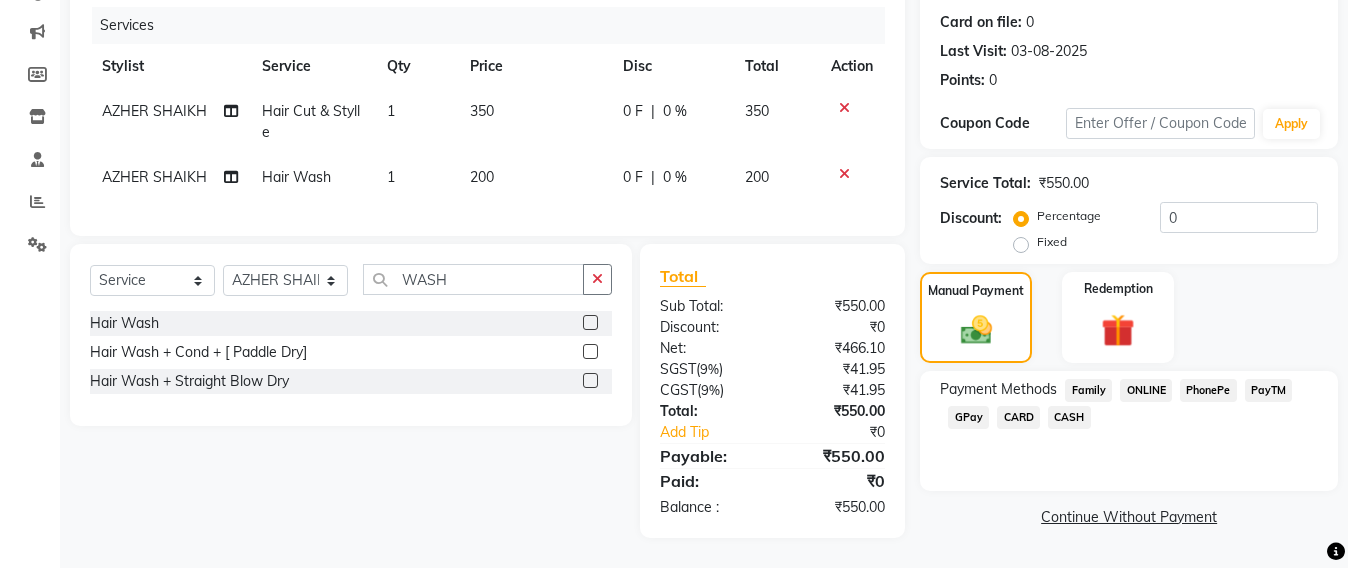 scroll, scrollTop: 260, scrollLeft: 0, axis: vertical 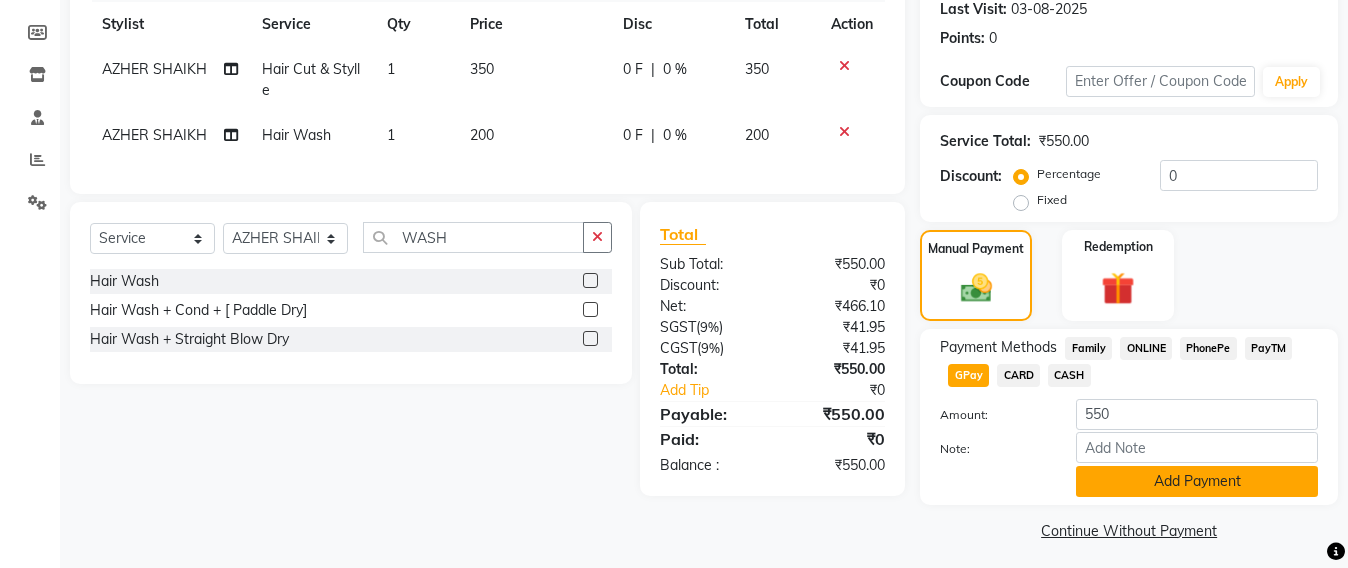 click on "Add Payment" 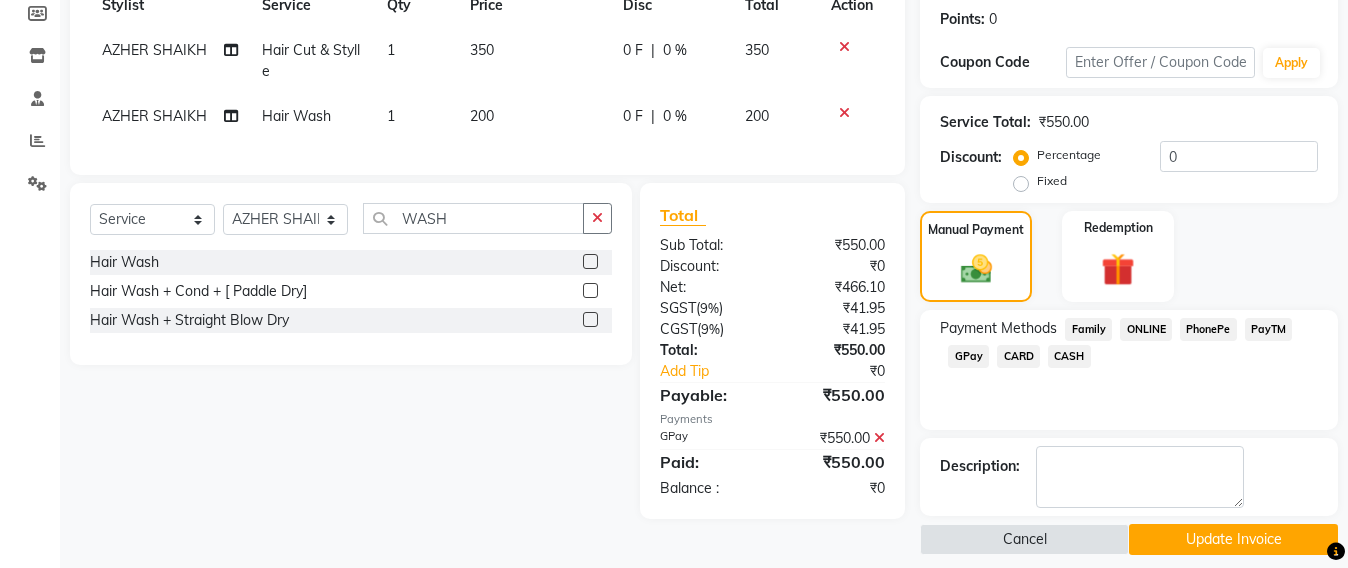 scroll, scrollTop: 319, scrollLeft: 0, axis: vertical 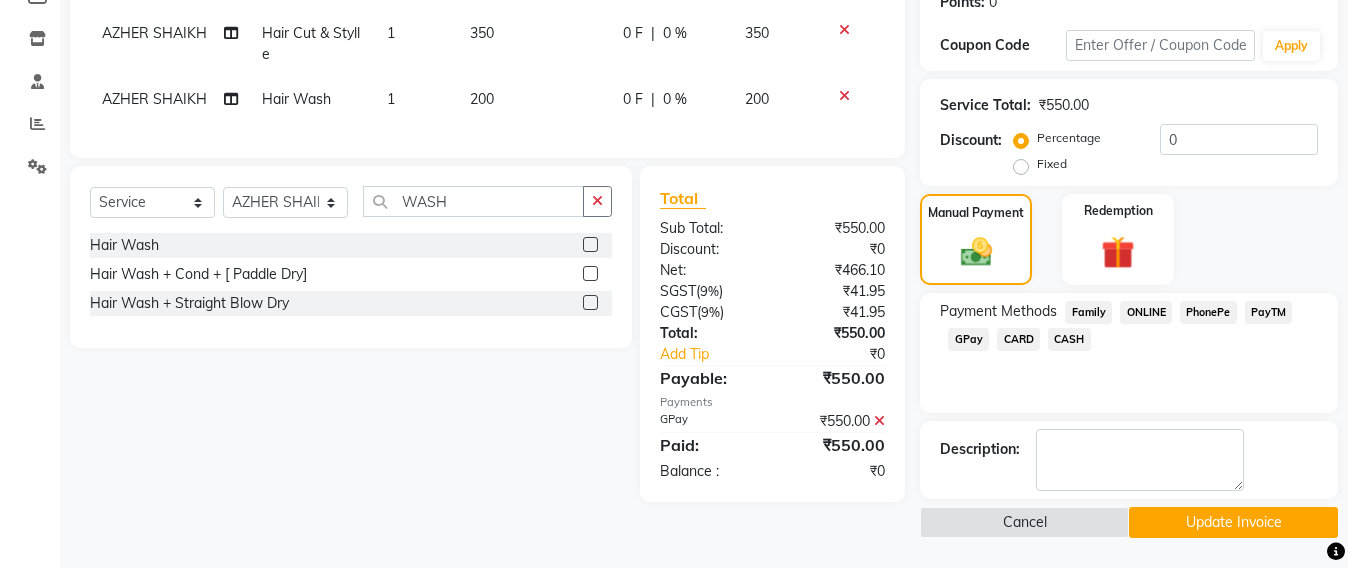 click on "Update Invoice" 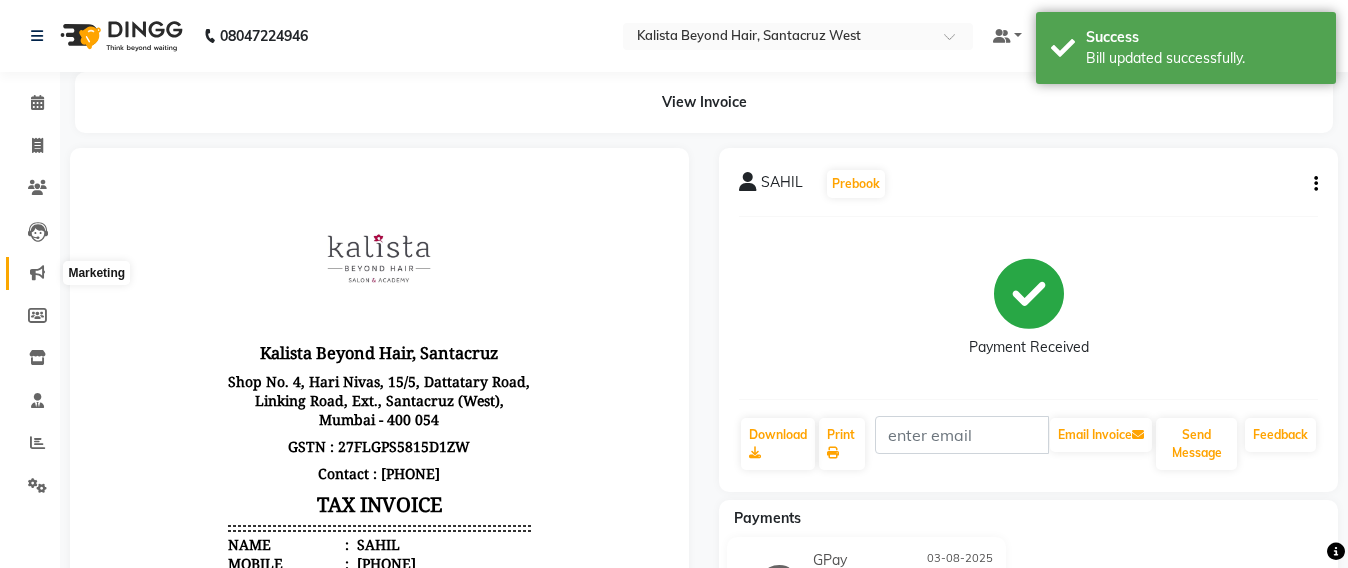scroll, scrollTop: 0, scrollLeft: 0, axis: both 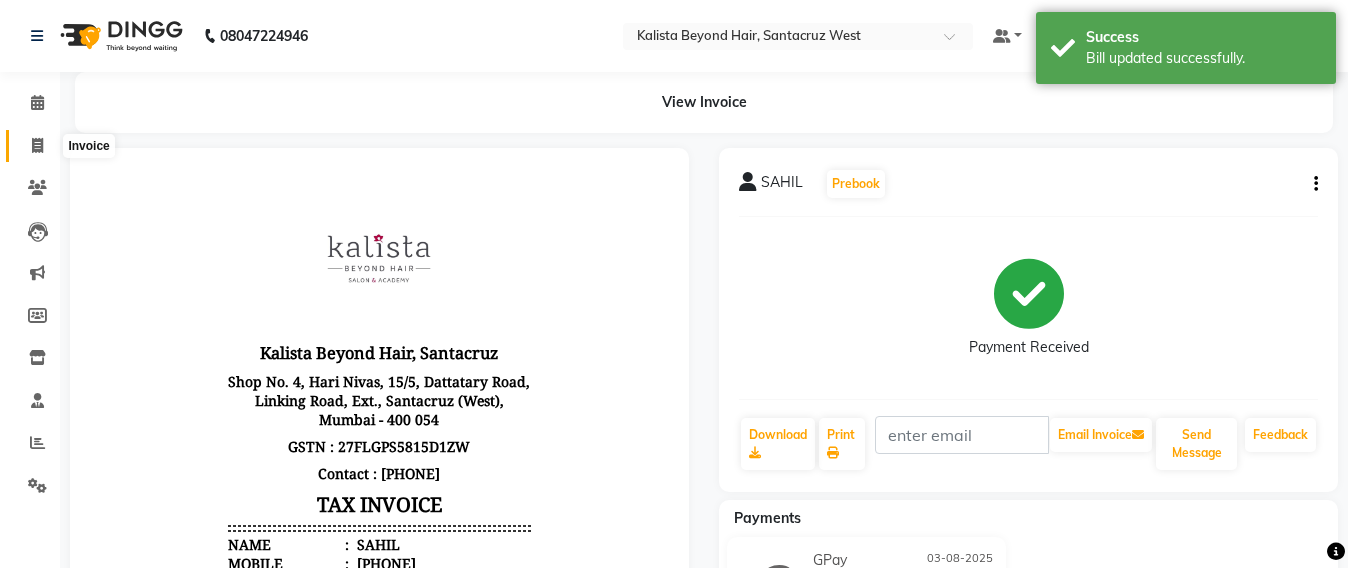 click 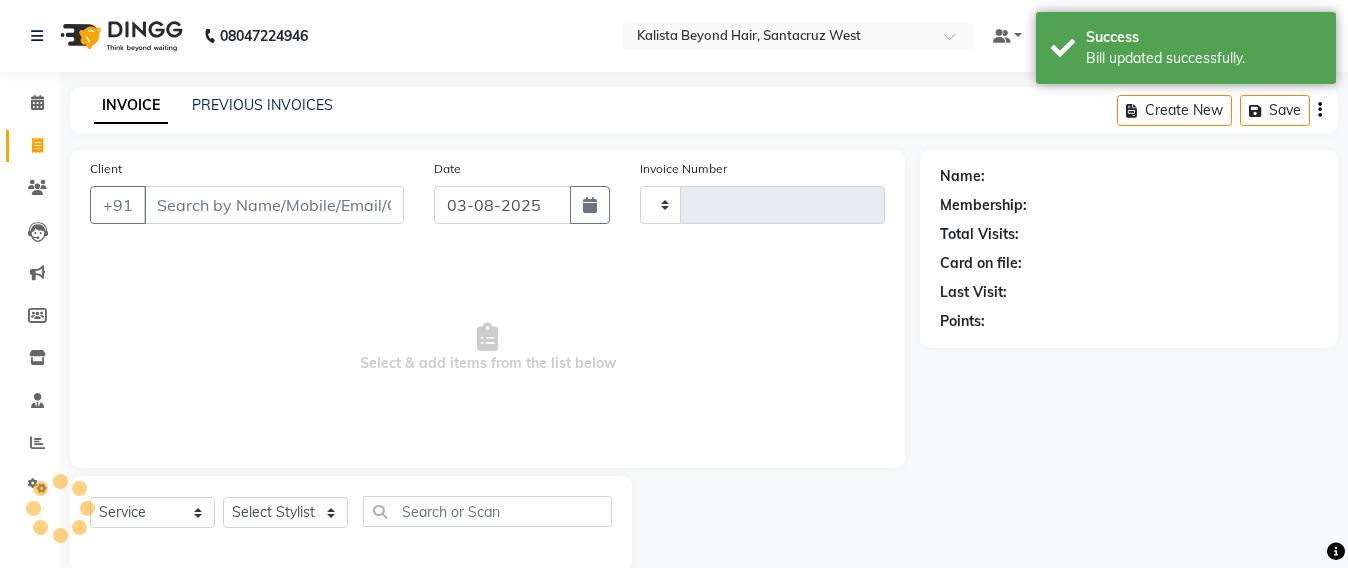 type on "5603" 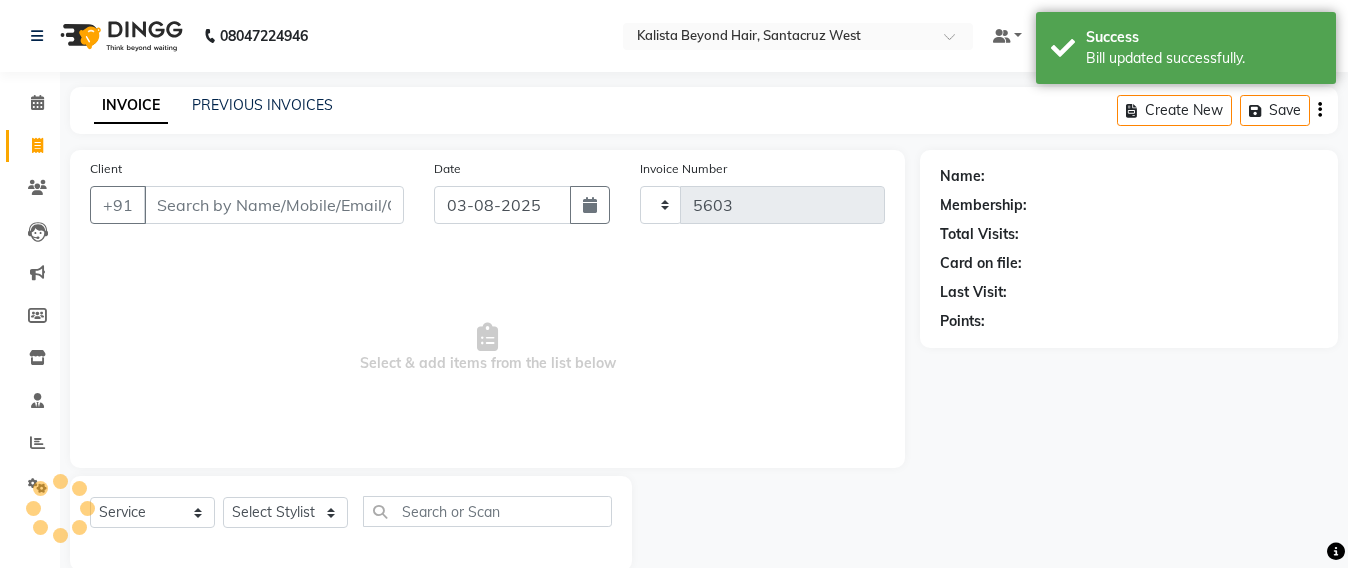 scroll, scrollTop: 33, scrollLeft: 0, axis: vertical 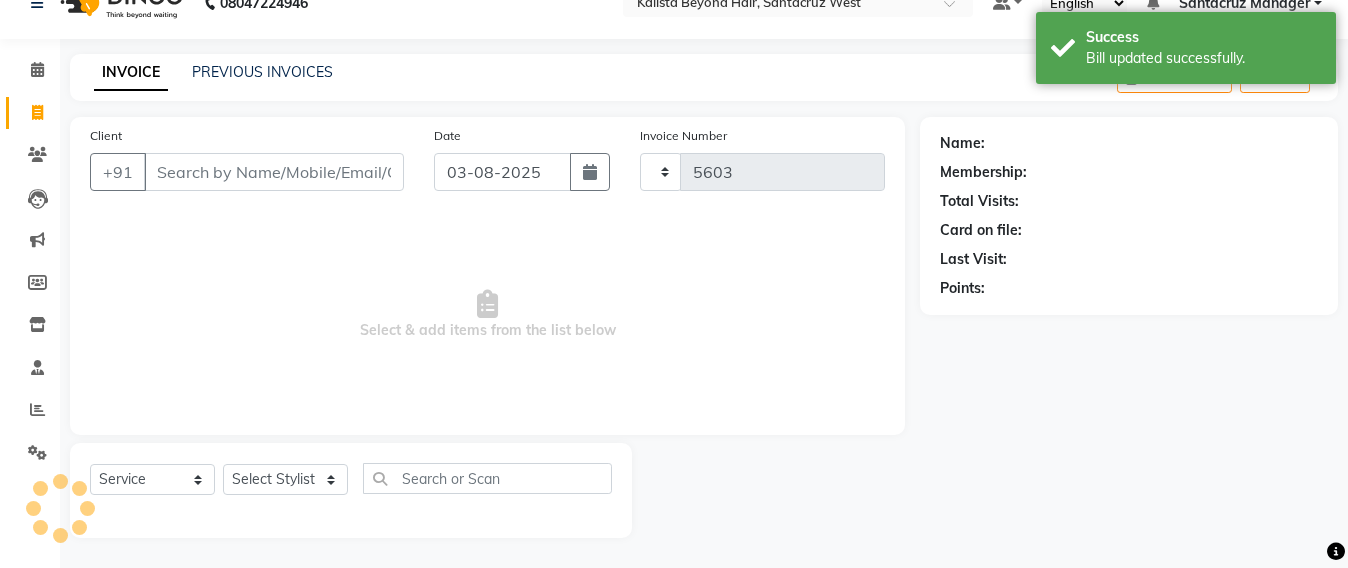select on "6357" 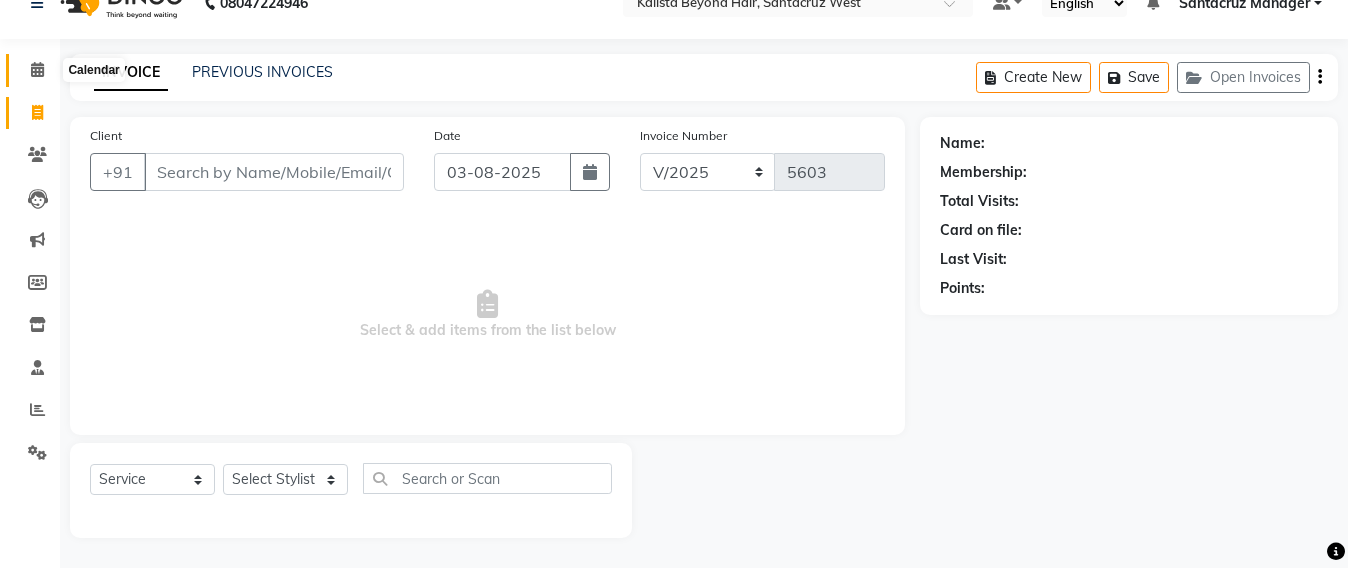 click 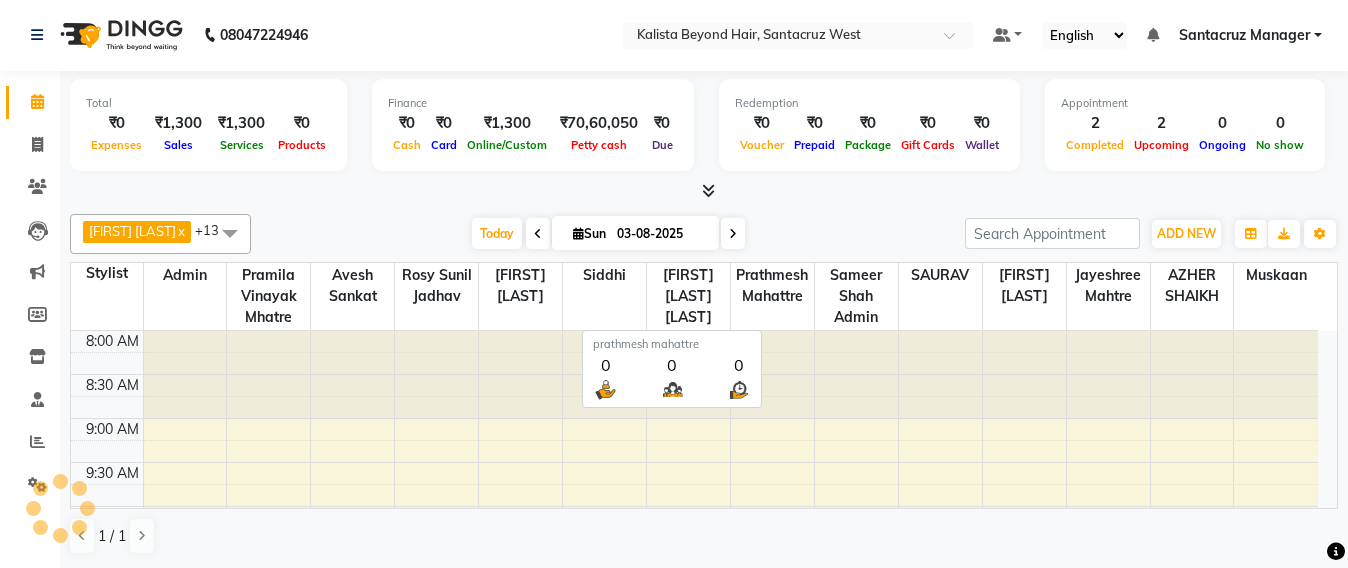 scroll, scrollTop: 0, scrollLeft: 0, axis: both 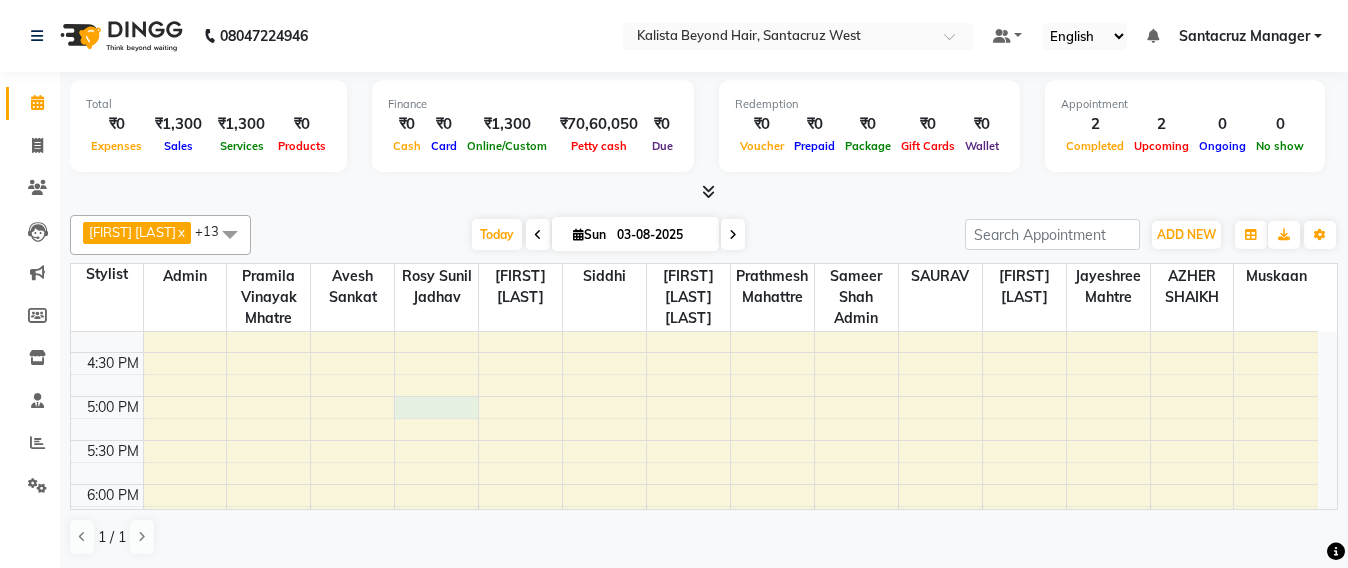 click on "8:00 AM 8:30 AM 9:00 AM 9:30 AM 10:00 AM 10:30 AM 11:00 AM 11:30 AM 12:00 PM 12:30 PM 1:00 PM 1:30 PM 2:00 PM 2:30 PM 3:00 PM 3:30 PM 4:00 PM 4:30 PM 5:00 PM 5:30 PM 6:00 PM 6:30 PM 7:00 PM 7:30 PM 8:00 PM 8:30 PM     RASHI - 6887, TK02, 03:45 PM-04:15 PM, Hair Cut & Finish / Creative [Cr. Dir.]     KUNAL, TK03, 11:30 AM-01:00 PM, Hair Cut & Stylle,Beard Trim,Hair Wash     APARA MEHTA, TK01, 02:00 PM-03:00 PM, Luxury Spa pH     SAHIL, TK04, 12:35 PM-01:35 PM, Hair Cut & Stylle,Hair Wash" at bounding box center (694, 176) 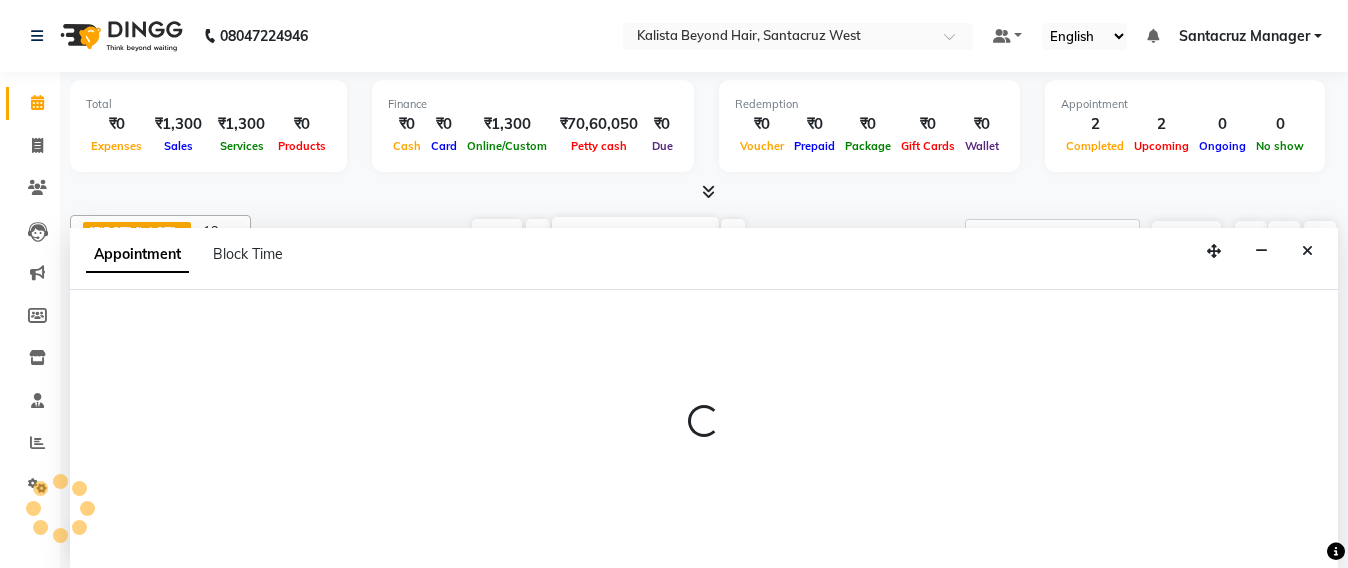 scroll, scrollTop: 1, scrollLeft: 0, axis: vertical 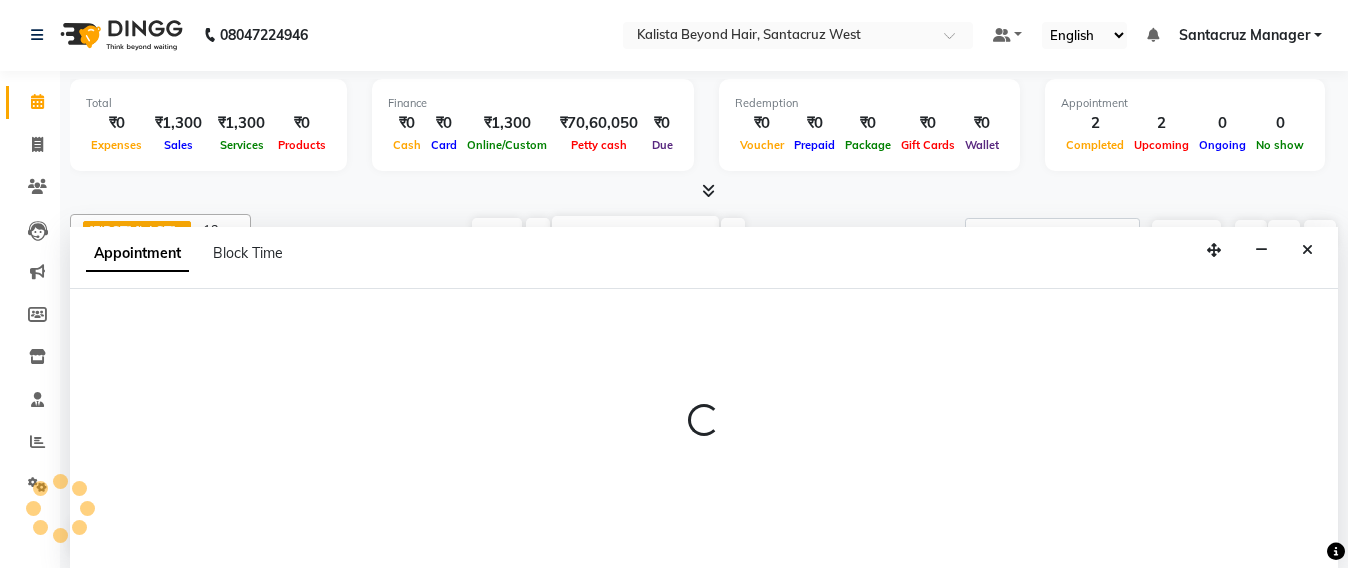 select on "47899" 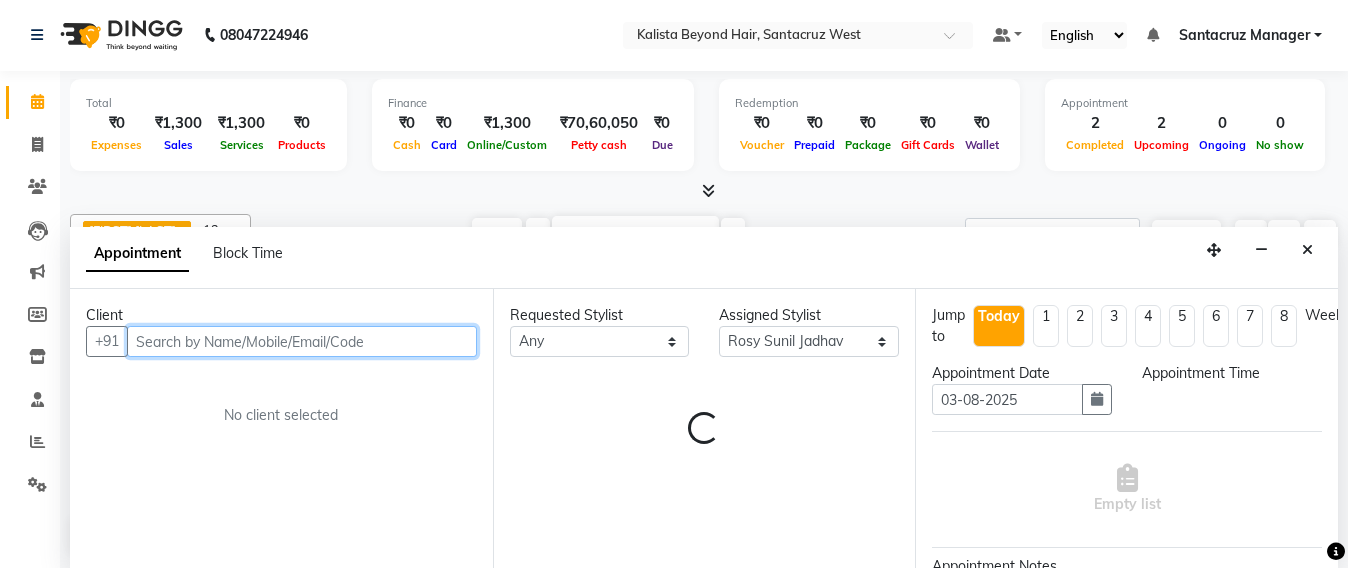 select on "1020" 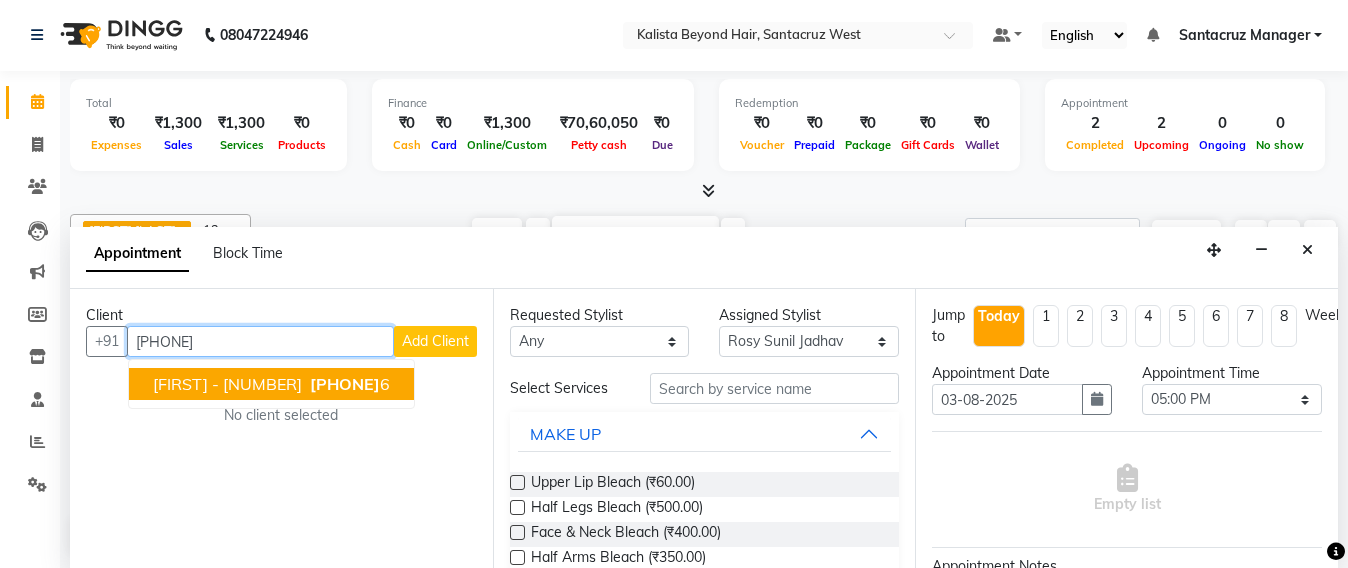 click on "982061104" at bounding box center (345, 384) 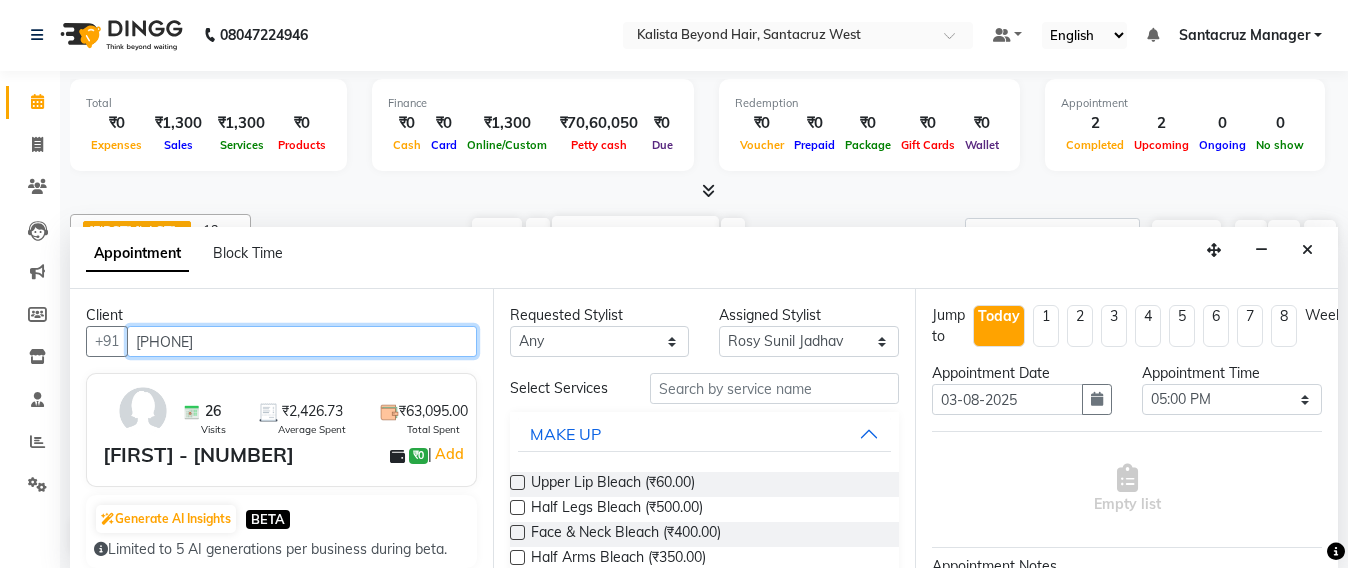 type on "[PHONE]" 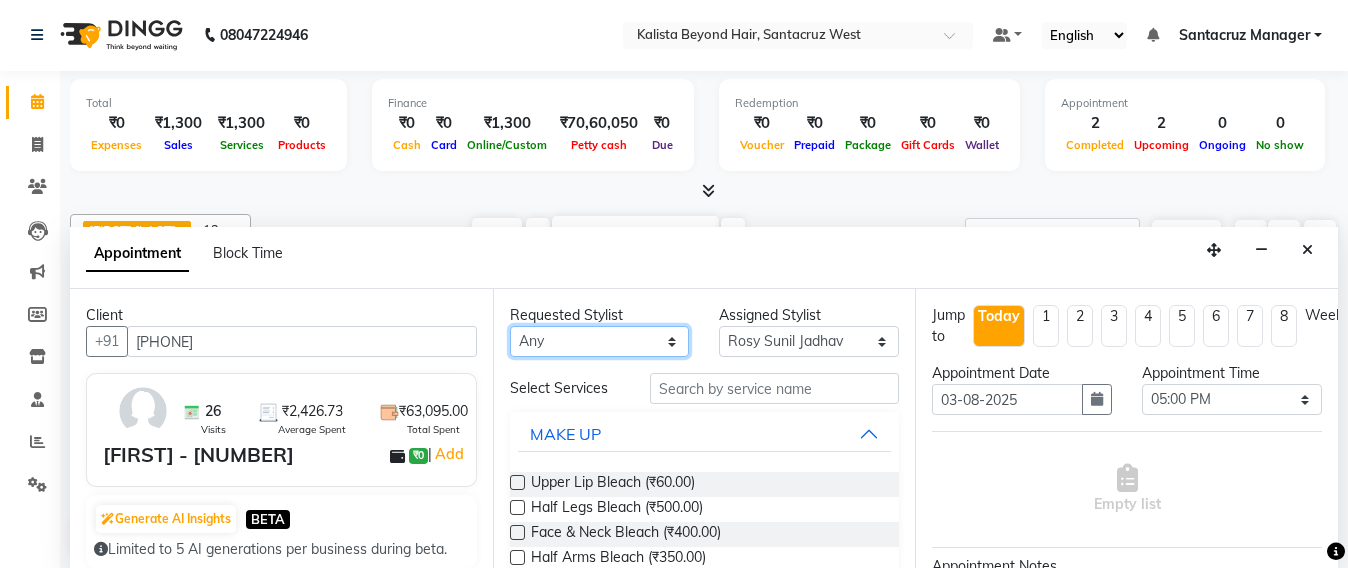 click on "Any Admin Avesh Sankat AZHER SHAIKH Jayeshree Mahtre Manisha Subodh Shedge Muskaan Pramila Vinayak Mhatre prathmesh mahattre Pratibha Nilesh Sharma RINKI SAV Rosy Sunil Jadhav Sameer shah admin SAURAV Siddhi SOMAYANG VASHUM Tejasvi Bhosle" at bounding box center [600, 341] 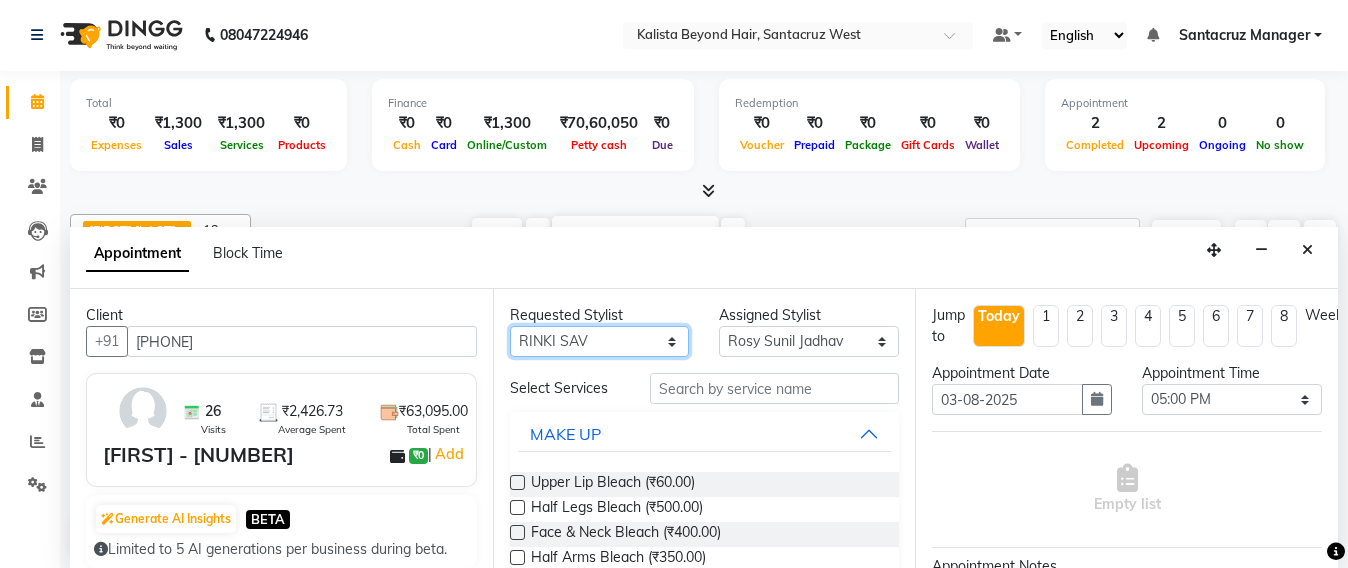 click on "Any Admin Avesh Sankat AZHER SHAIKH Jayeshree Mahtre Manisha Subodh Shedge Muskaan Pramila Vinayak Mhatre prathmesh mahattre Pratibha Nilesh Sharma RINKI SAV Rosy Sunil Jadhav Sameer shah admin SAURAV Siddhi SOMAYANG VASHUM Tejasvi Bhosle" at bounding box center (600, 341) 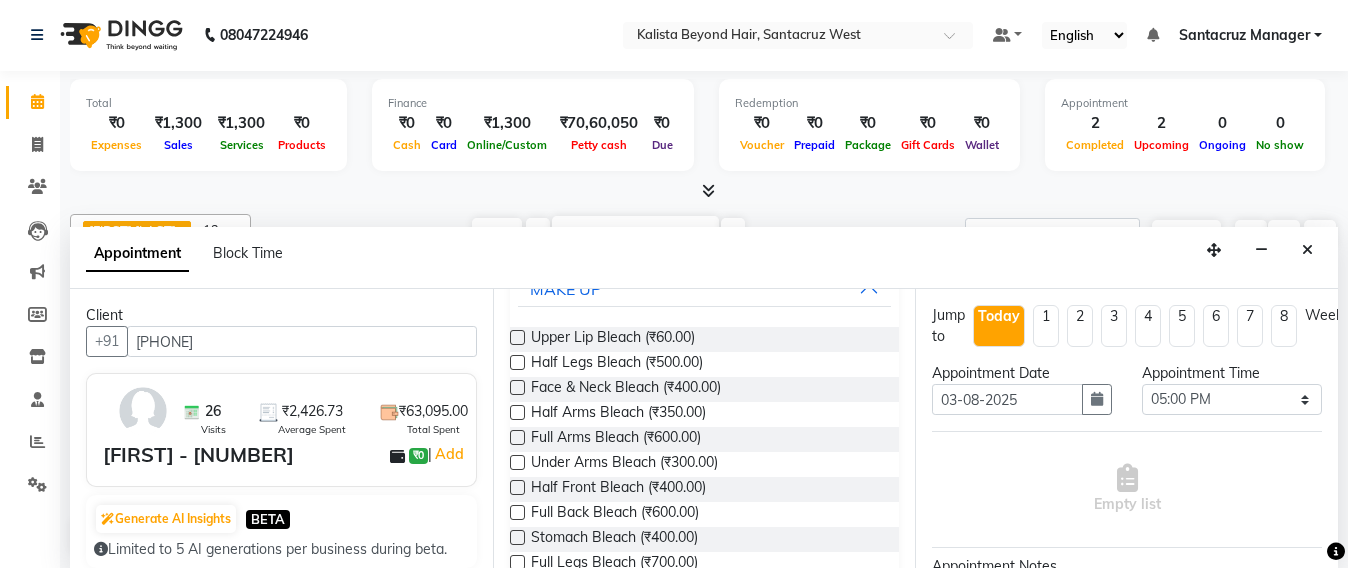 scroll, scrollTop: 0, scrollLeft: 0, axis: both 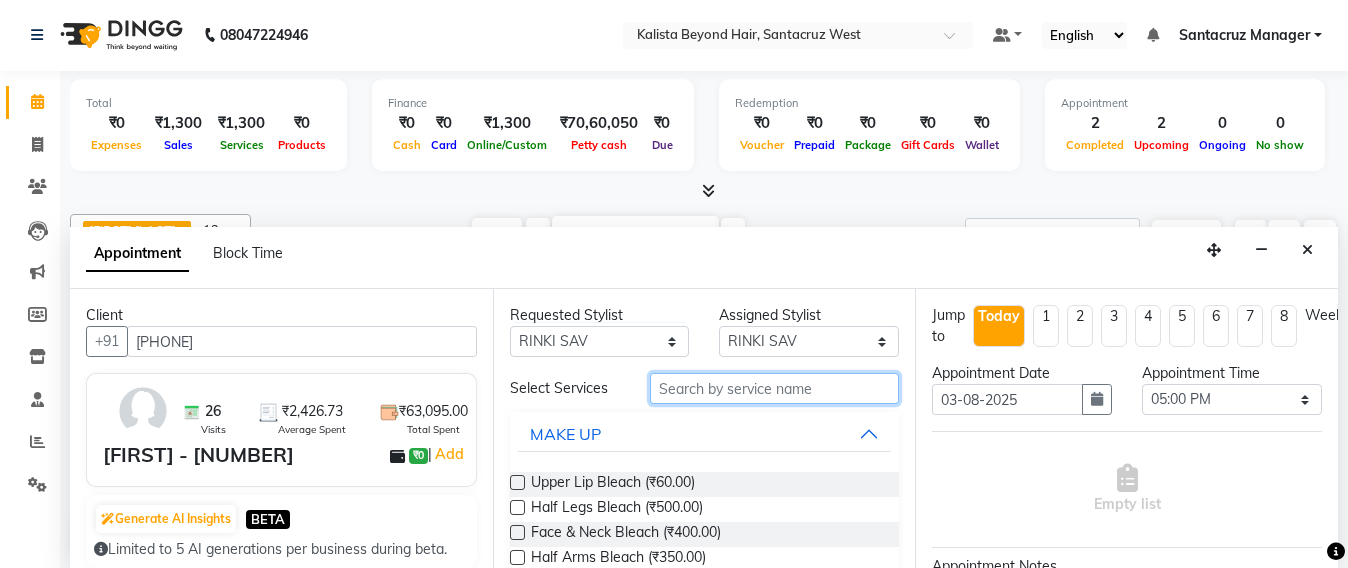 click at bounding box center [775, 388] 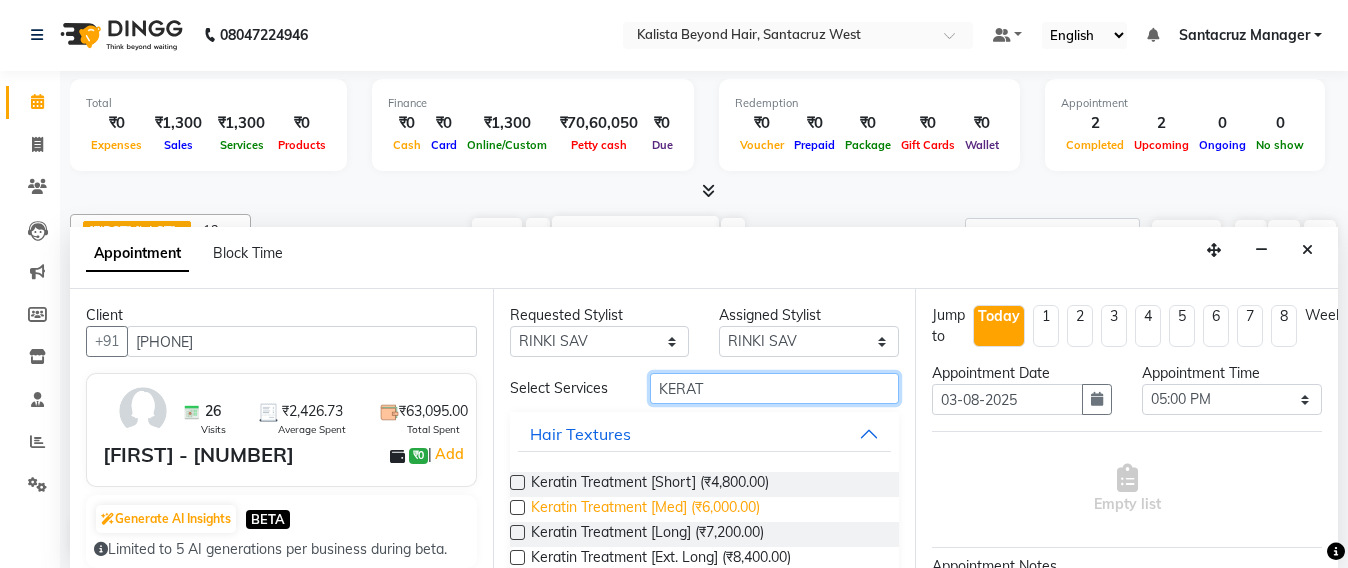 type on "KERAT" 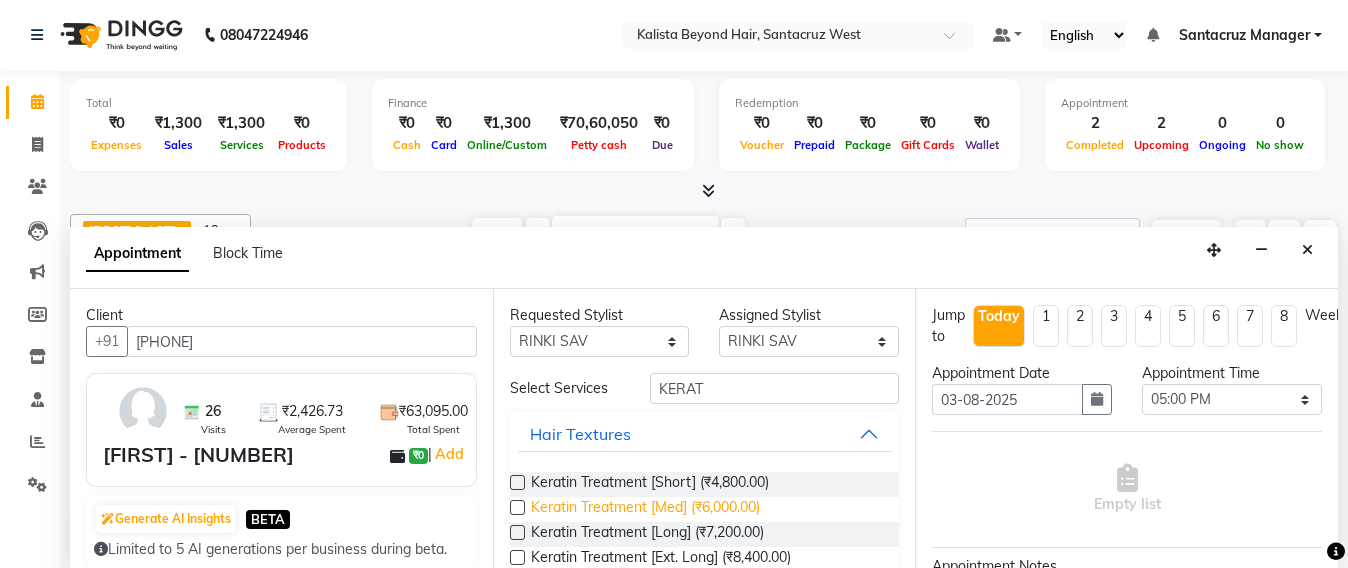 click on "Keratin Treatment [Med] (₹6,000.00)" at bounding box center (645, 509) 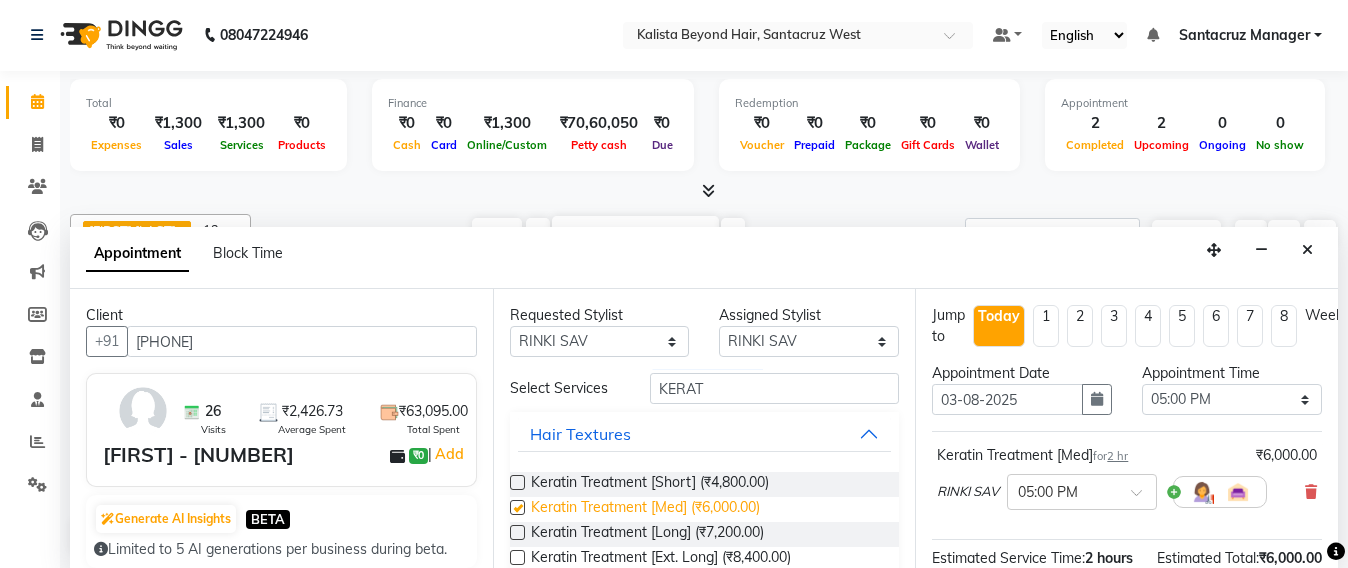 checkbox on "false" 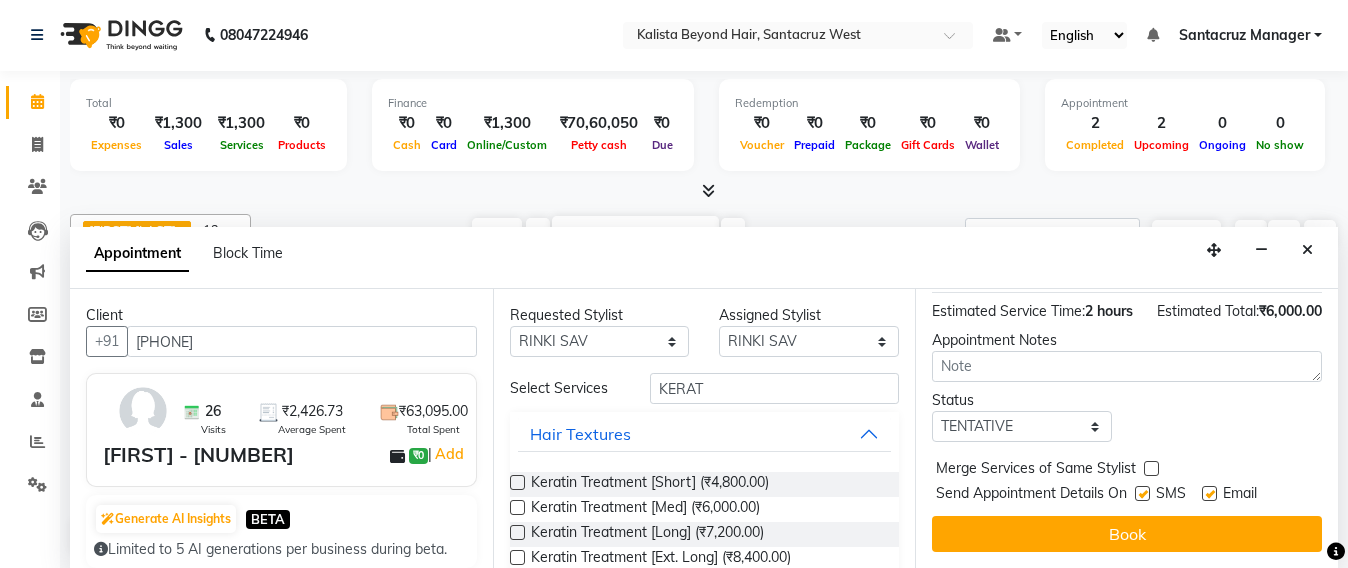 scroll, scrollTop: 287, scrollLeft: 0, axis: vertical 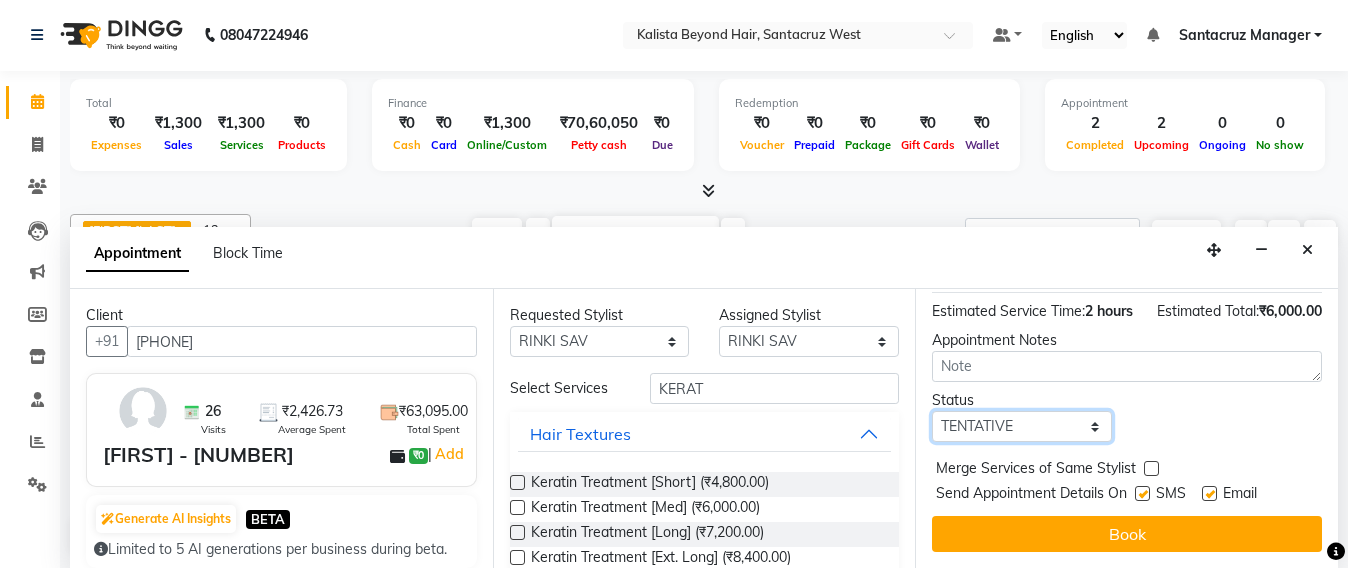 click on "Select TENTATIVE CONFIRM CHECK-IN UPCOMING" at bounding box center (1022, 426) 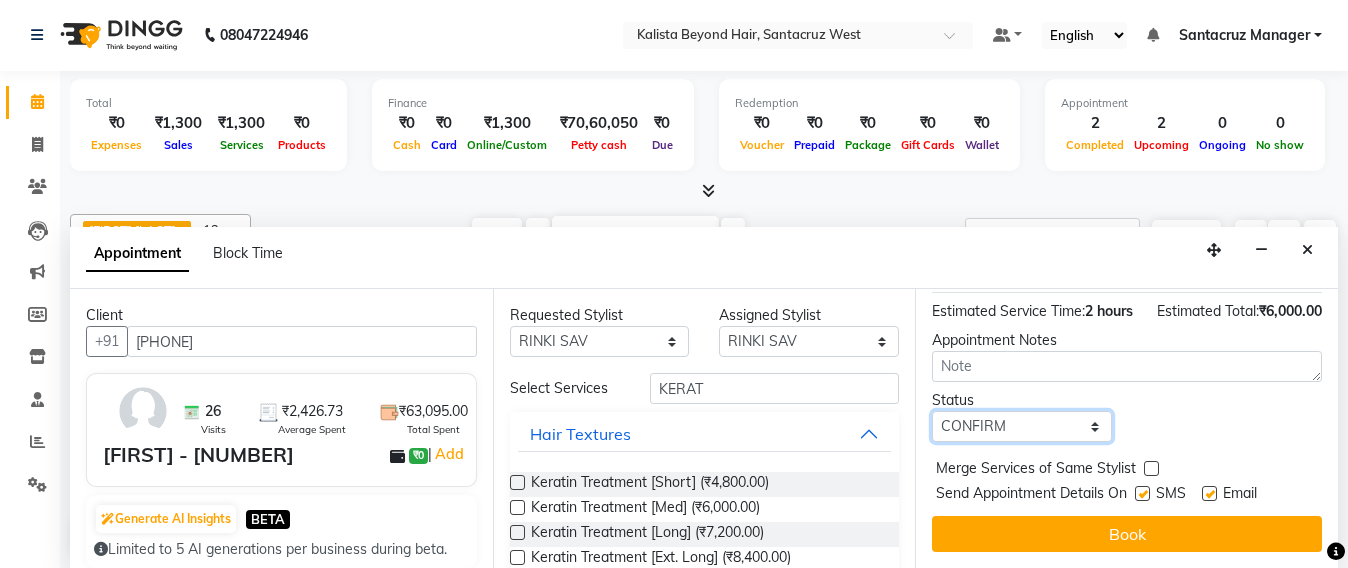 click on "Select TENTATIVE CONFIRM CHECK-IN UPCOMING" at bounding box center (1022, 426) 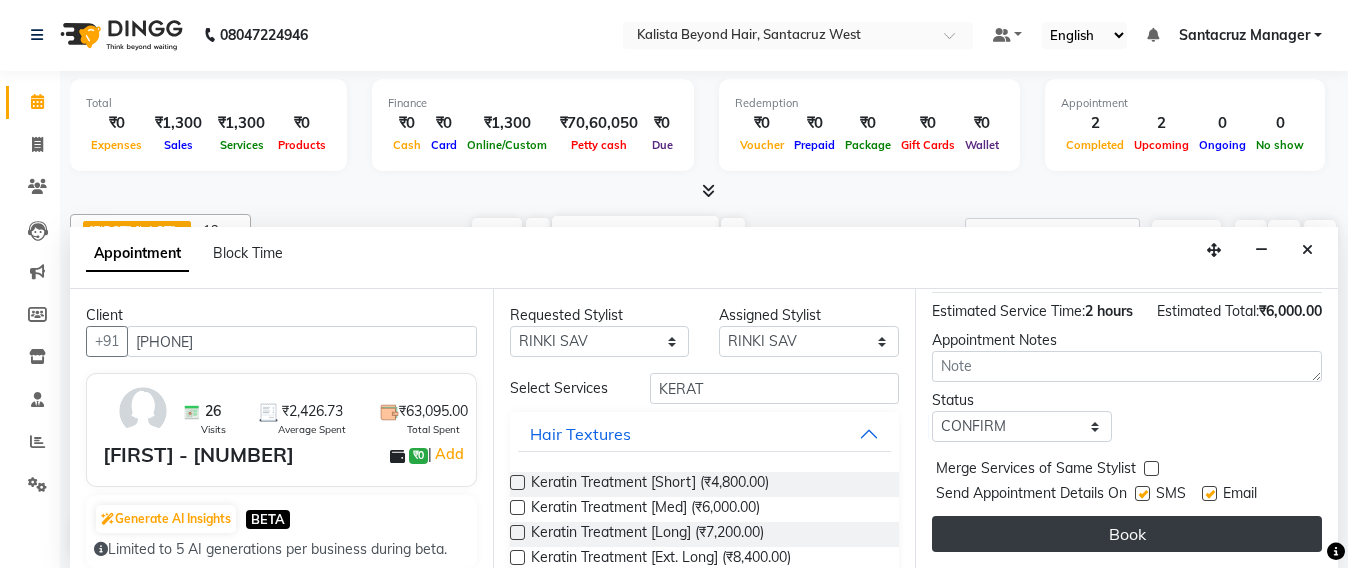 click on "Book" at bounding box center (1127, 534) 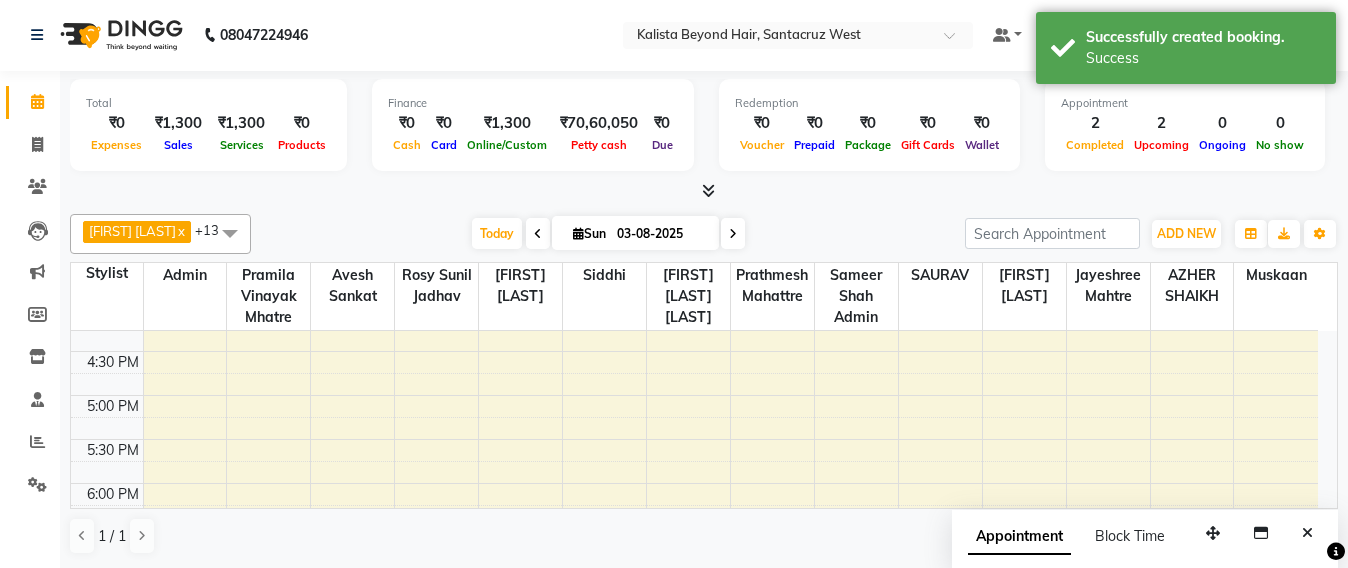 scroll, scrollTop: 0, scrollLeft: 0, axis: both 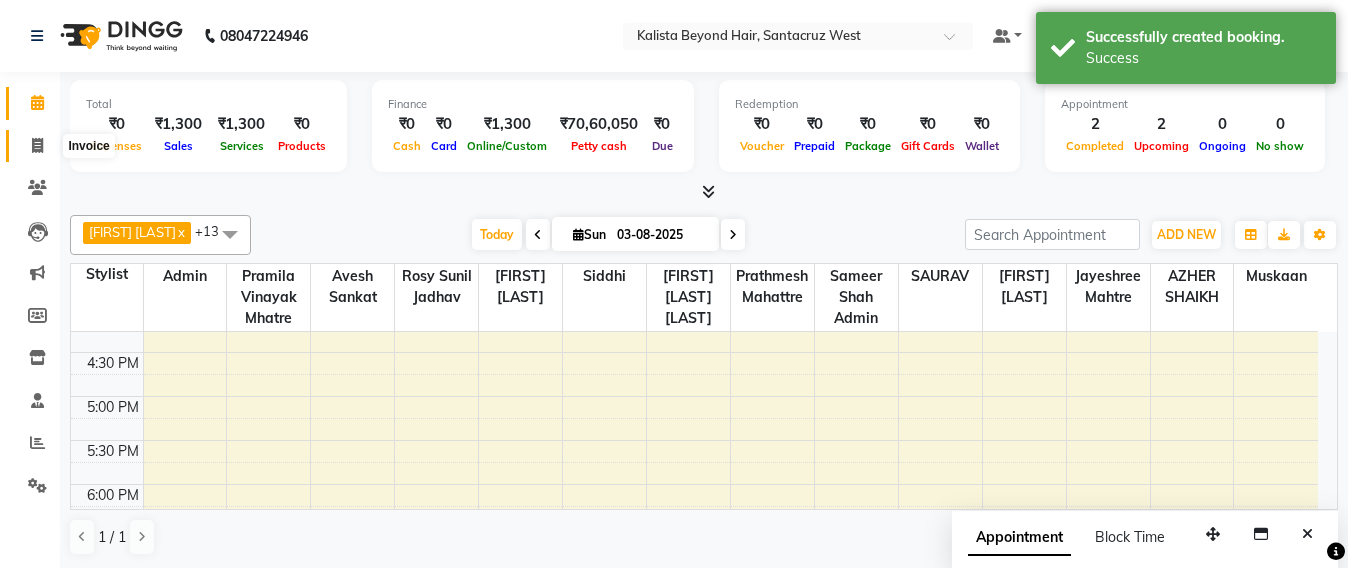 click 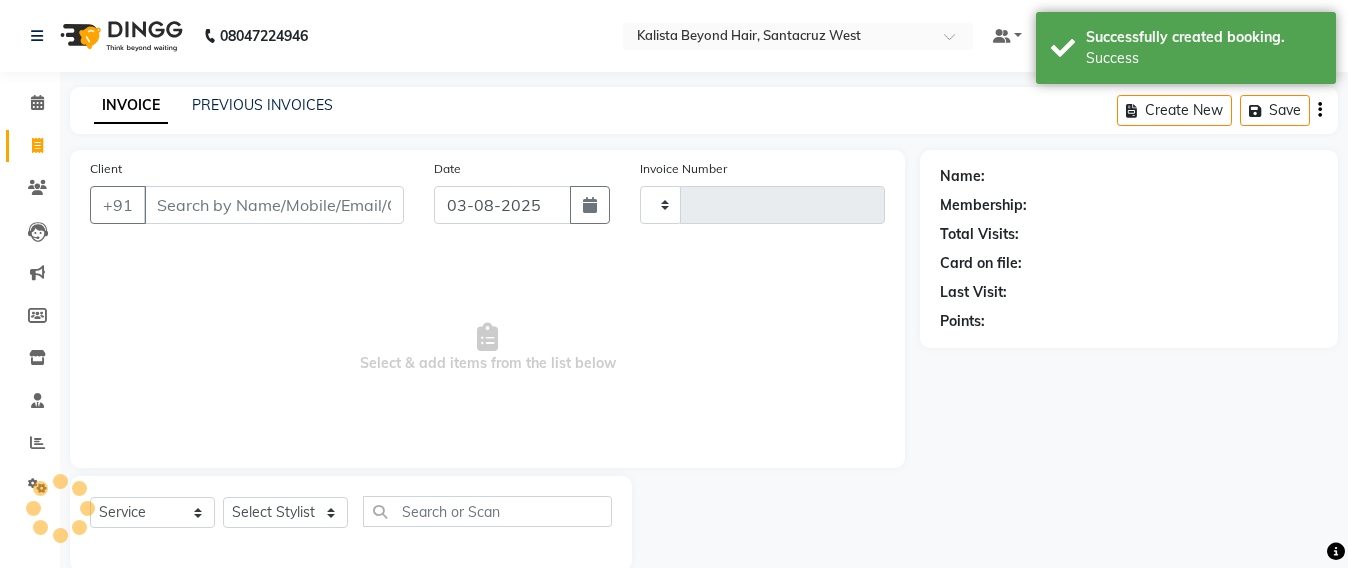 type on "5603" 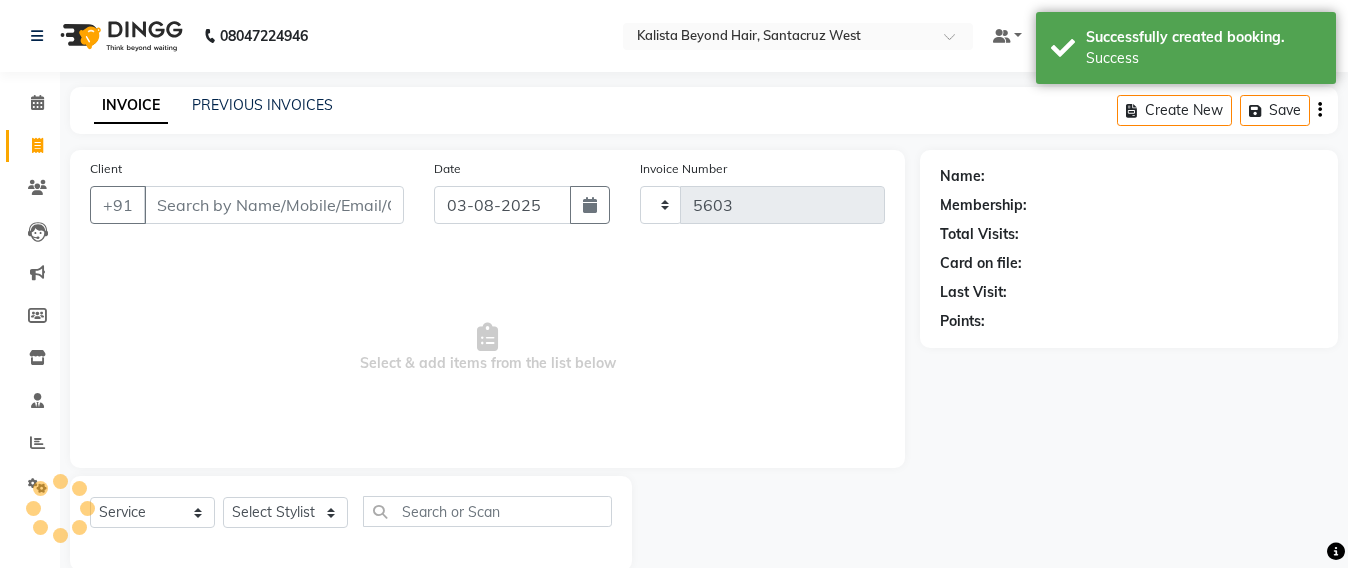 select on "6357" 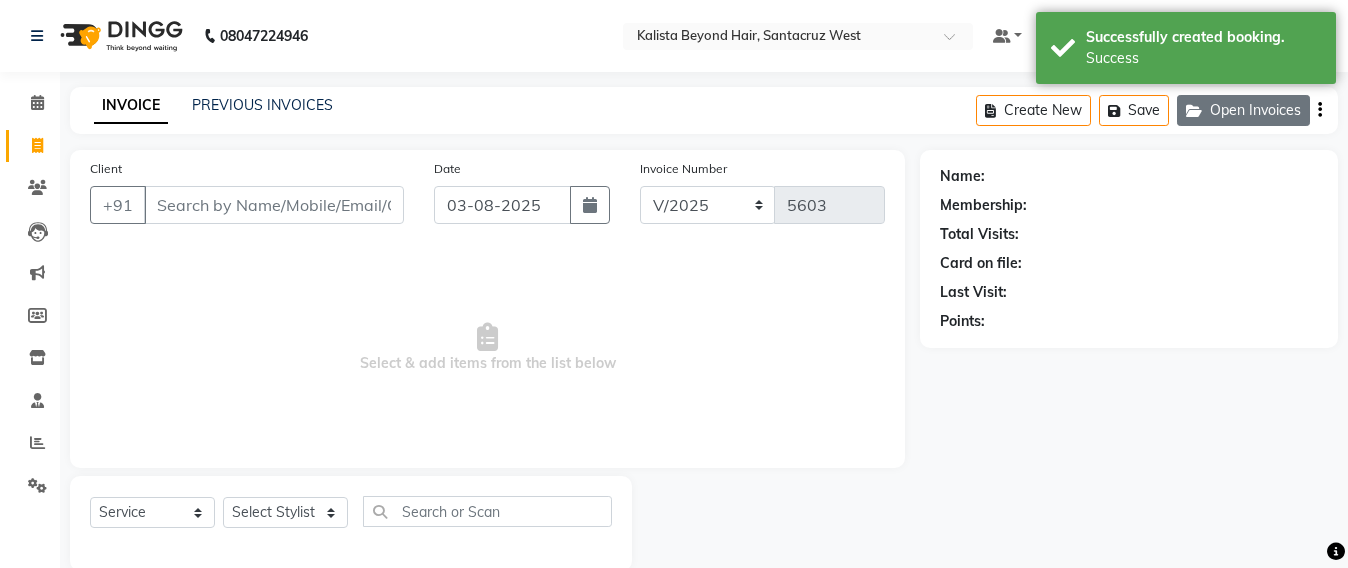 click on "Open Invoices" 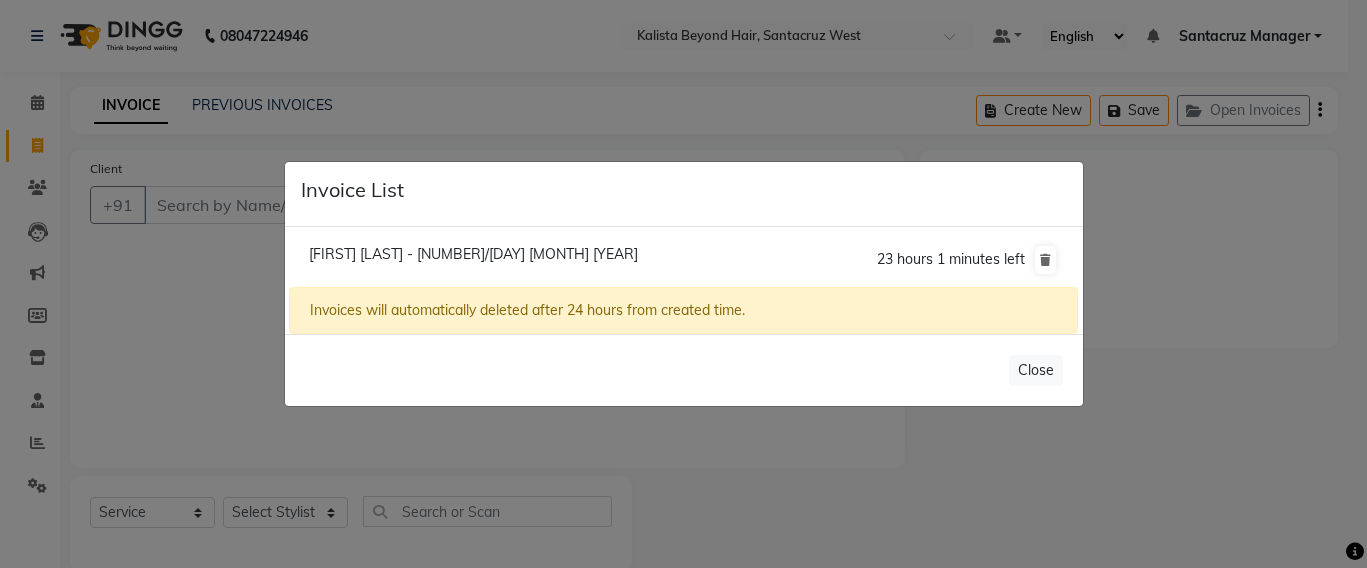 click on "[FIRST] [LAST] - [DATE]" 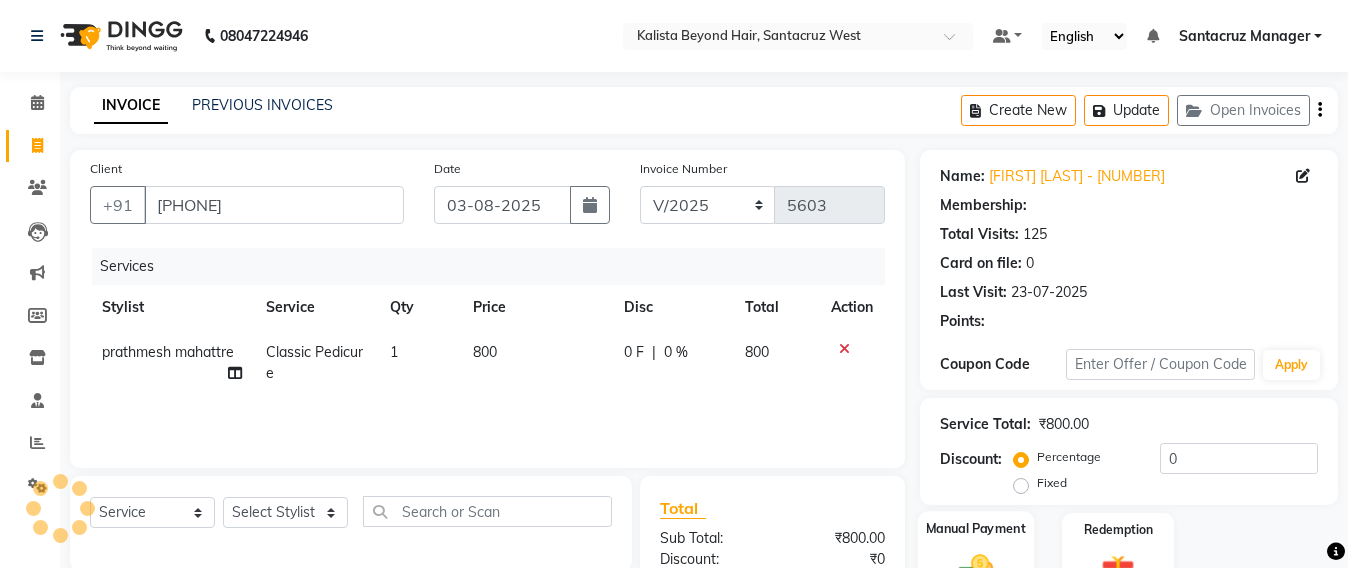 scroll, scrollTop: 211, scrollLeft: 0, axis: vertical 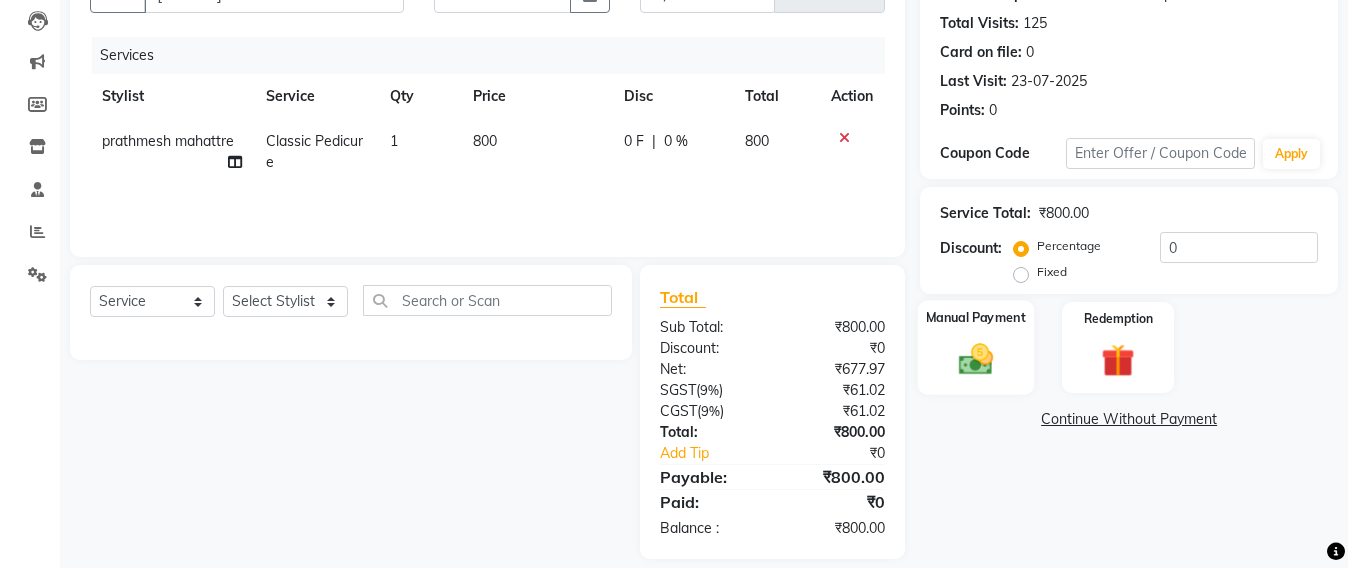 click 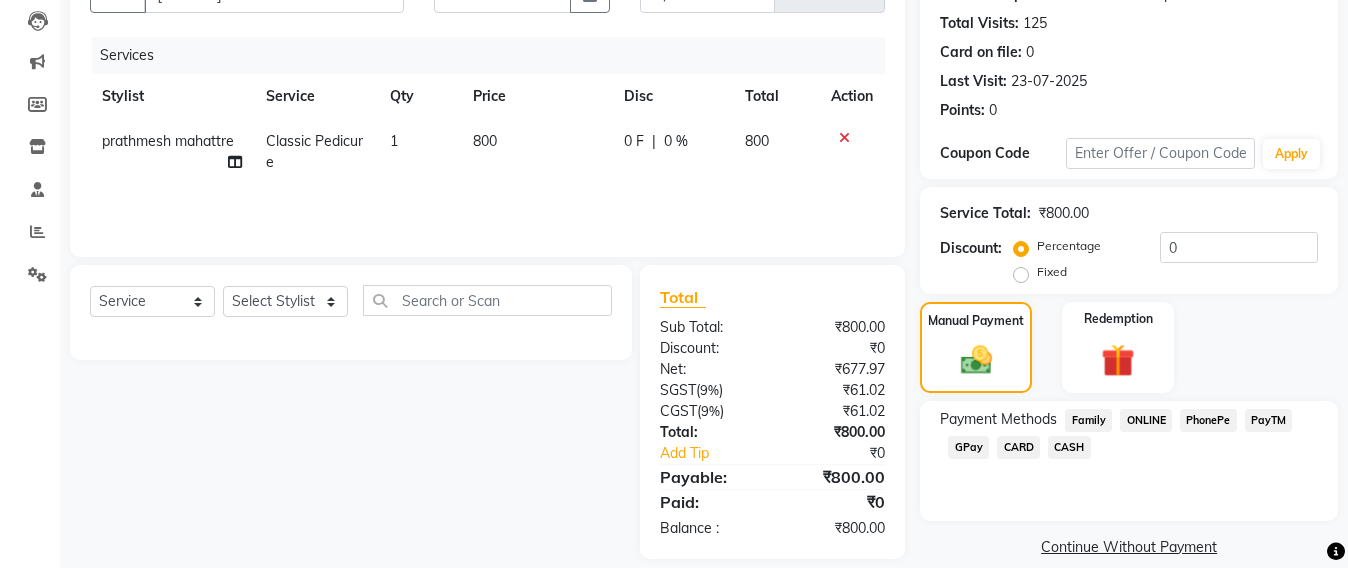 scroll, scrollTop: 235, scrollLeft: 0, axis: vertical 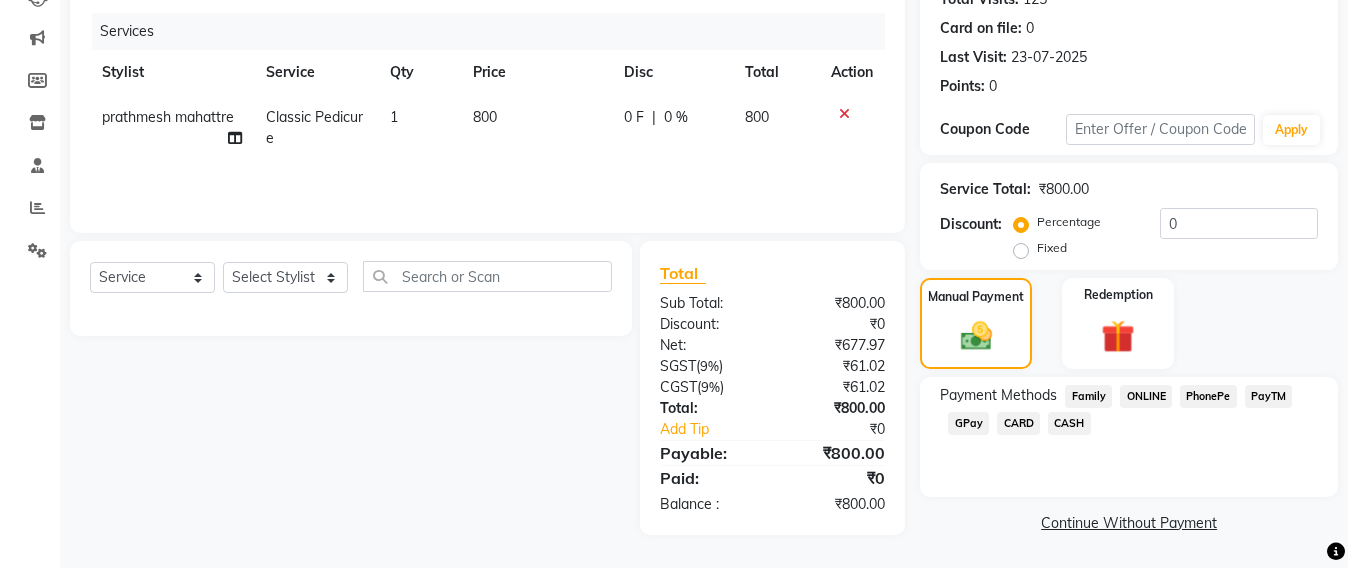 click on "CARD" 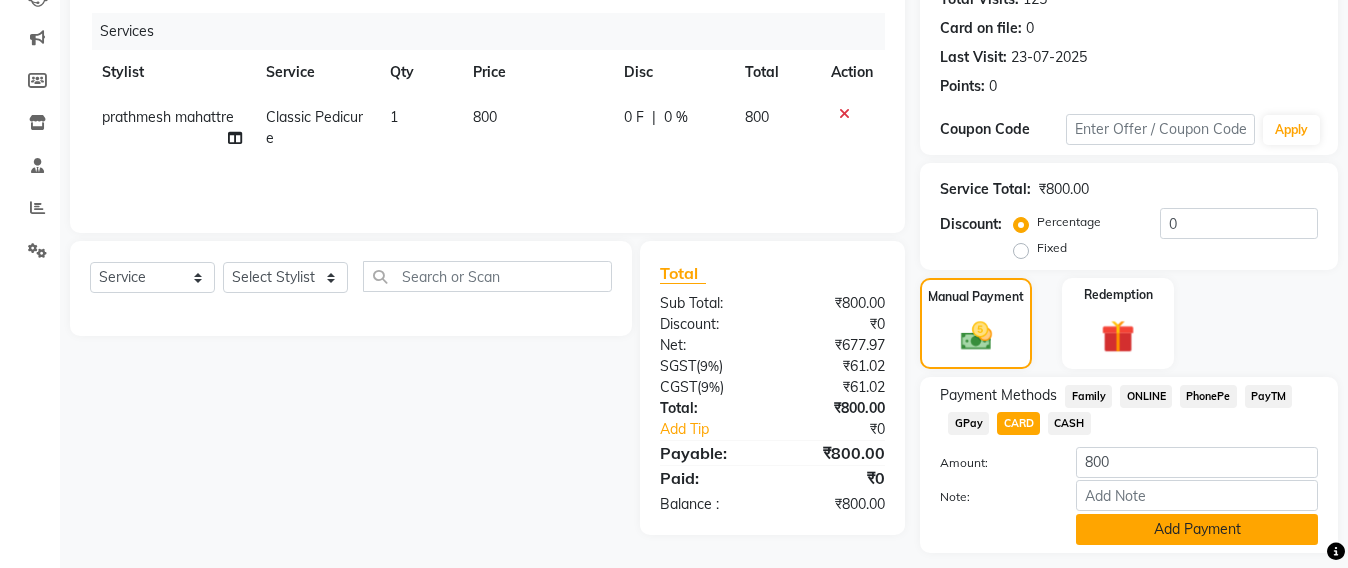 click on "Add Payment" 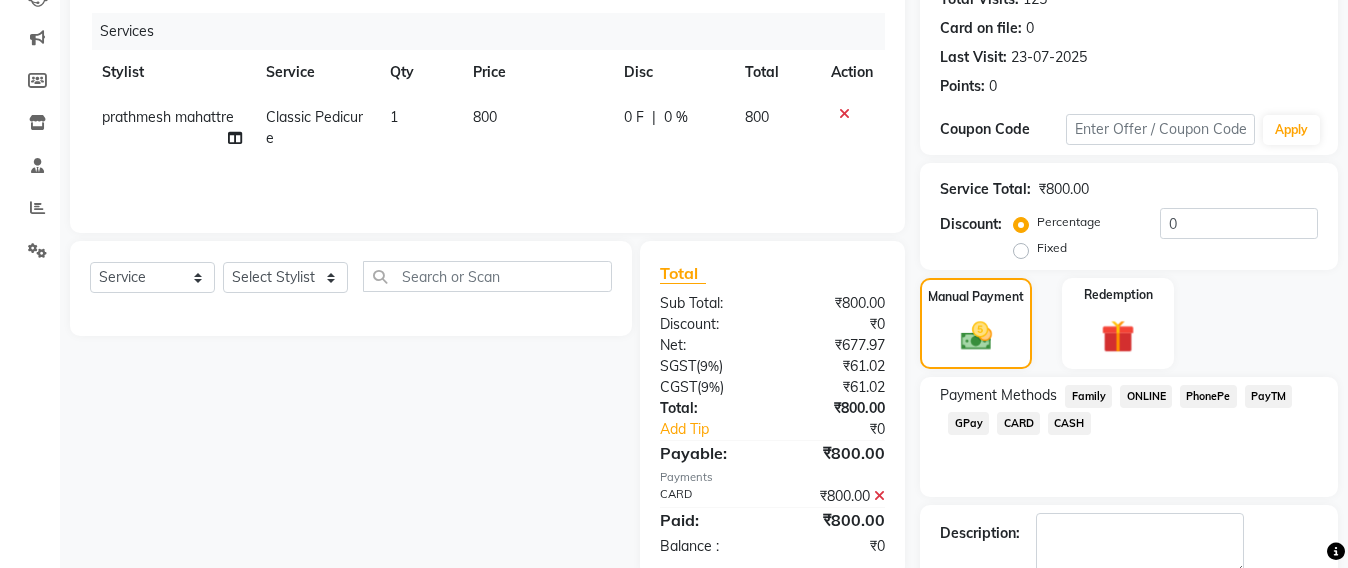 scroll, scrollTop: 348, scrollLeft: 0, axis: vertical 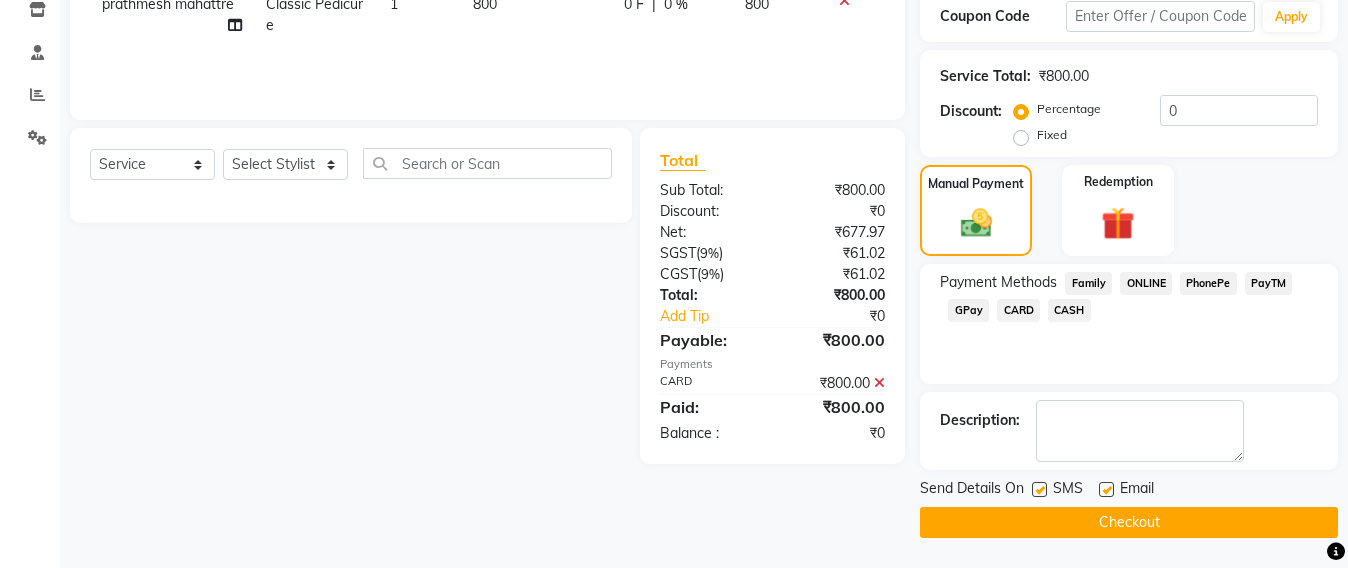 click on "Checkout" 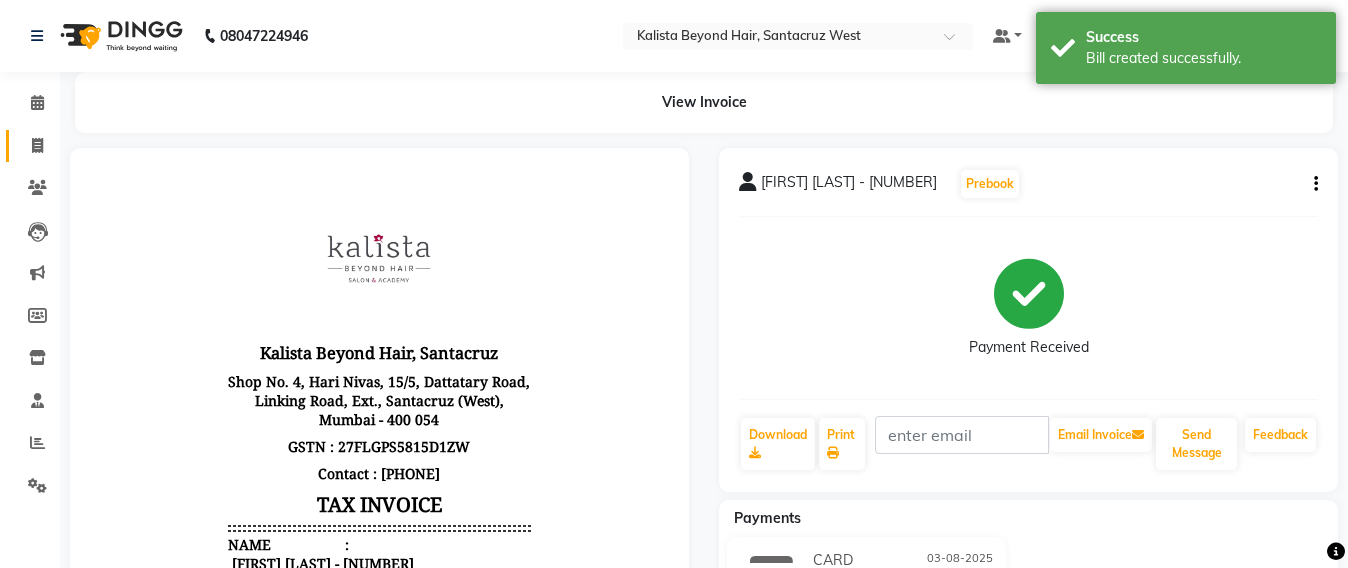scroll, scrollTop: 0, scrollLeft: 0, axis: both 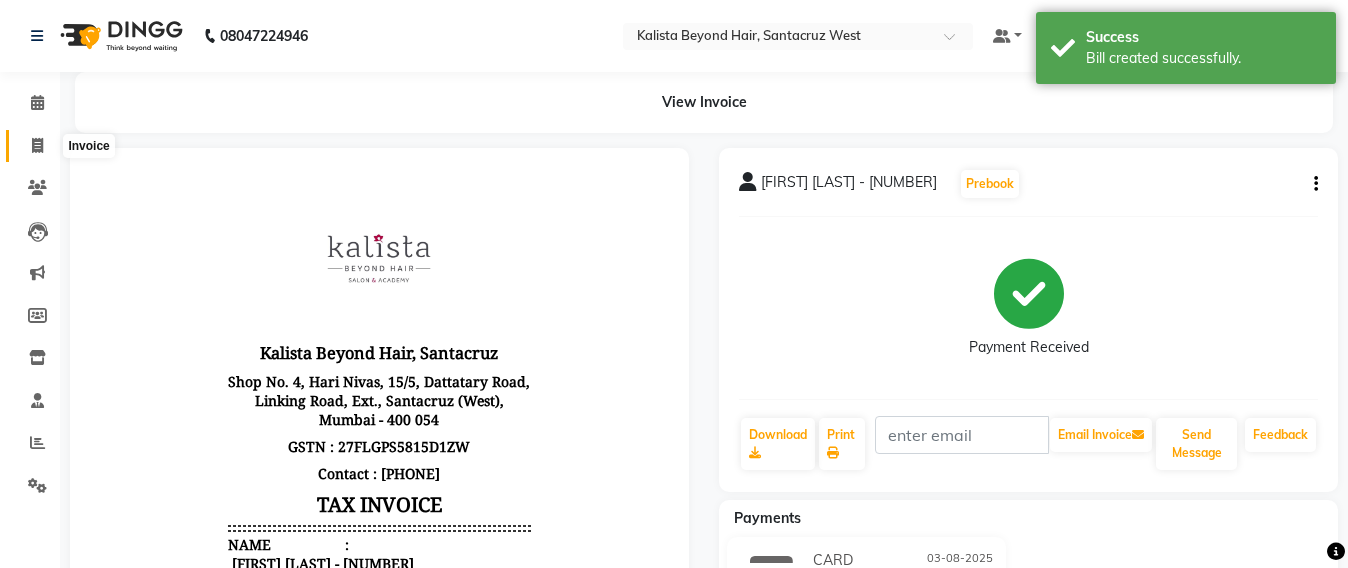 click 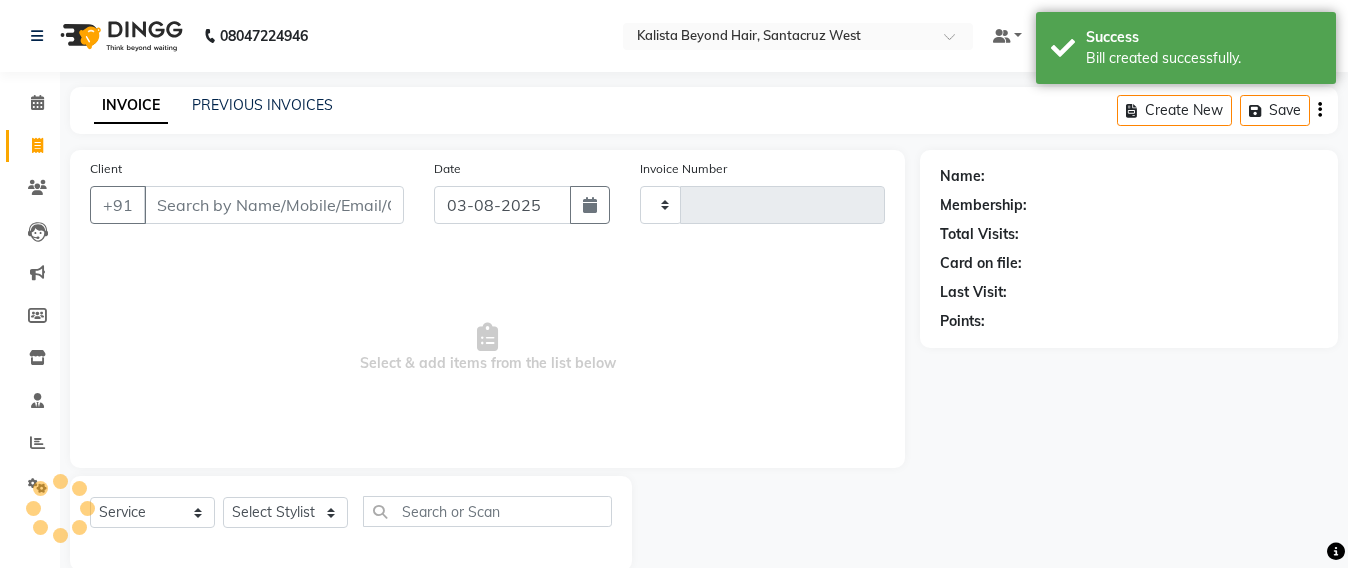 scroll, scrollTop: 33, scrollLeft: 0, axis: vertical 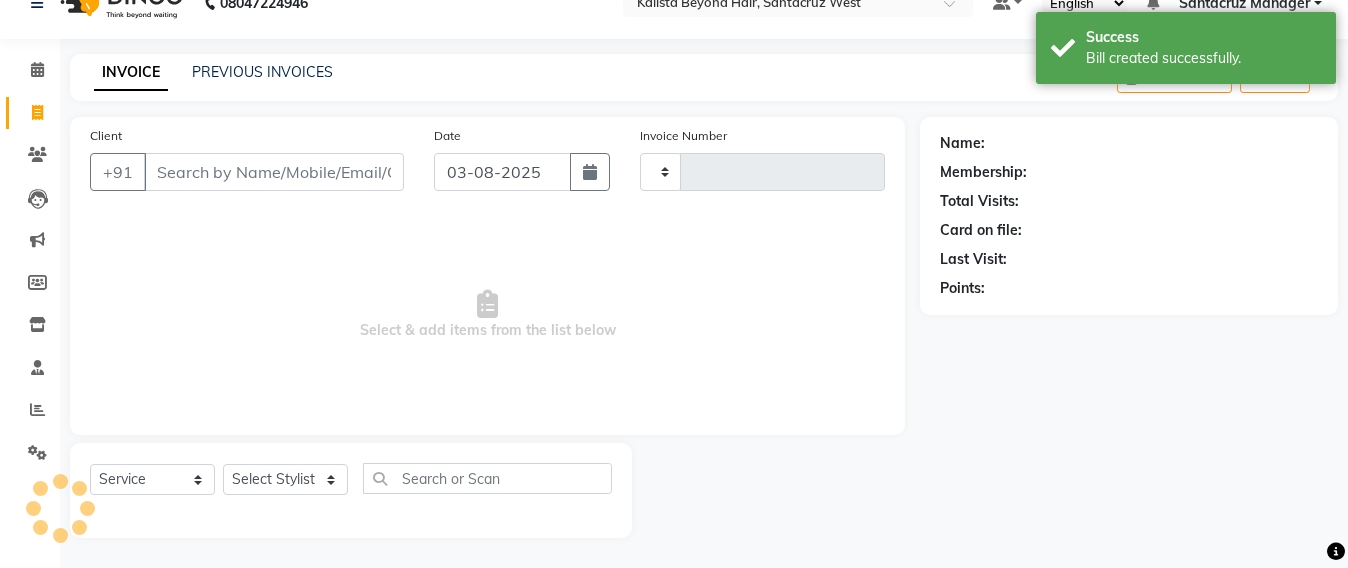 type on "5604" 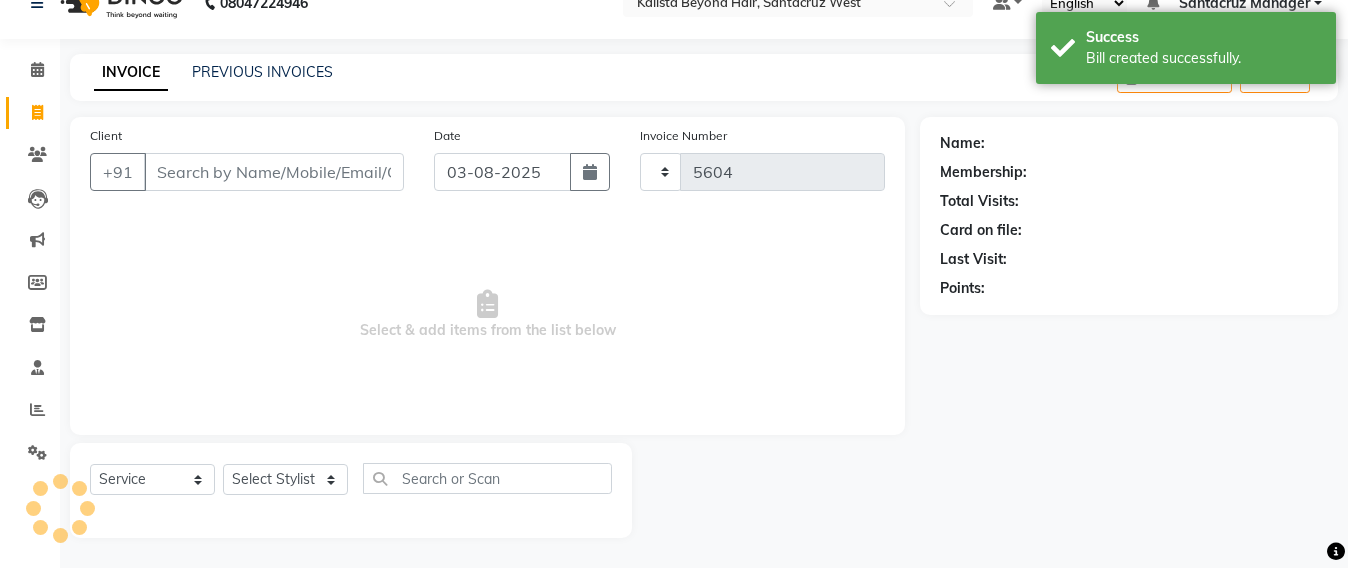 select on "6357" 